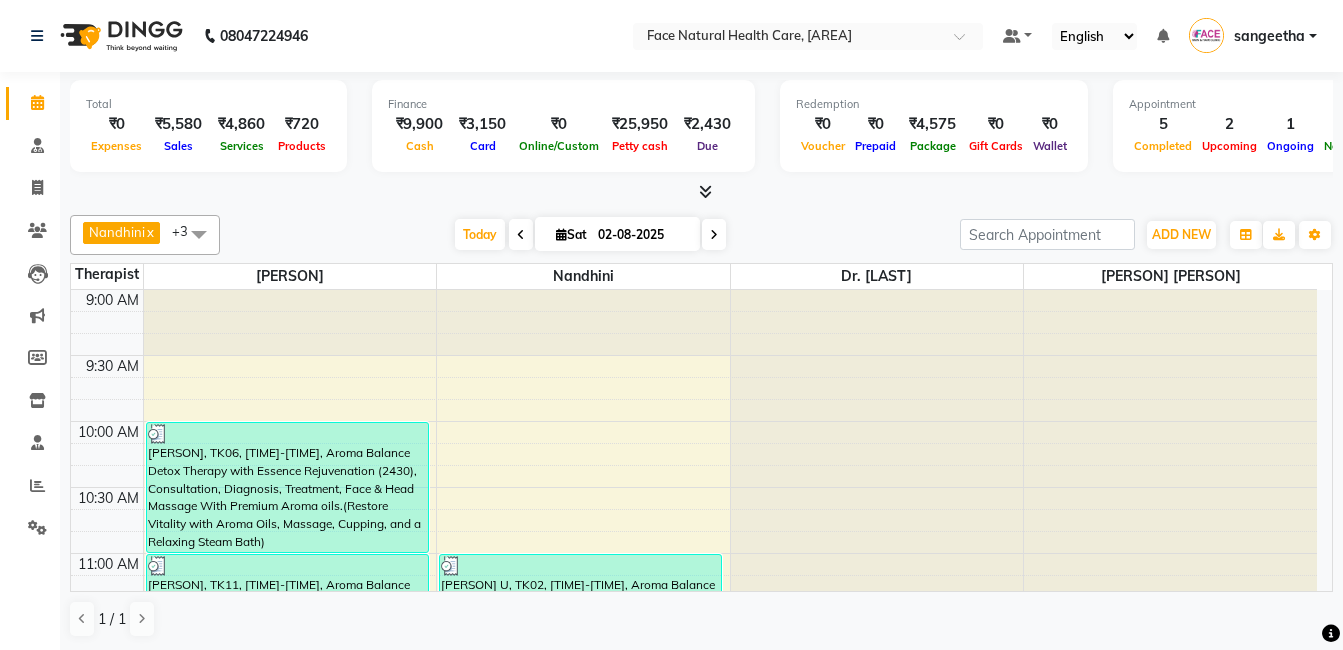 scroll, scrollTop: 0, scrollLeft: 0, axis: both 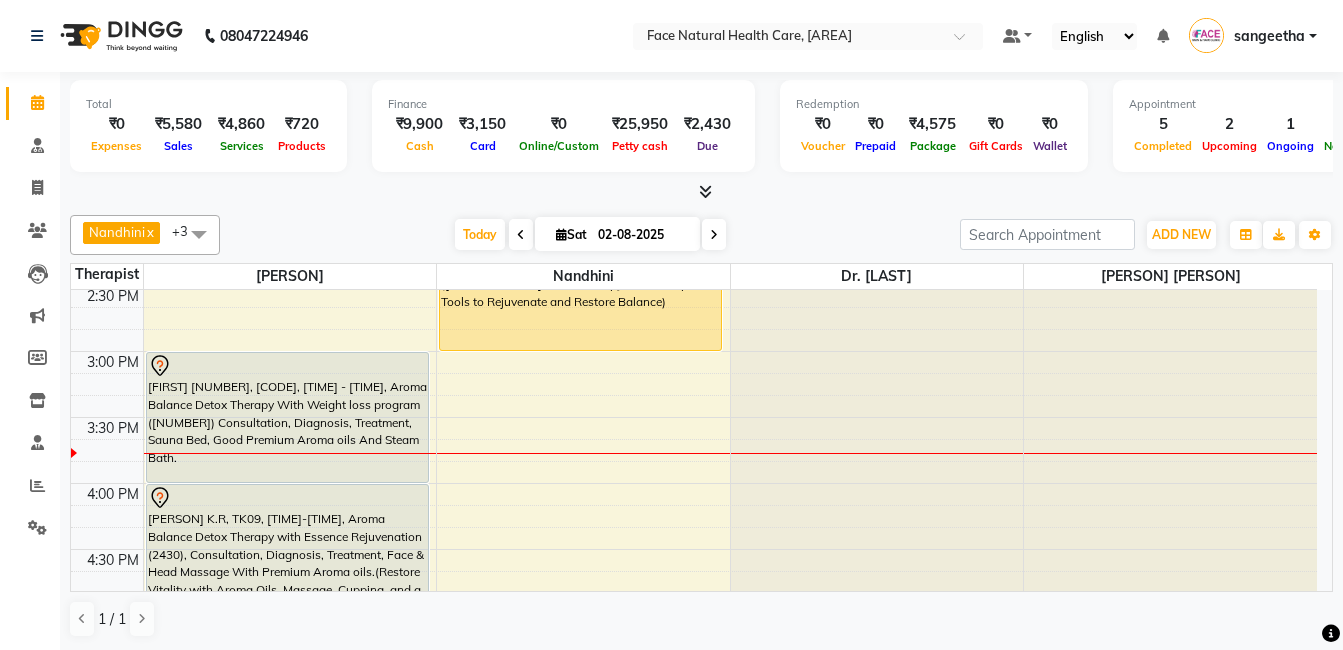 click on "[FIRST] [NUMBER], [CODE], [TIME] - [TIME], Aroma Balance Detox Therapy With Weight loss program ([NUMBER]) Consultation, Diagnosis, Treatment, Sauna Bed,  Good Premium Aroma oils And Steam Bath." at bounding box center [287, 417] 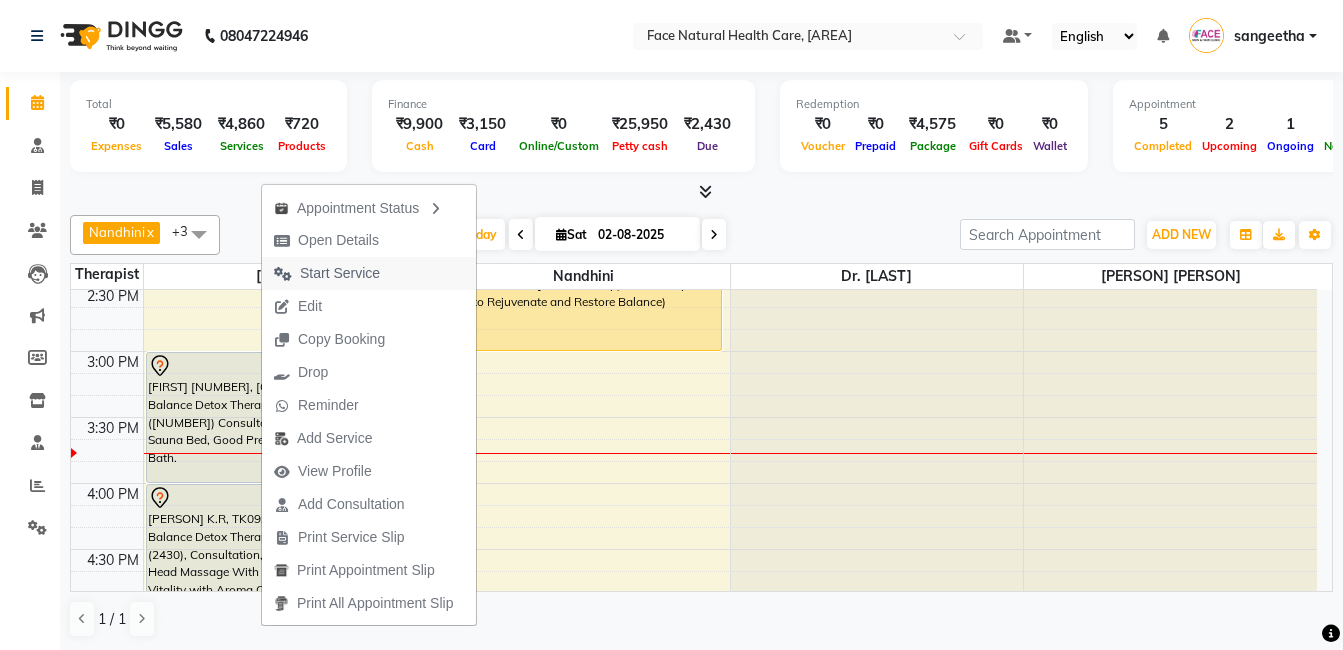 click on "Start Service" at bounding box center [340, 273] 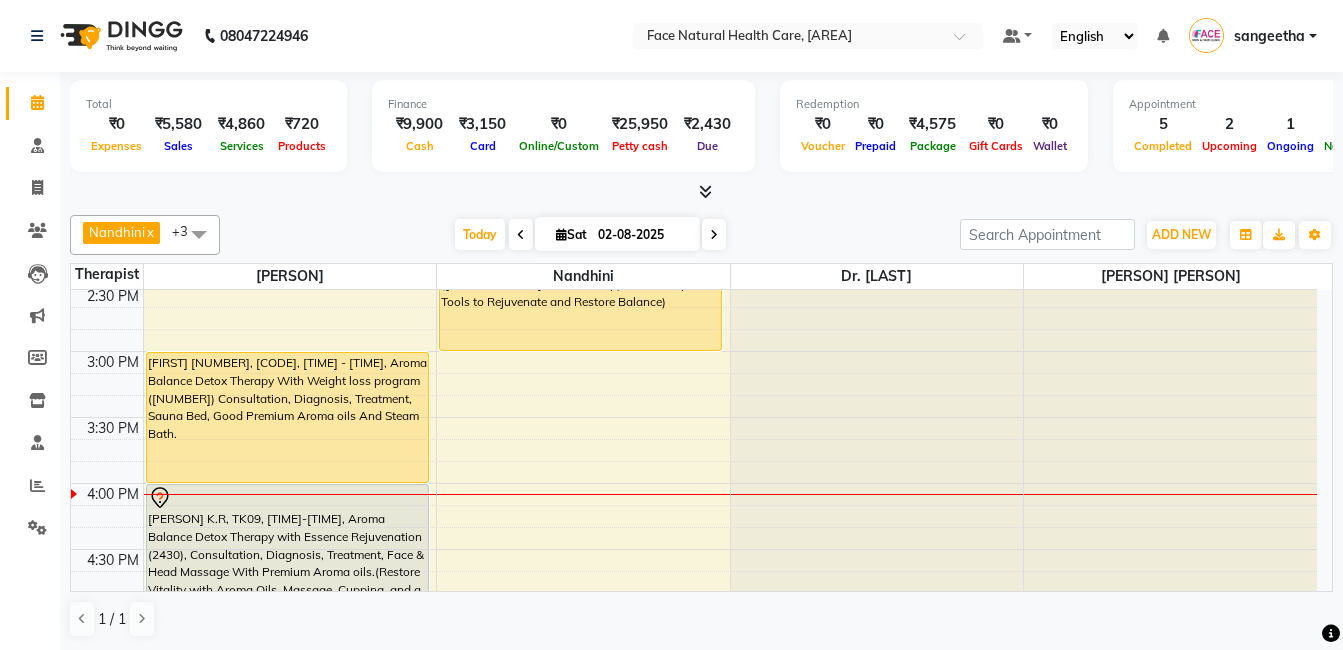 click on "Sat" at bounding box center (571, 234) 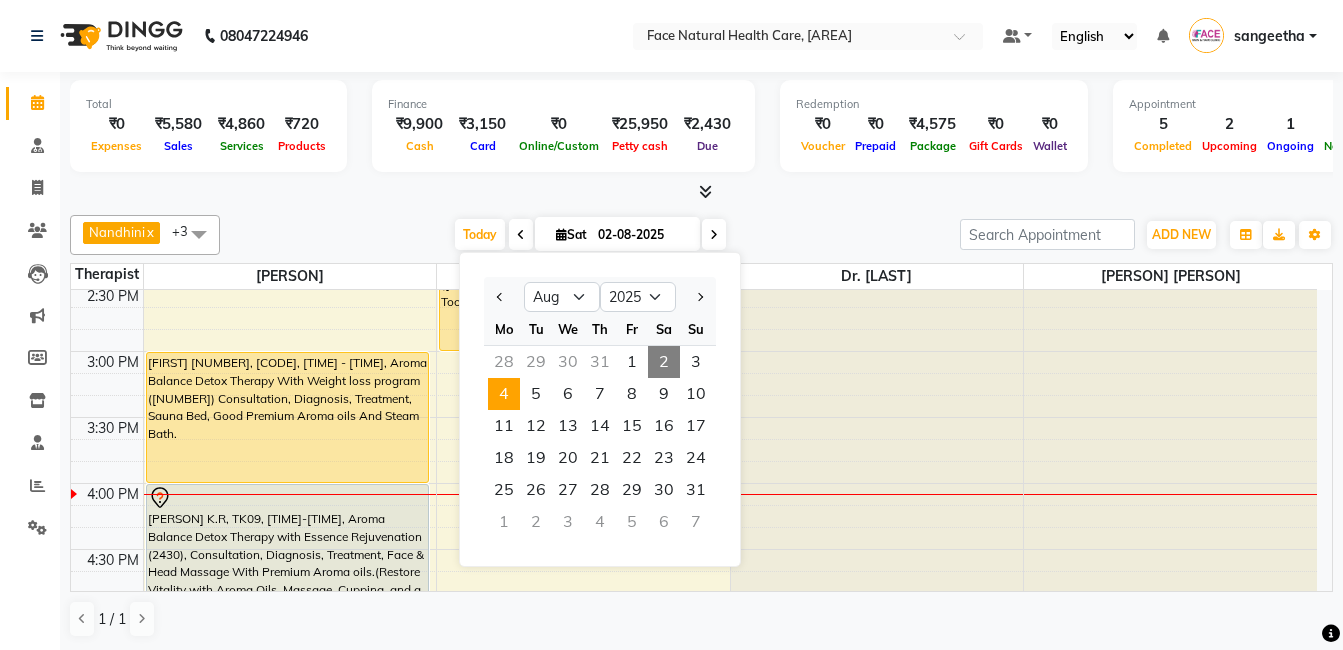 click on "4" at bounding box center (504, 394) 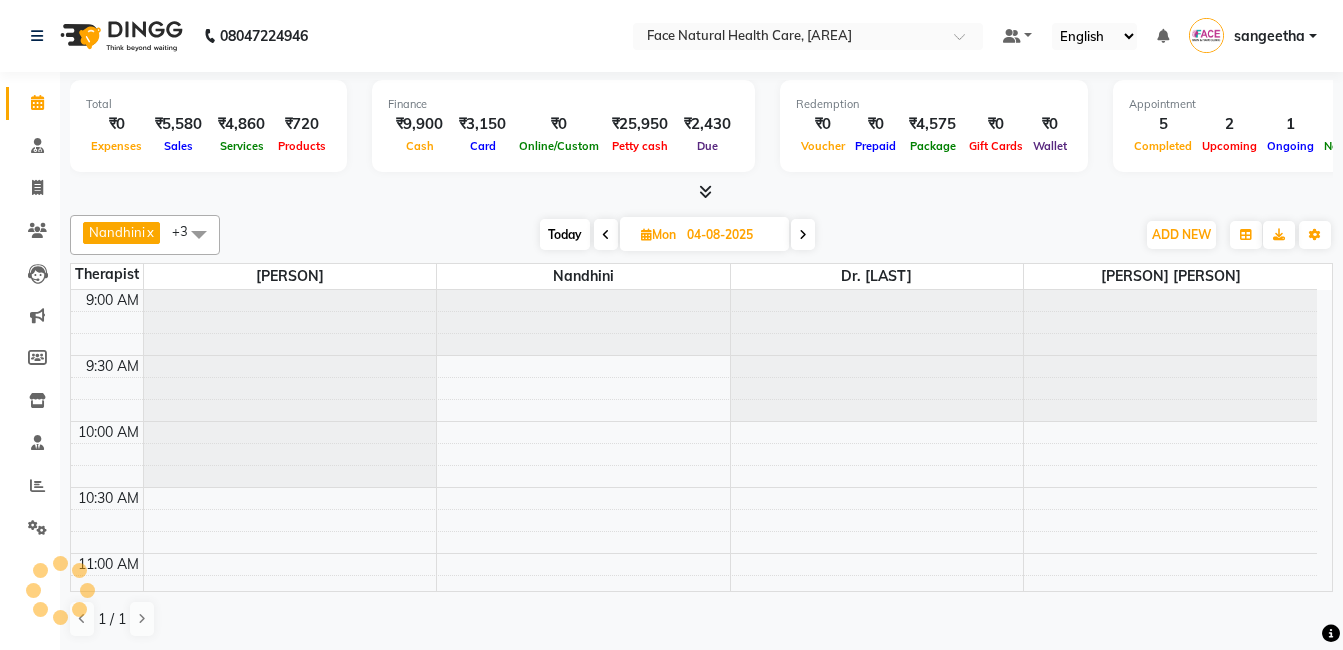scroll, scrollTop: 925, scrollLeft: 0, axis: vertical 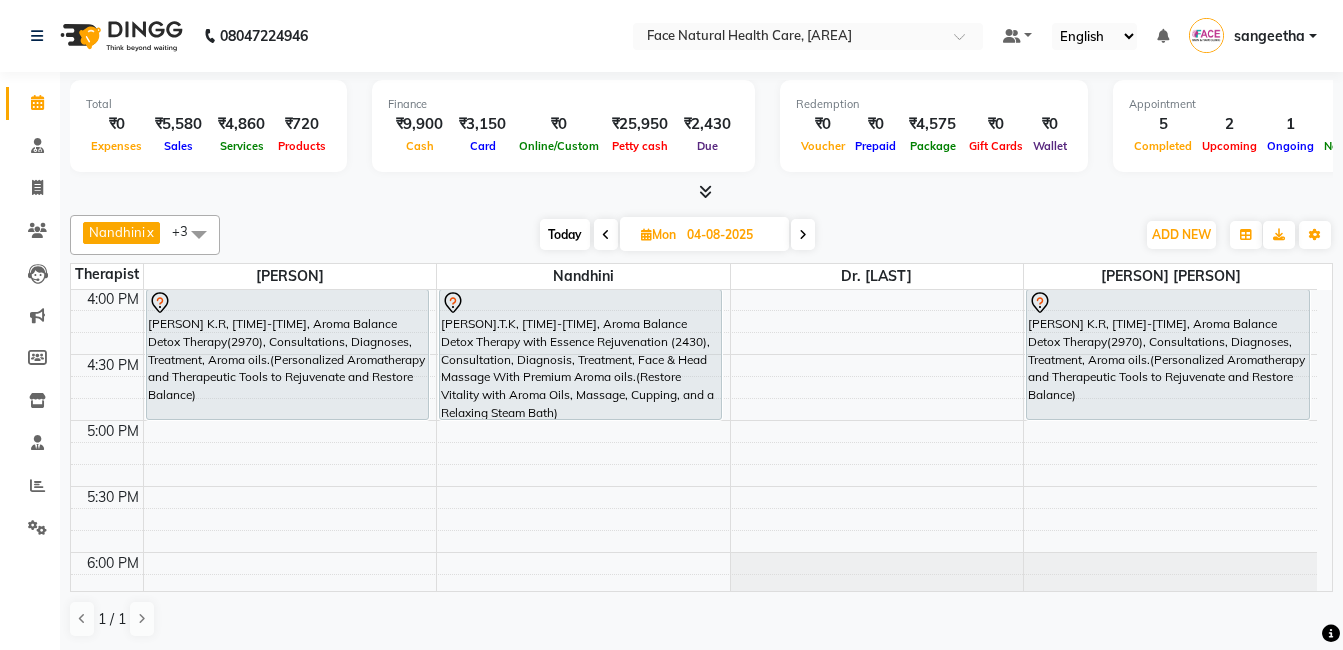click on "9:00 AM 9:30 AM 10:00 AM 10:30 AM 11:00 AM 11:30 AM 12:00 PM 12:30 PM 1:00 PM 1:30 PM 2:00 PM 2:30 PM 3:00 PM 3:30 PM 4:00 PM 4:30 PM 5:00 PM 5:30 PM 6:00 PM 6:30 PM             [PERSON], [TIME]-[TIME], Aroma Balance Detox Therapy(2970), Consultations, Diagnoses, Treatment, Aroma oils.(Personalized Aromatherapy and Therapeutic Tools to Rejuvenate and Restore Balance)             [PERSON], [TIME]-[TIME], Aroma Balance Detox Therapy(2970), Consultations, Diagnoses, Treatment, Aroma oils.(Personalized Aromatherapy and Therapeutic Tools to Rejuvenate and Restore Balance)             [PERSON], [TIME]-[TIME], Aroma Balance Detox Therapy(2970), Consultations, Diagnoses, Treatment, Aroma oils.(Personalized Aromatherapy and Therapeutic Tools to Rejuvenate and Restore Balance)             [PERSON] 1421, [TIME]-[TIME], Aroma Balance Detox Therapy With Weight loss program (2700) Consultation, Diagnosis, Treatment, Sauna Bed,  Good Premium Aroma oils And Steam Bath." at bounding box center [701, 440] 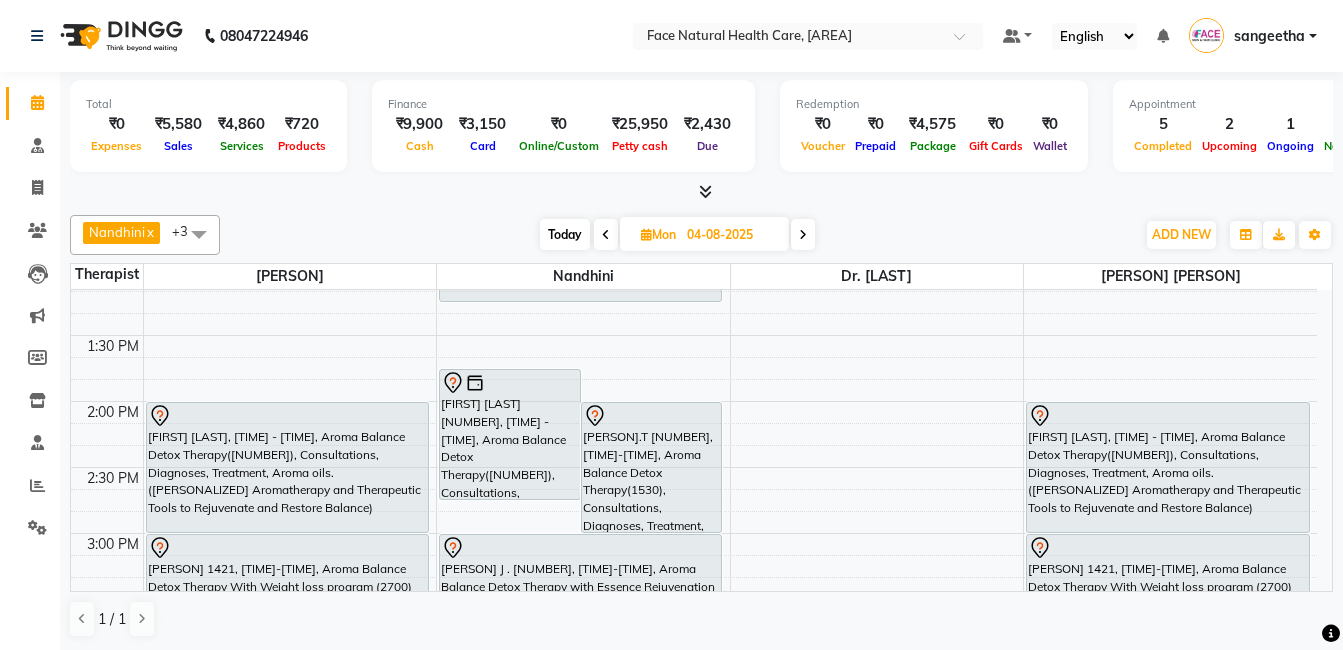 scroll, scrollTop: 543, scrollLeft: 0, axis: vertical 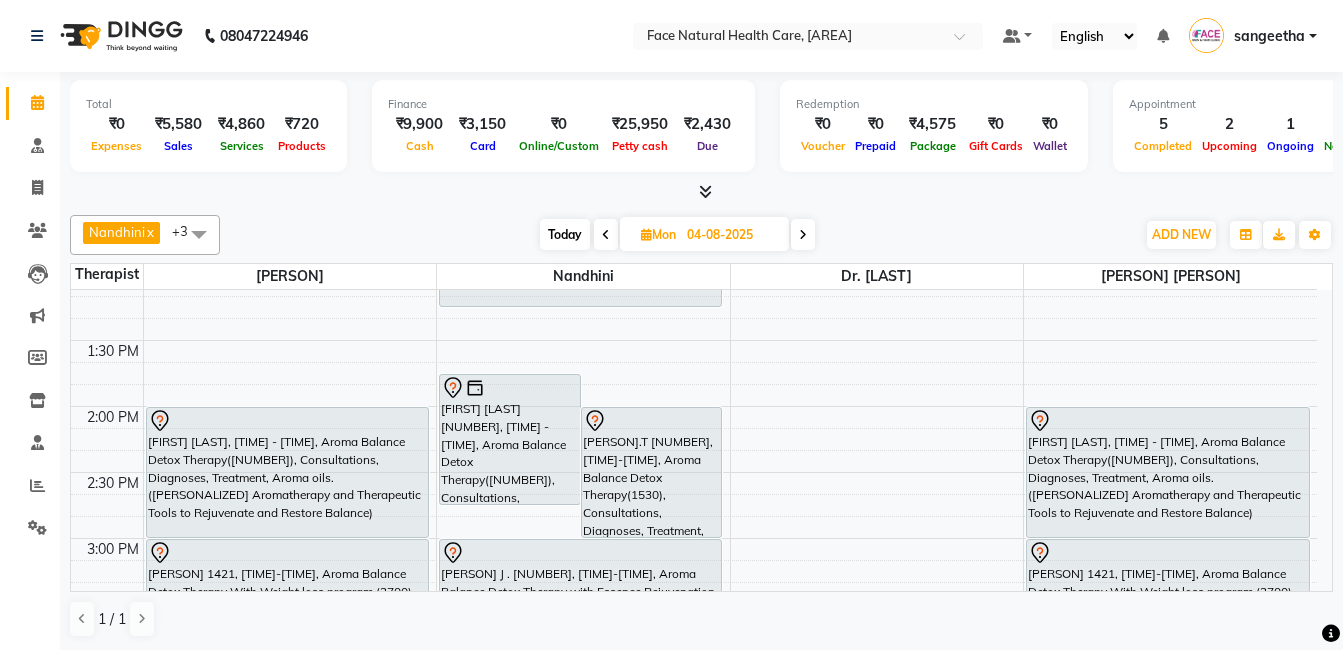 click on "Today" at bounding box center (565, 234) 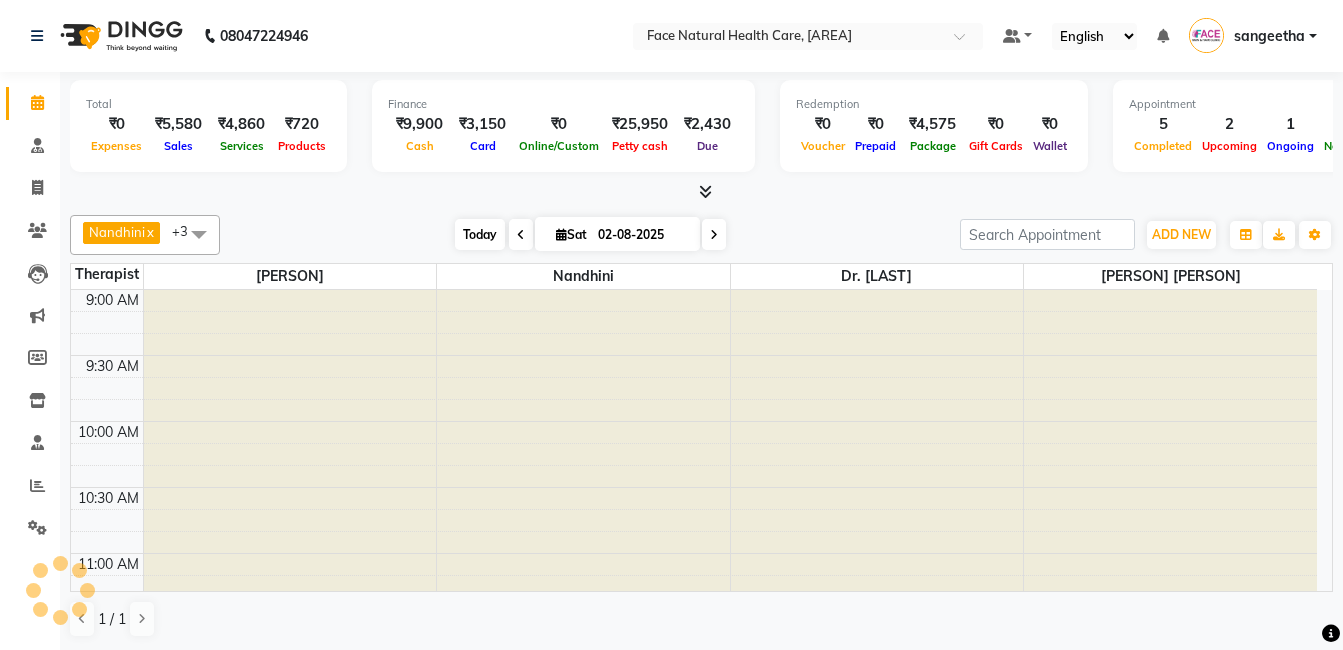 scroll, scrollTop: 925, scrollLeft: 0, axis: vertical 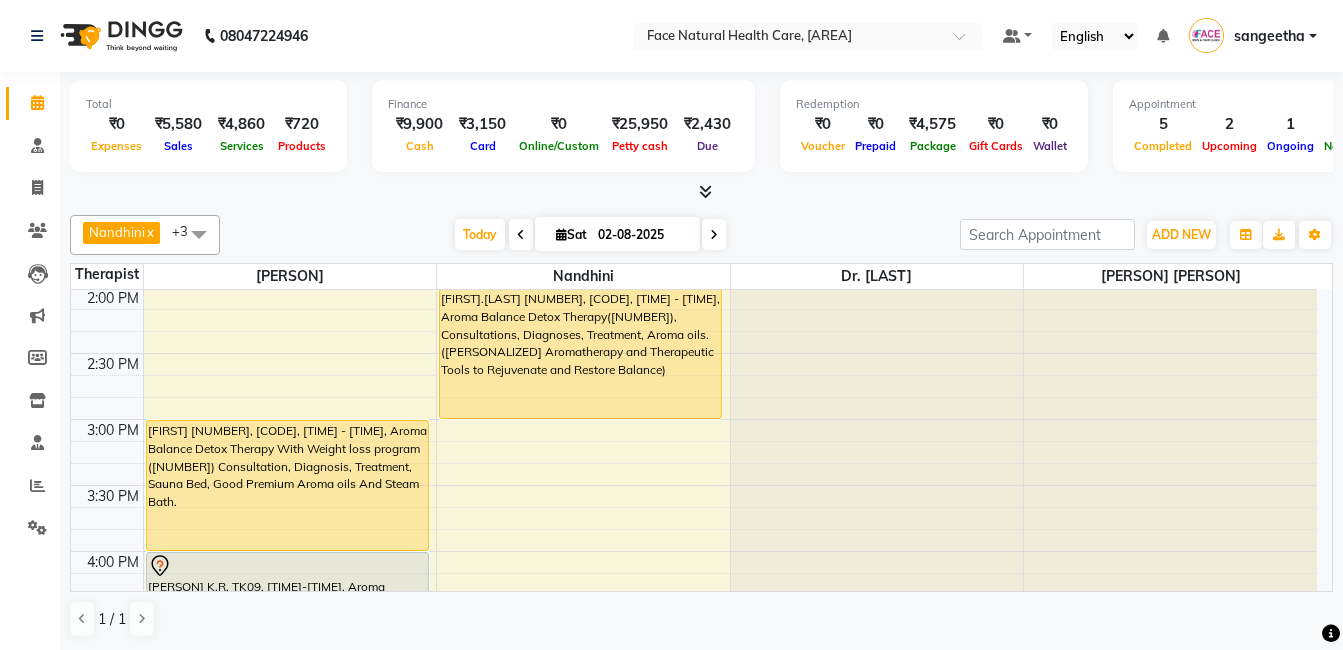 click on "[FIRST].[LAST] [NUMBER], [CODE], [TIME] - [TIME], Aroma Balance Detox Therapy([NUMBER]), Consultations, Diagnoses, Treatment, Aroma oils.([PERSONALIZED] Aromatherapy and Therapeutic Tools to Rejuvenate and Restore Balance)" at bounding box center [580, 353] 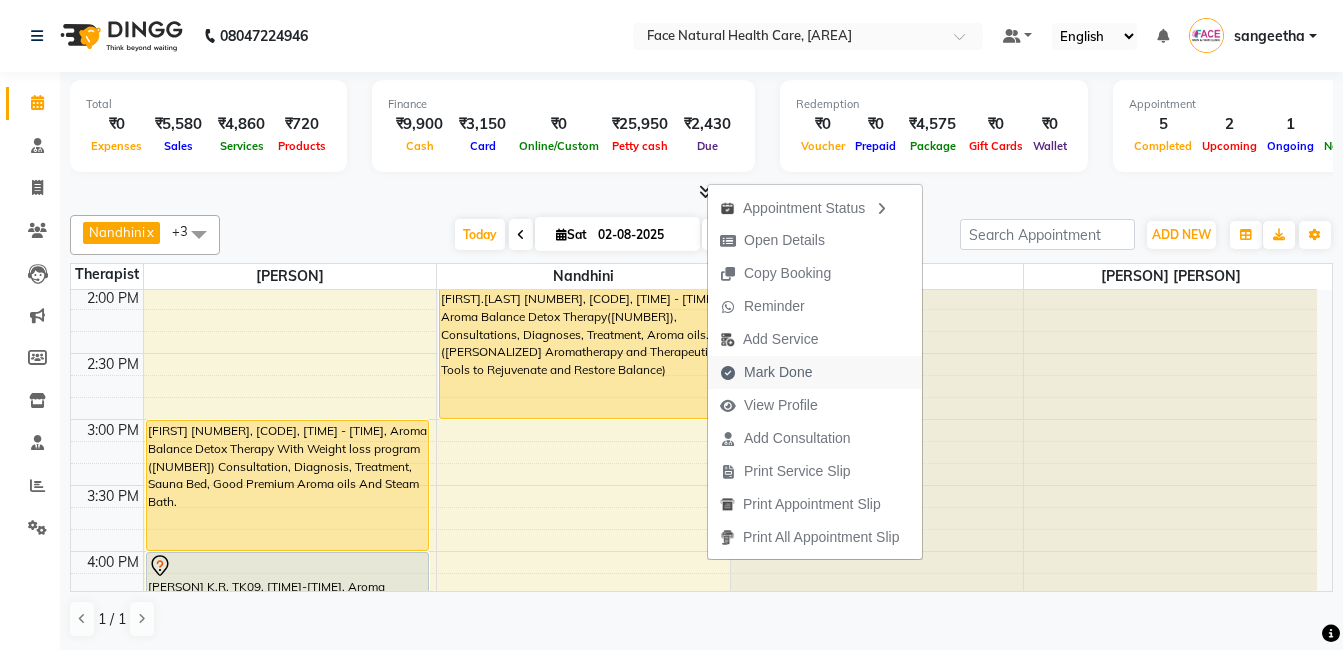 click on "Mark Done" at bounding box center (778, 372) 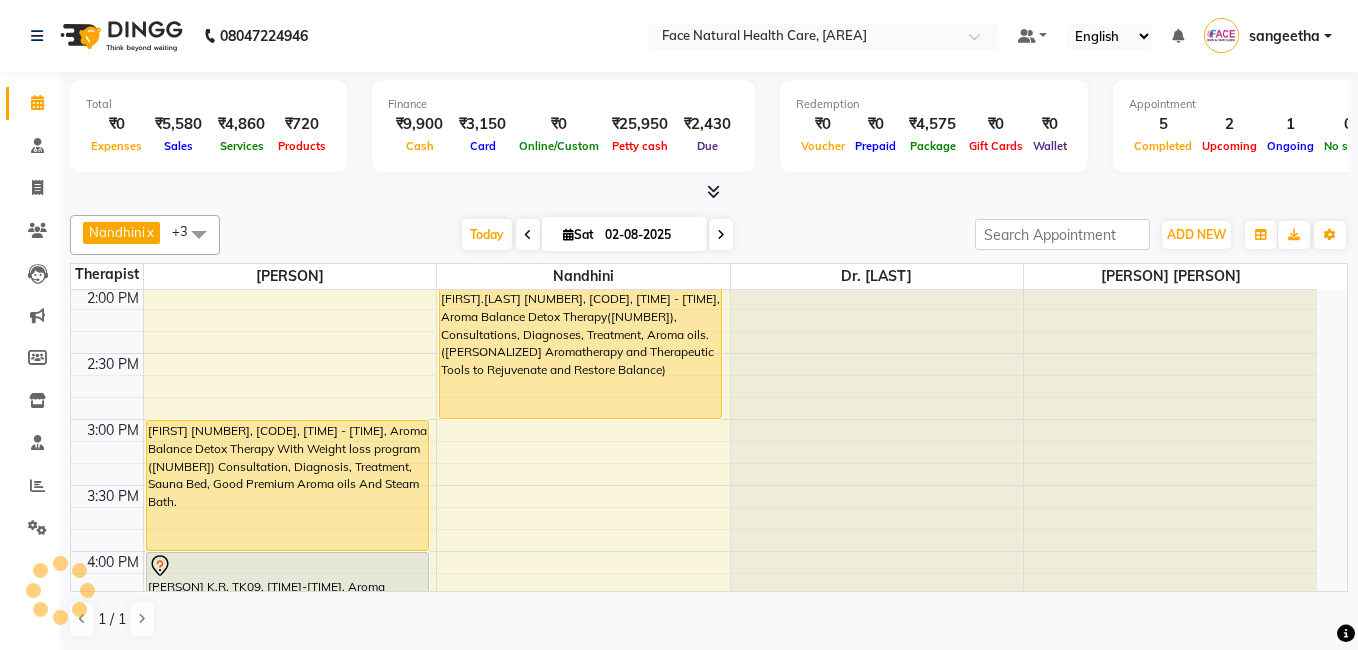 select on "service" 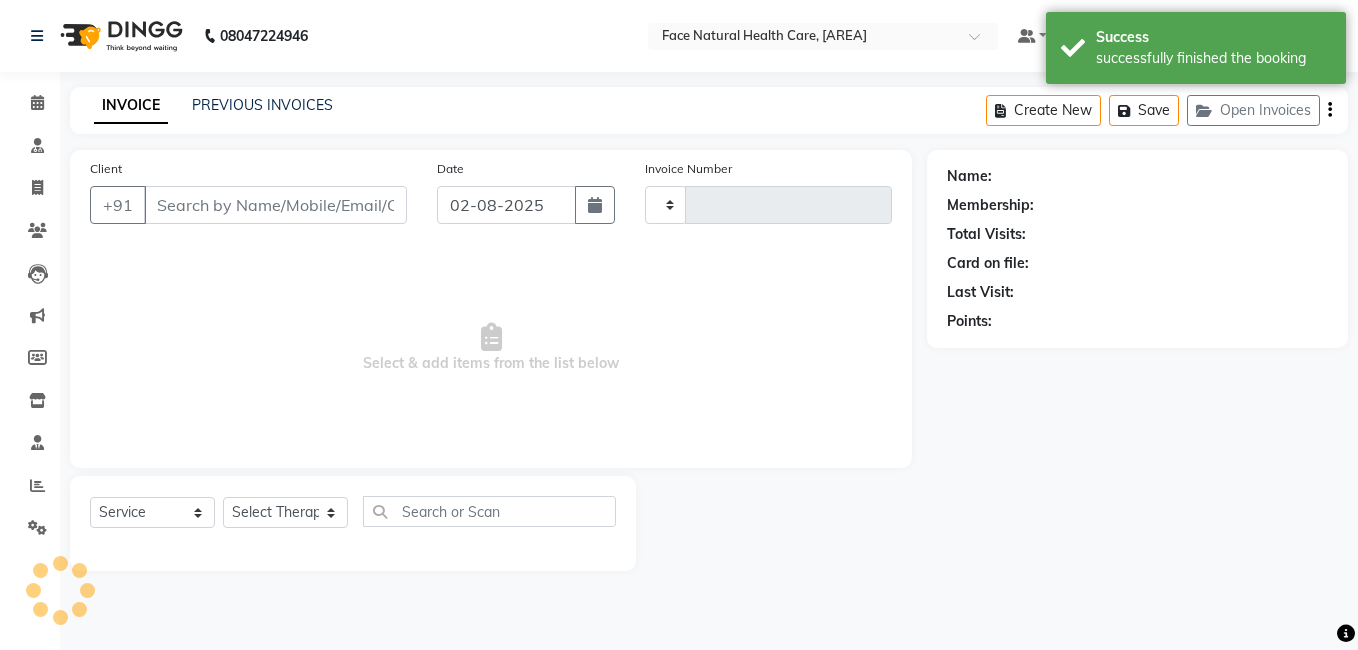 type on "9442900220" 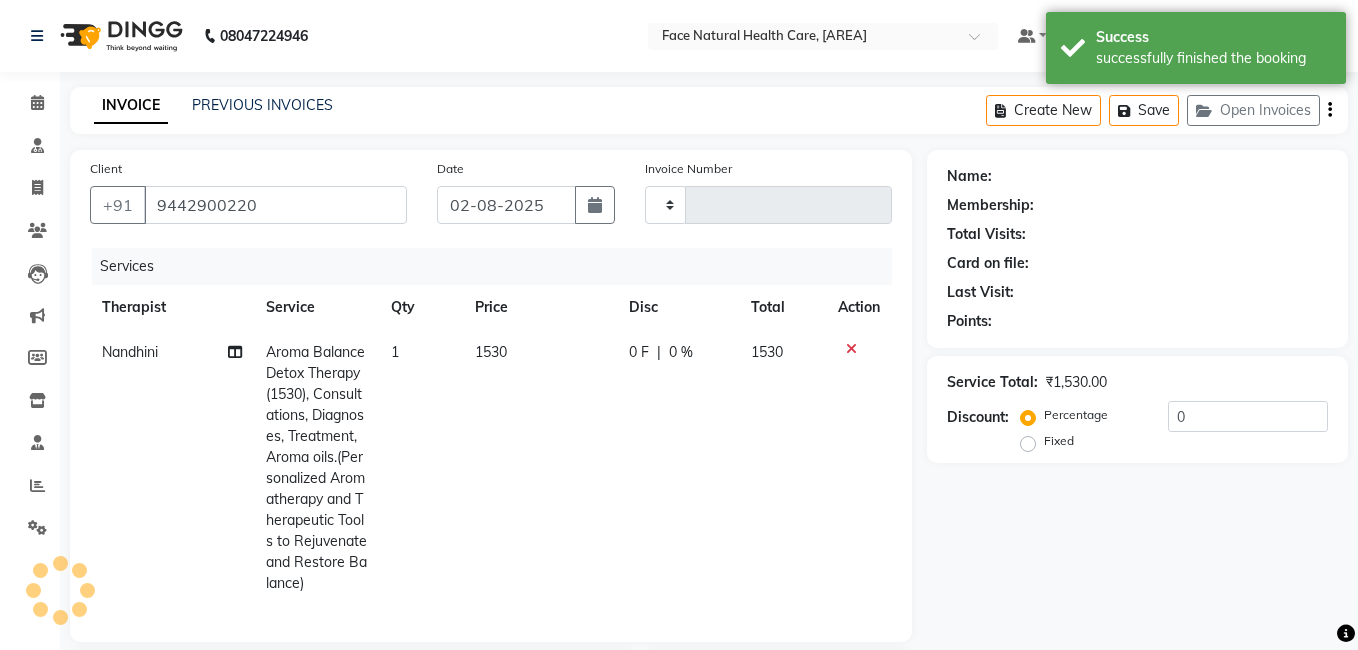 type on "1049" 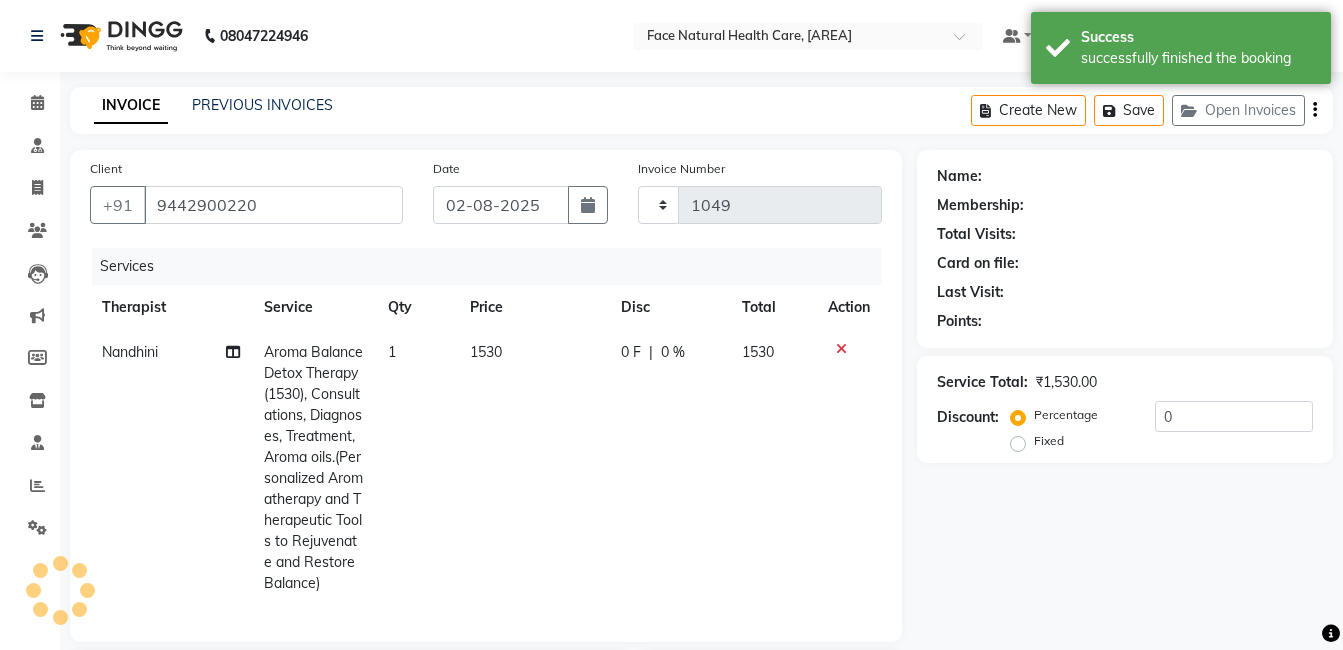 select on "5675" 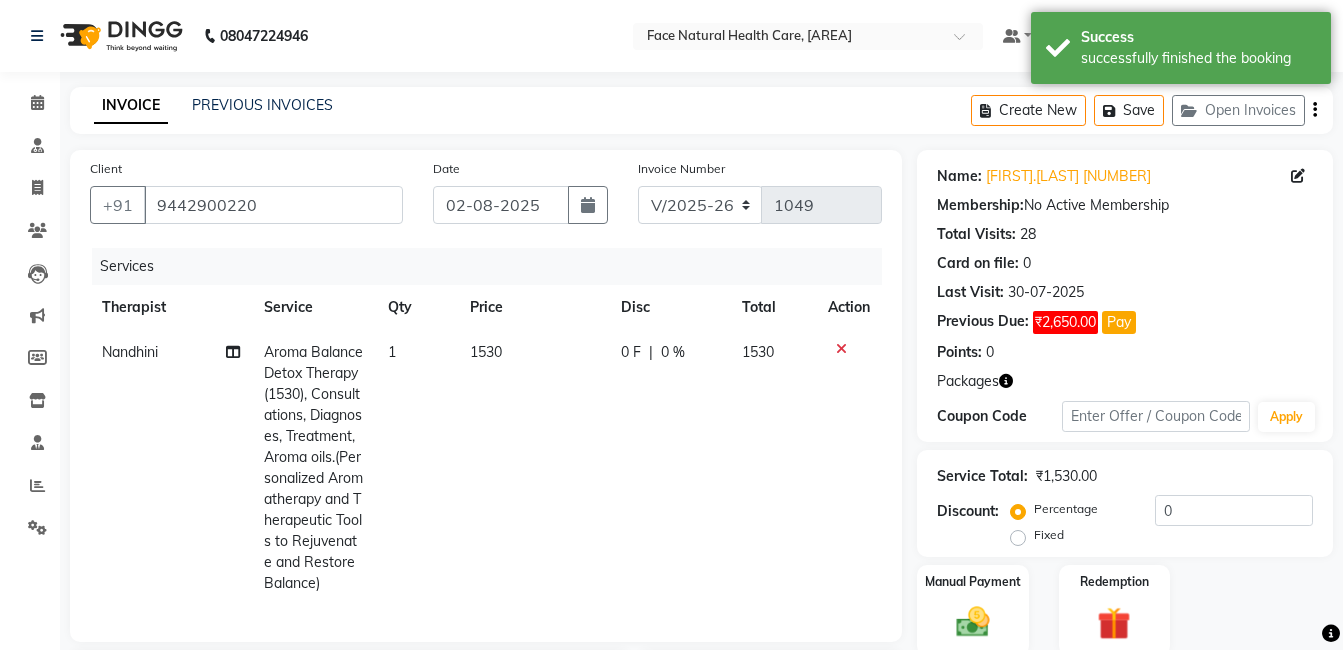 click on "1530" 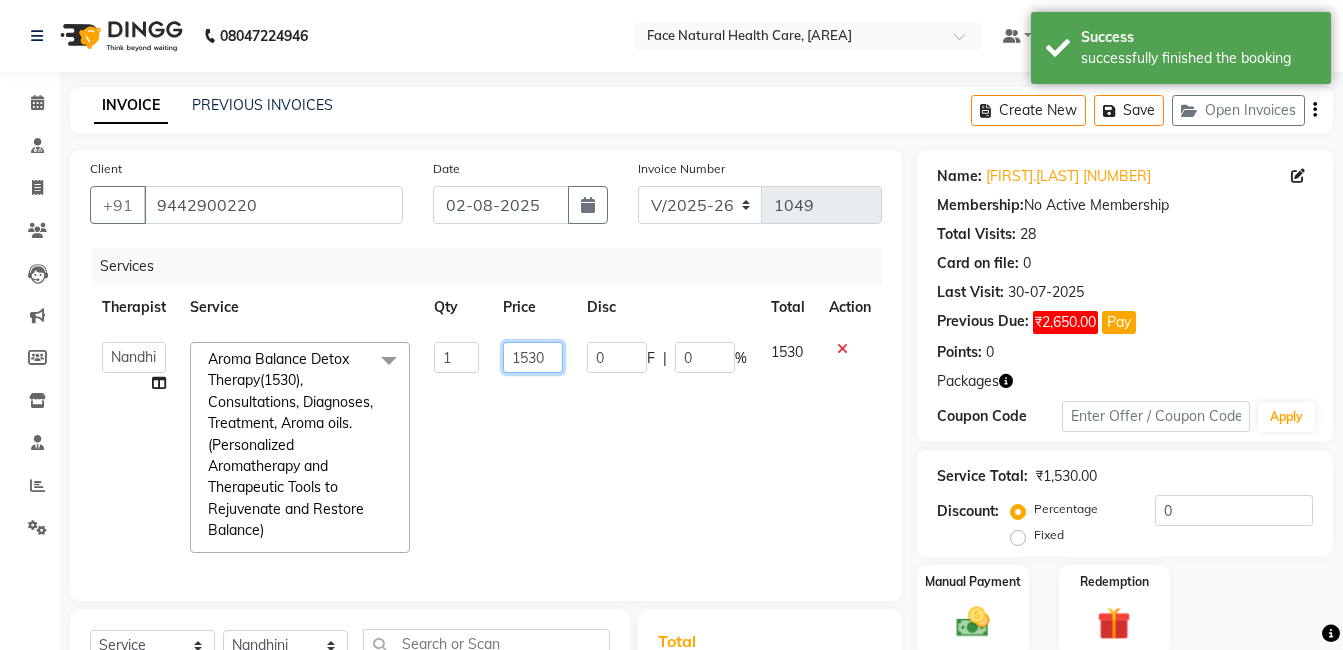 click on "1530" 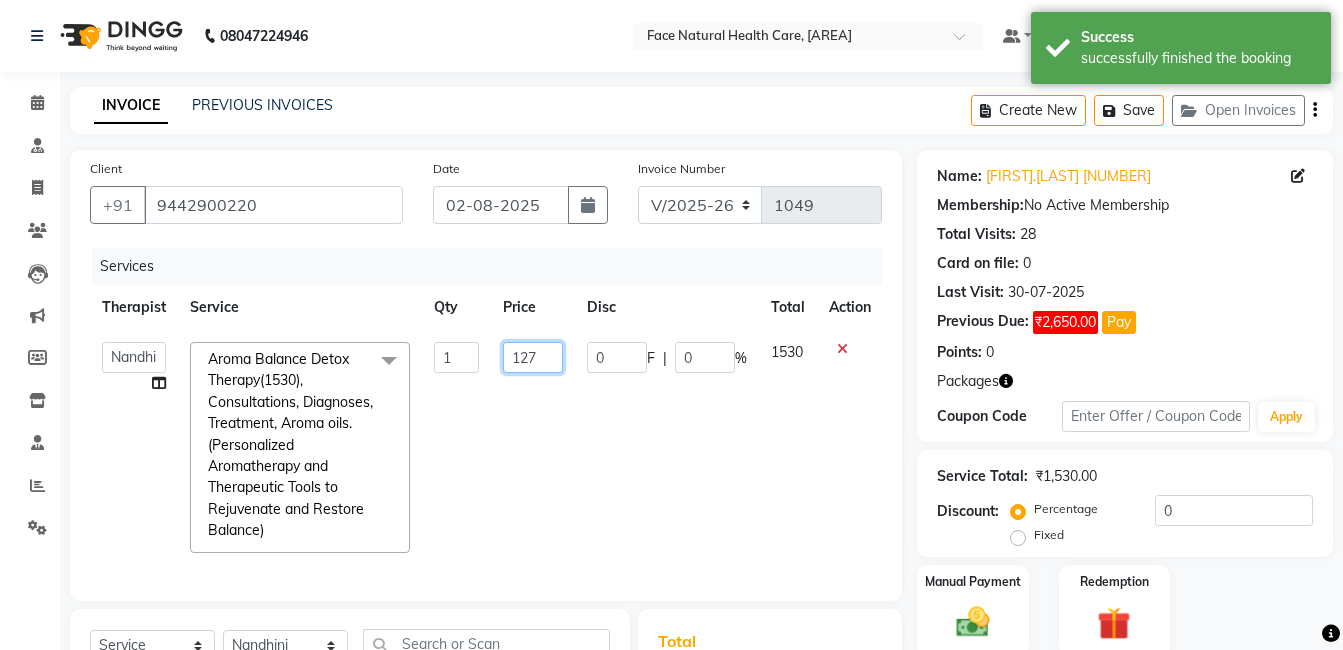 type on "1275" 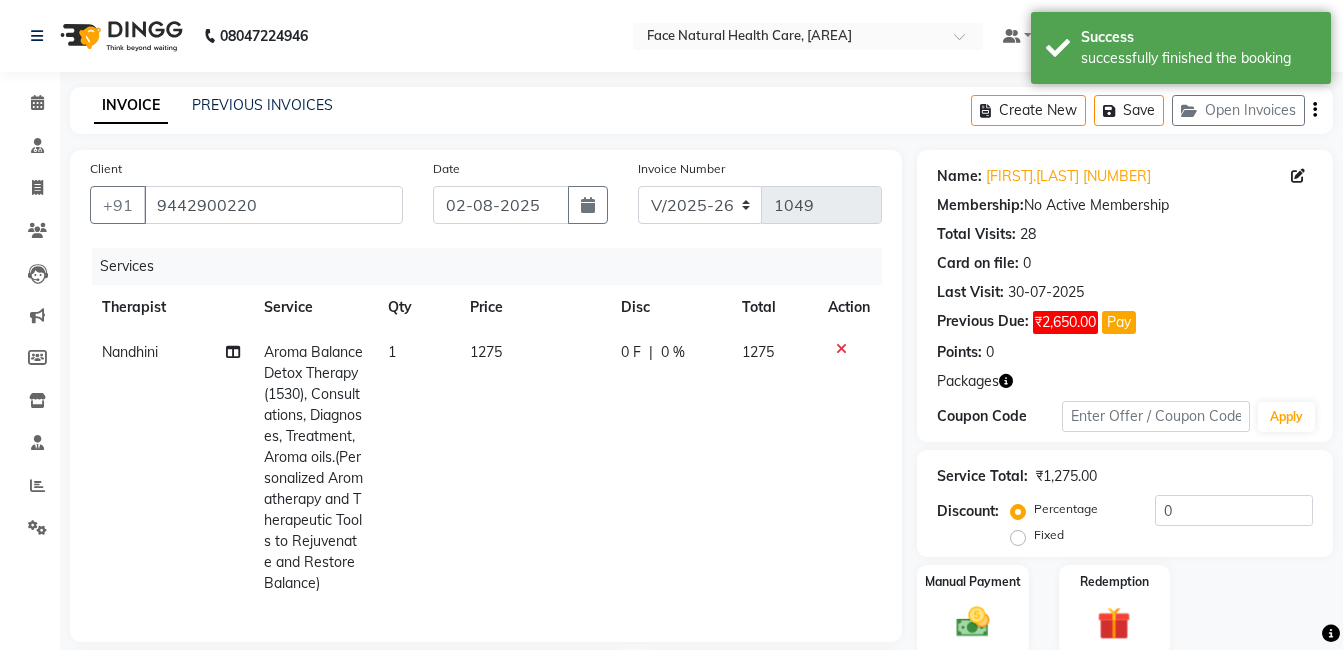 click on "1275" 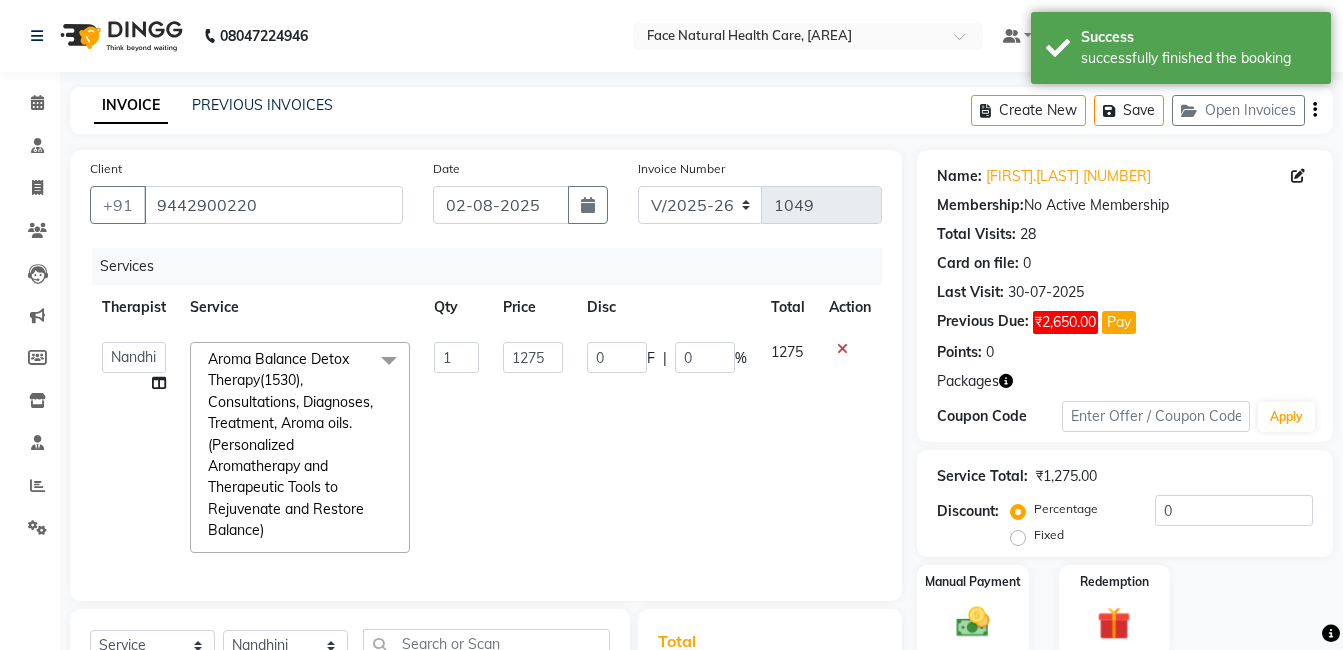 scroll, scrollTop: 279, scrollLeft: 0, axis: vertical 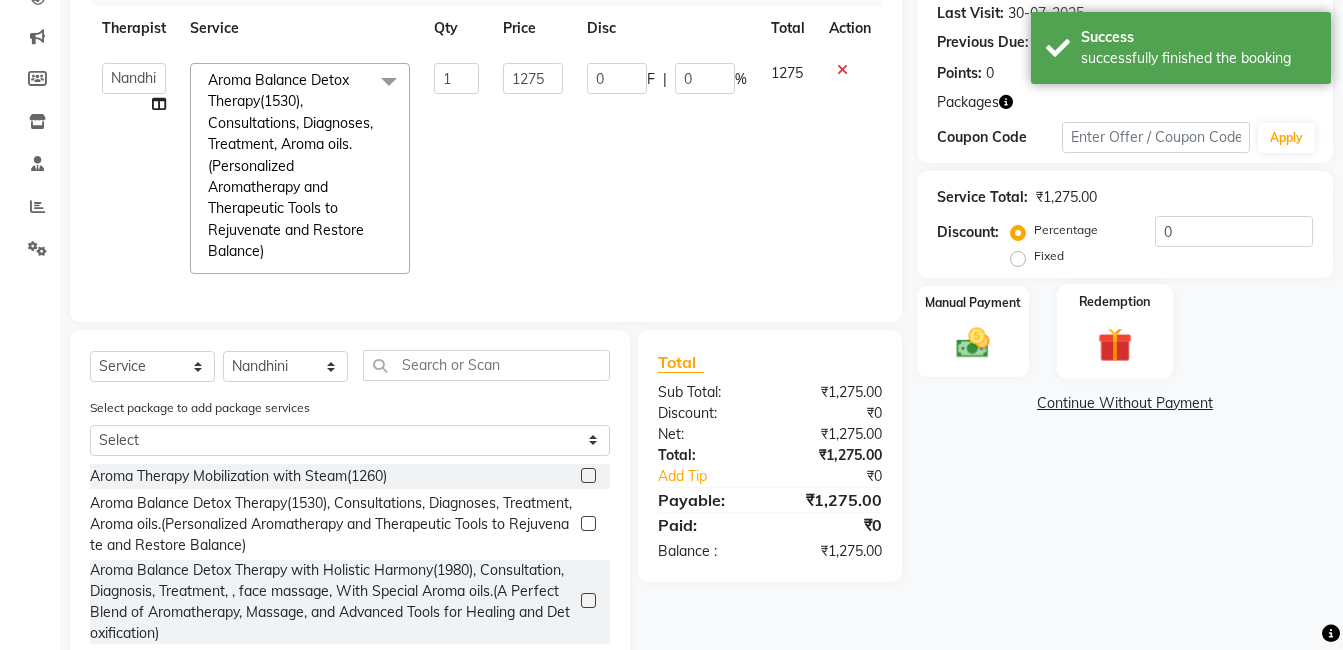 click on "Redemption" 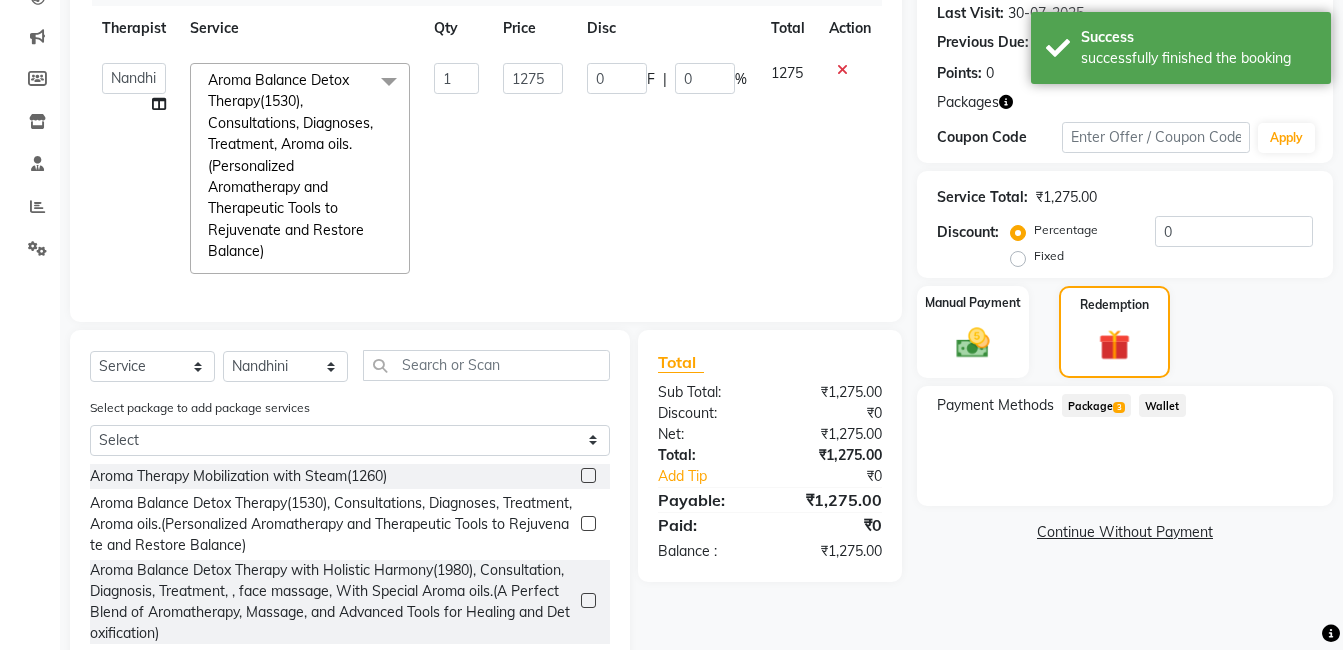 click on "Package  3" 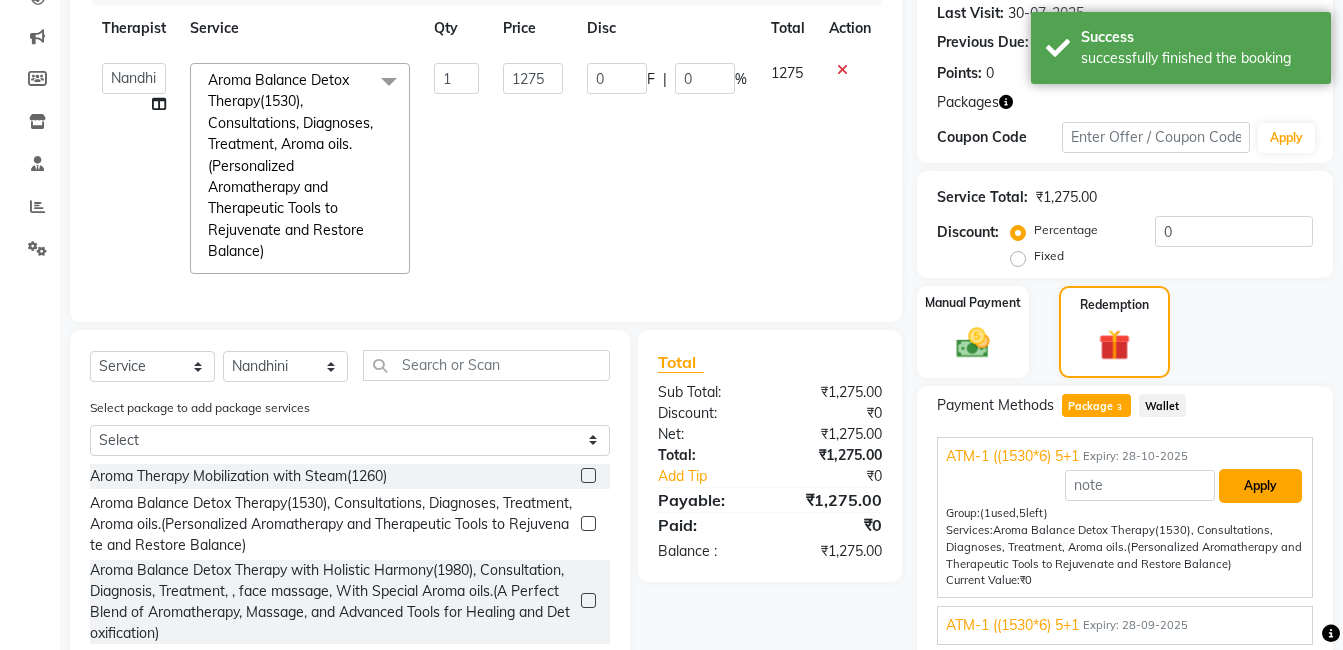 click on "Apply" at bounding box center (1260, 486) 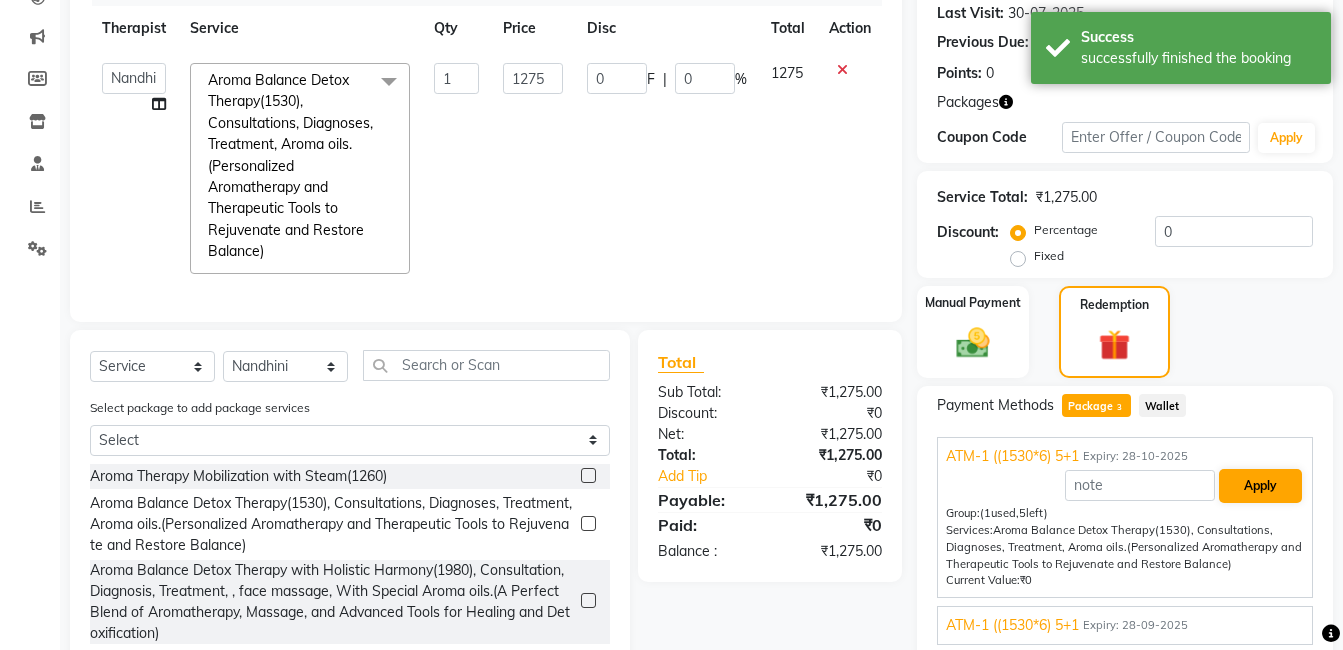 type on "212.54" 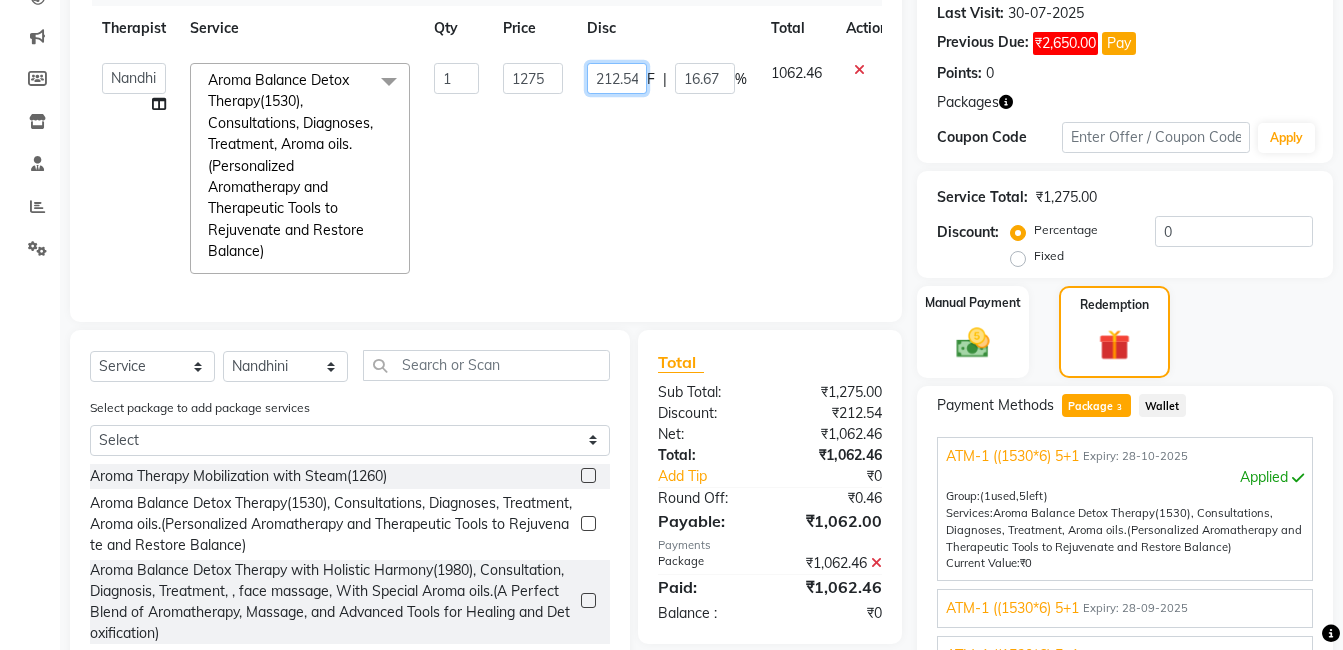 click on "212.54" 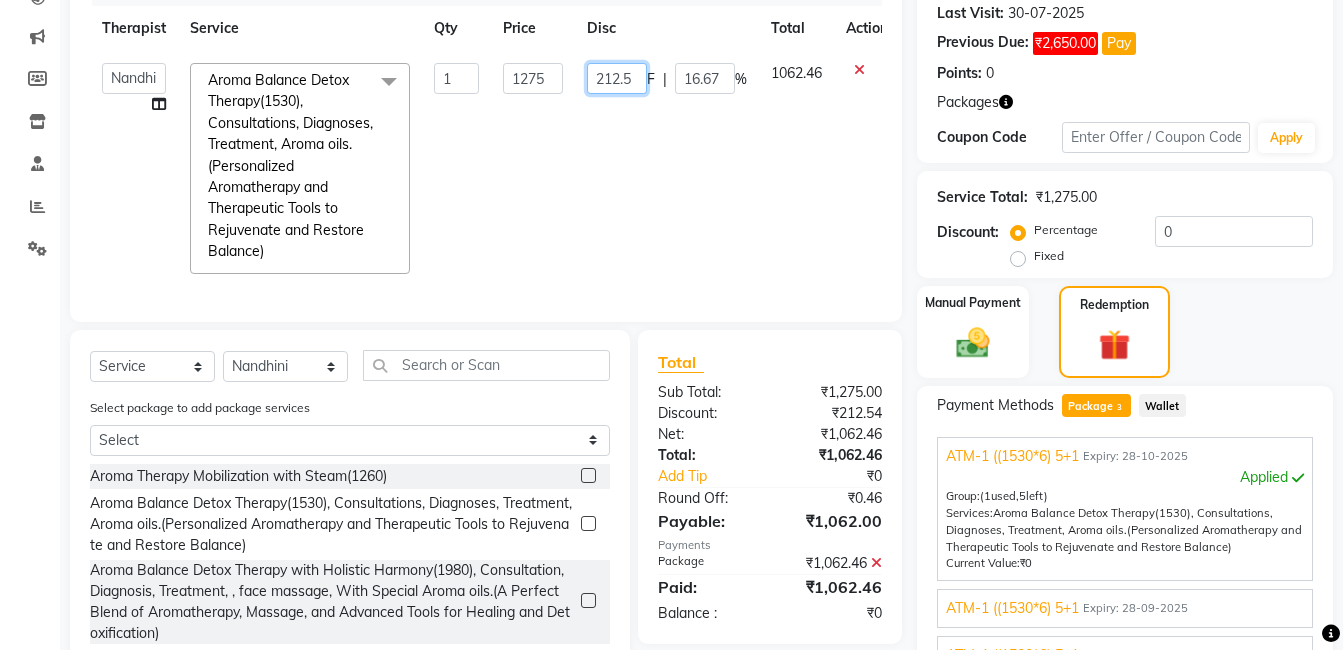 scroll, scrollTop: 0, scrollLeft: 0, axis: both 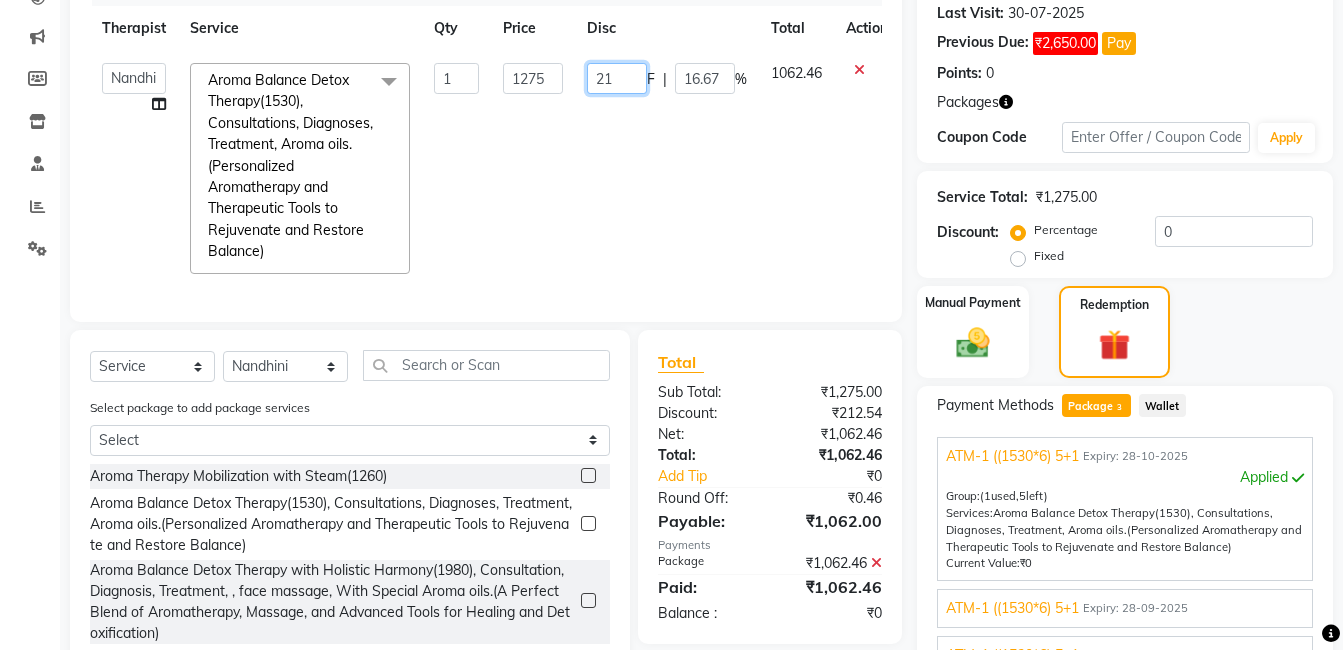 type on "2" 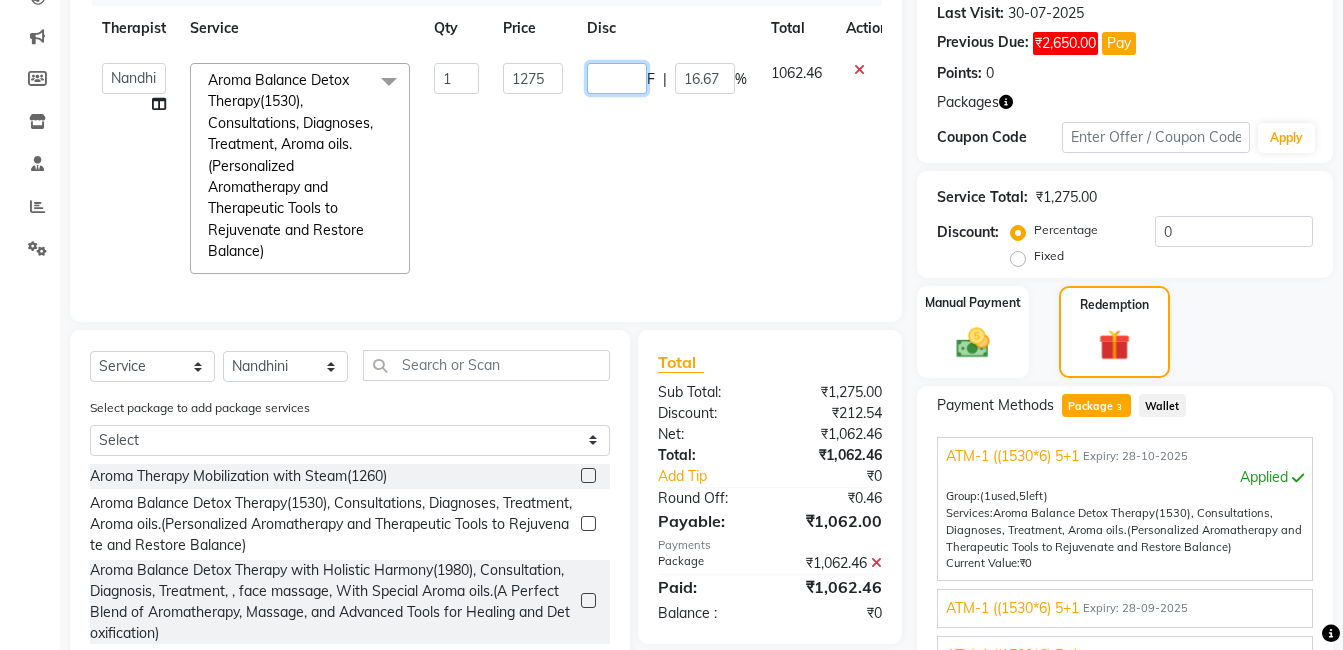 type on "0" 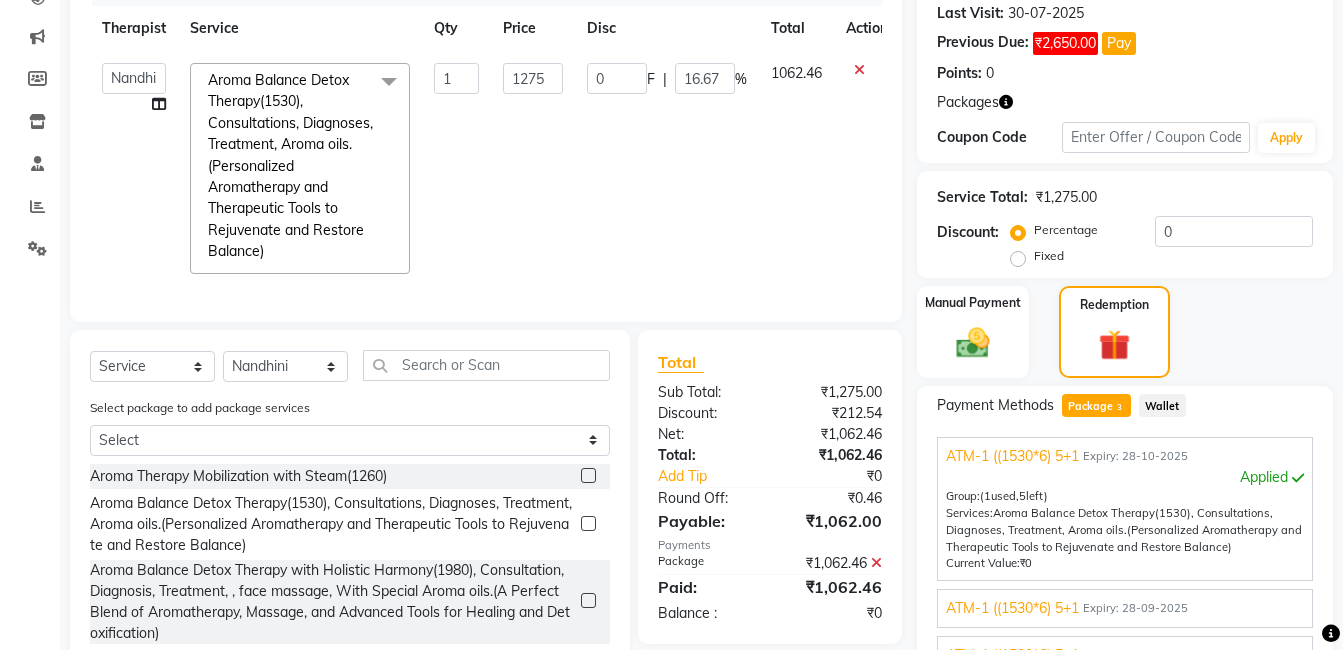 click on "1062.46" 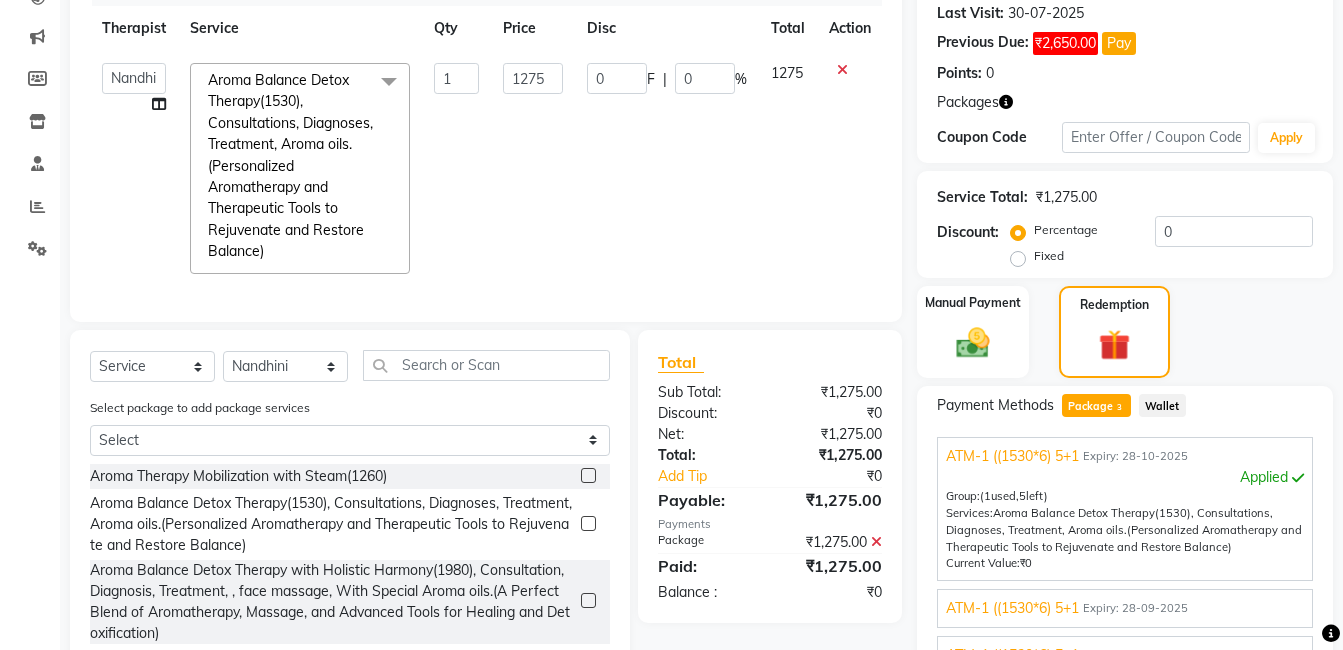 scroll, scrollTop: 16, scrollLeft: 0, axis: vertical 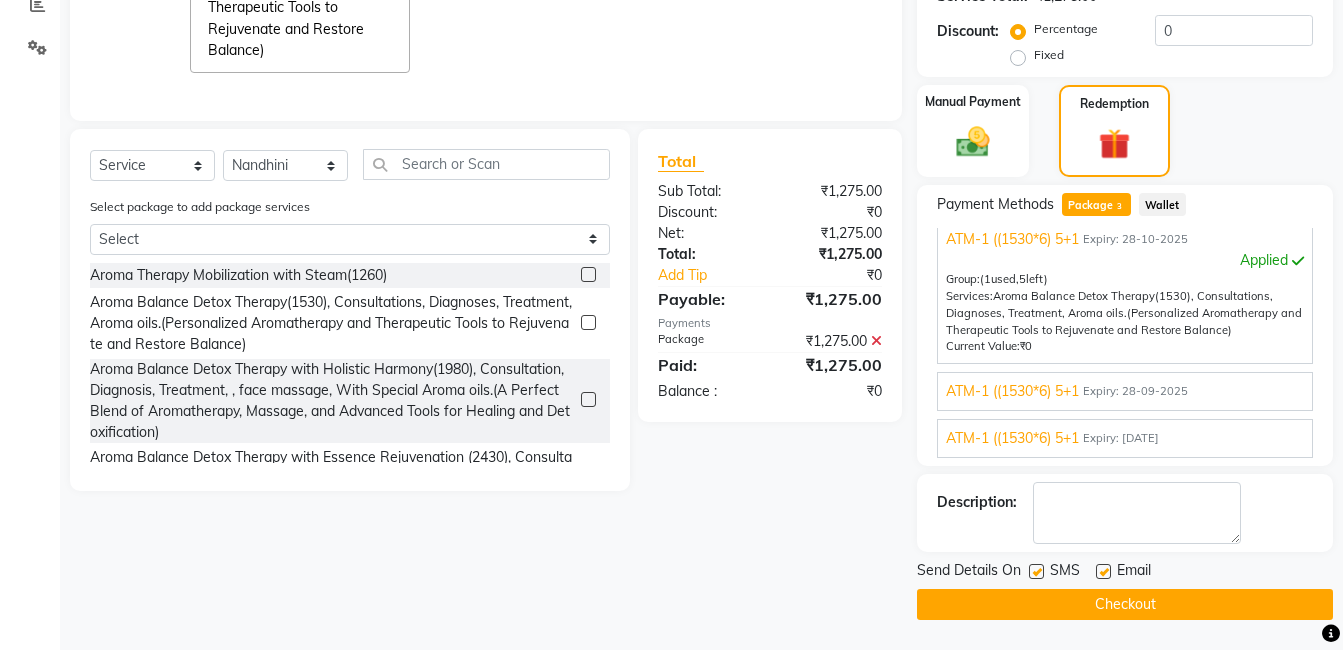 click 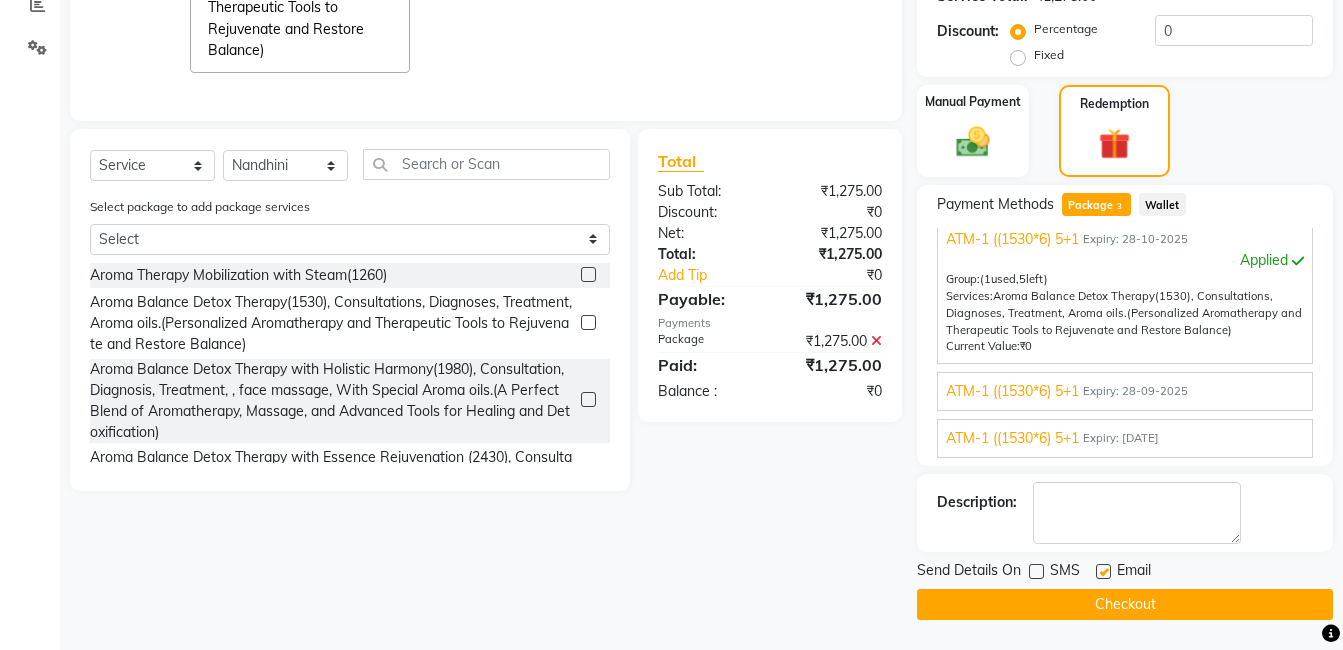 click 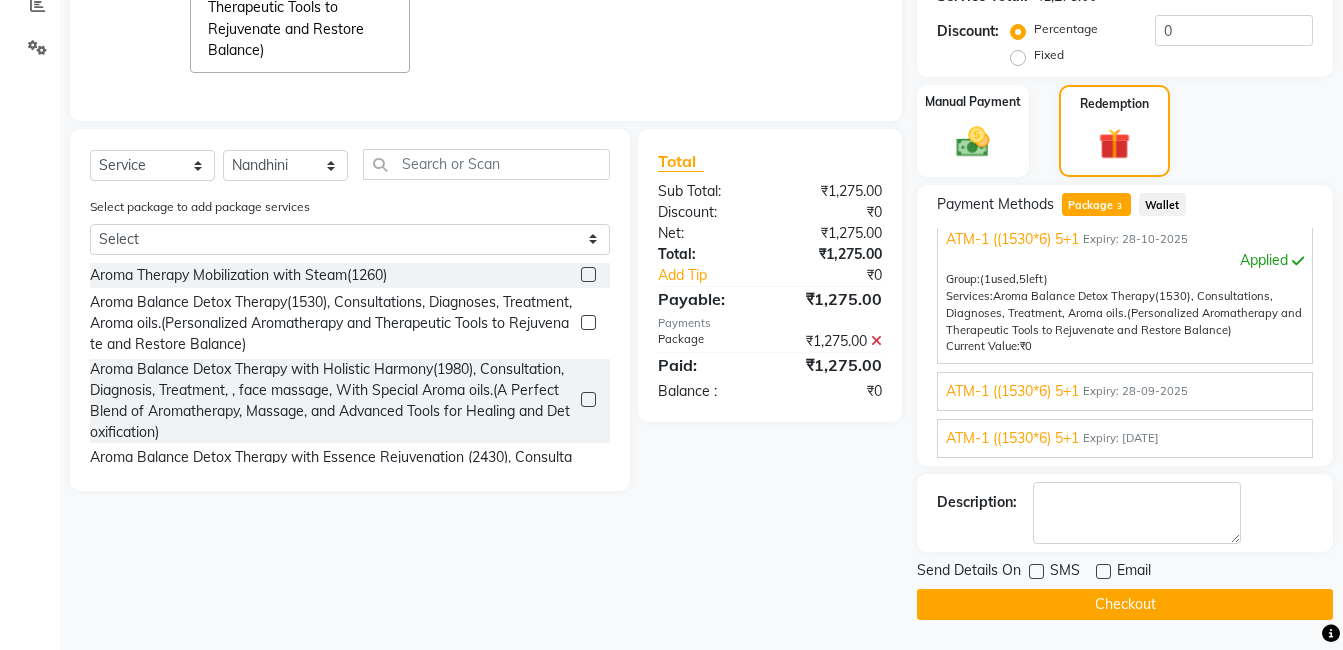 click on "Checkout" 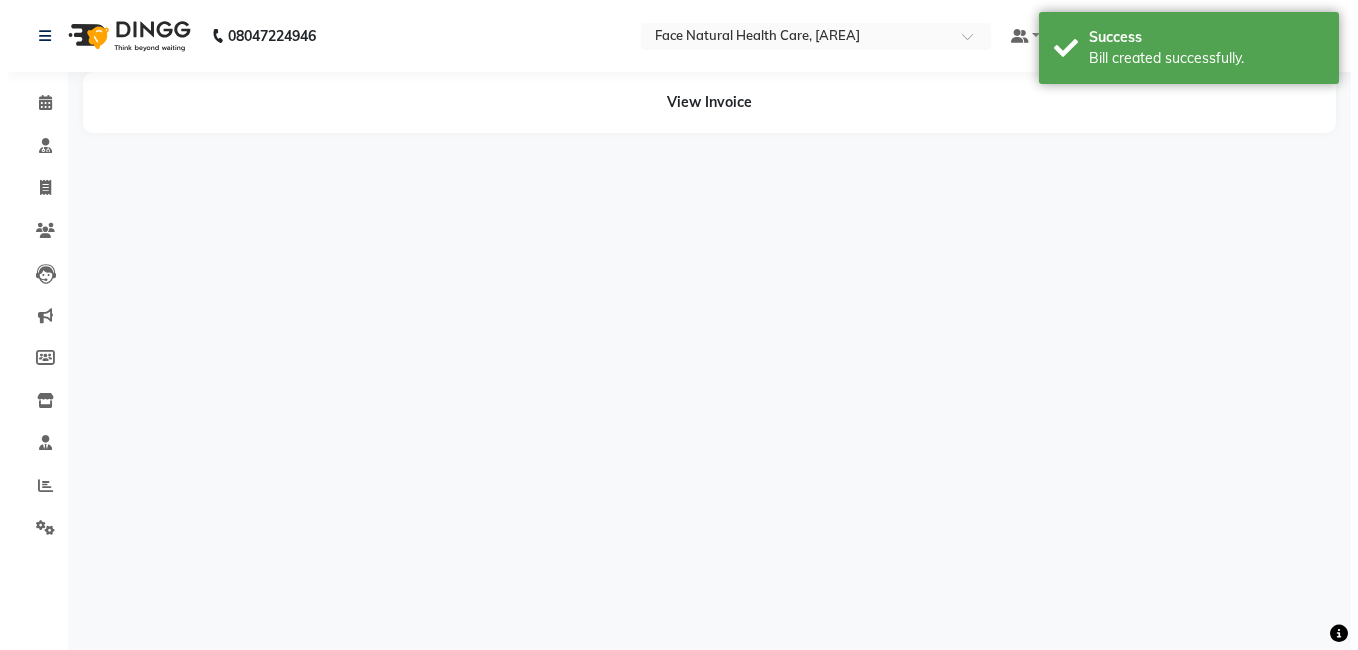 scroll, scrollTop: 0, scrollLeft: 0, axis: both 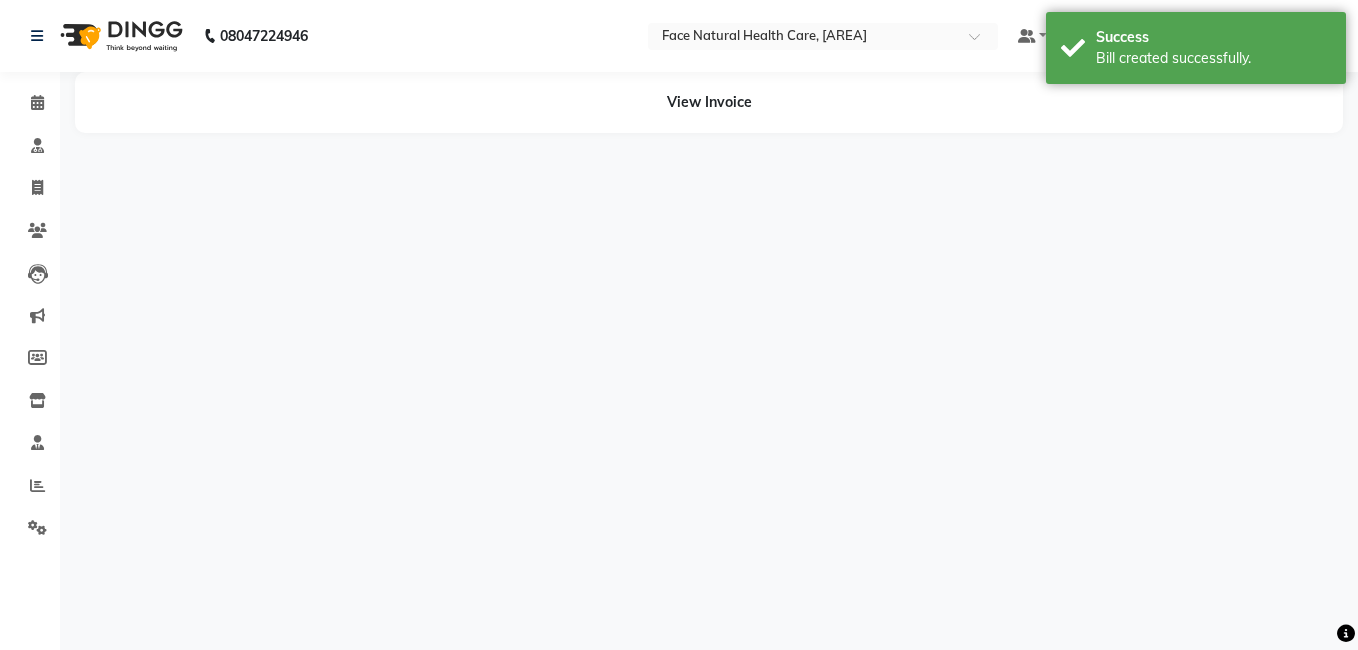 select on "40492" 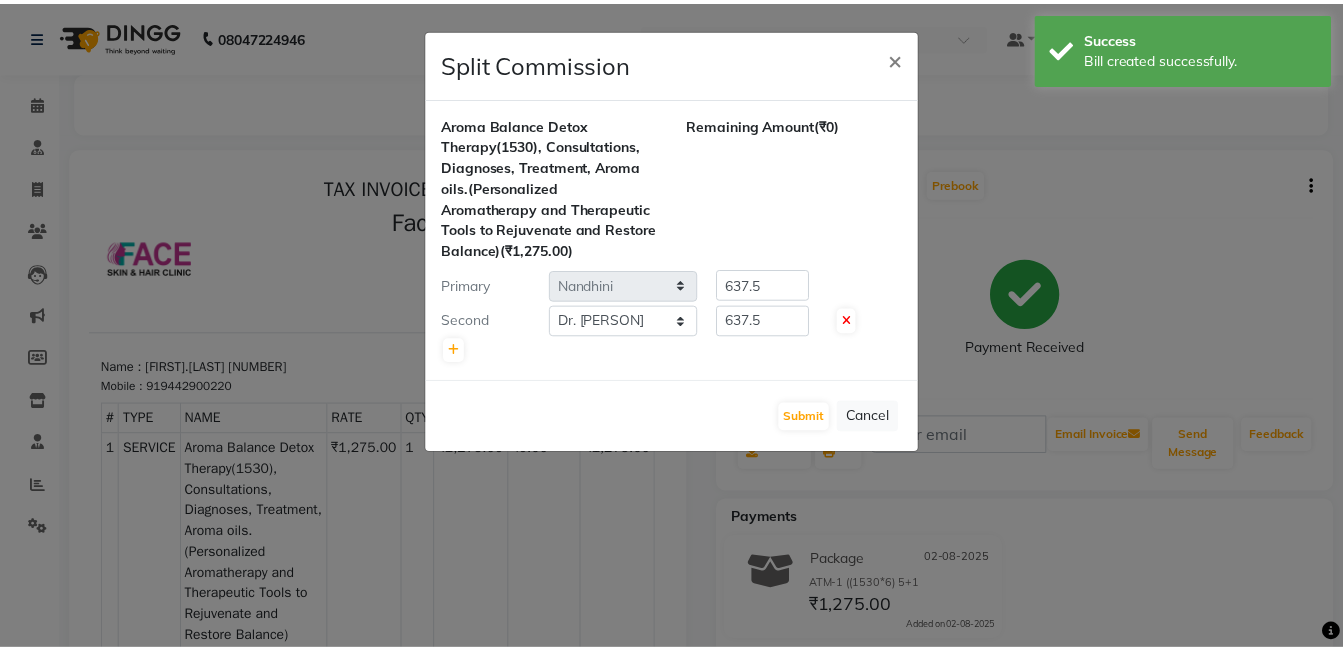 scroll, scrollTop: 0, scrollLeft: 0, axis: both 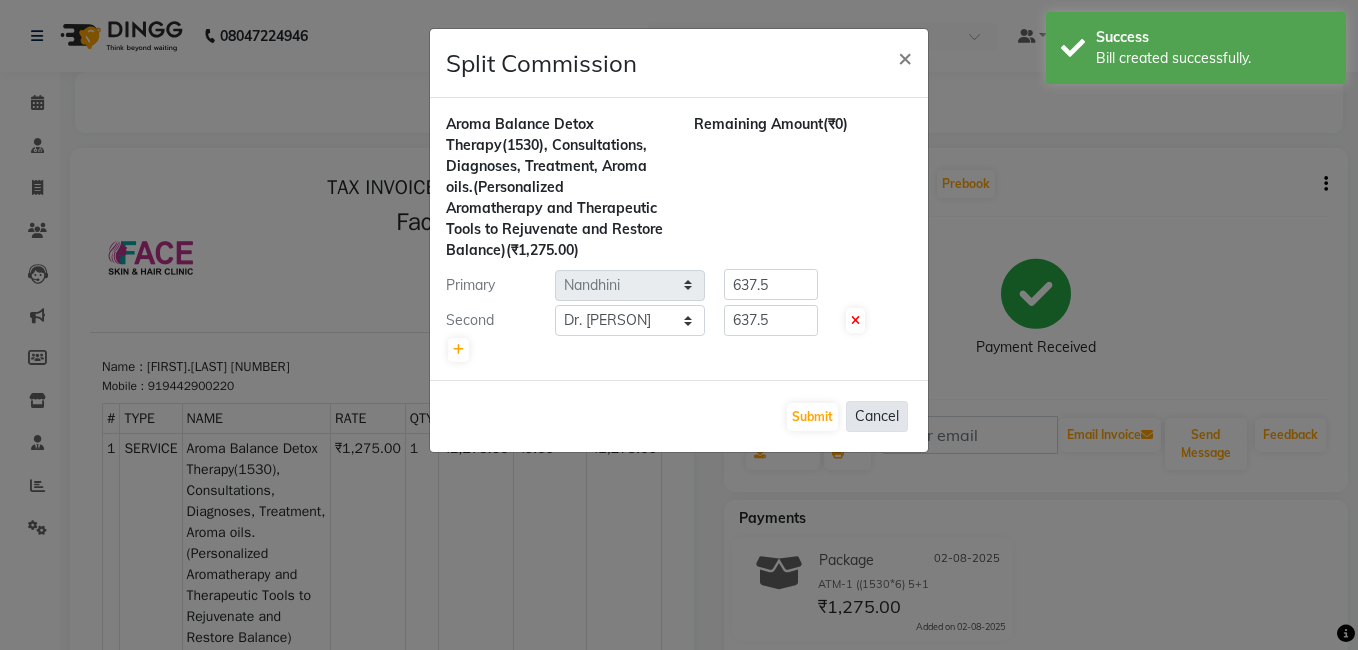 click on "Cancel" 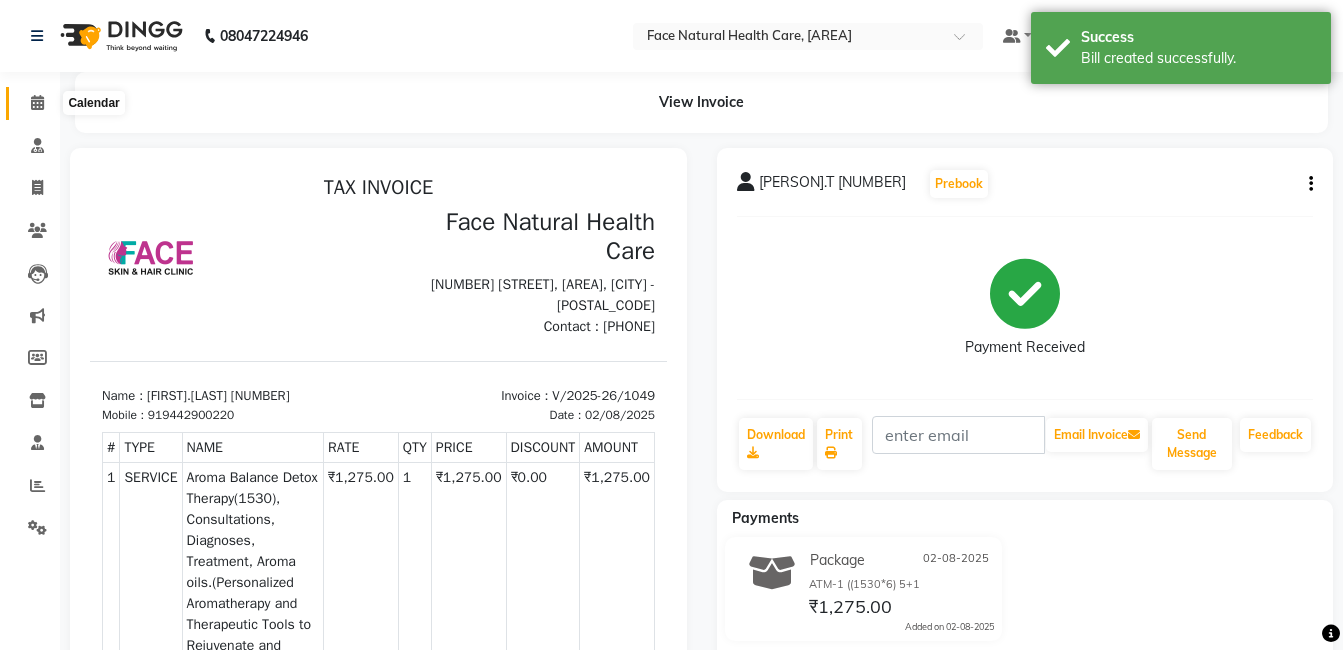 click 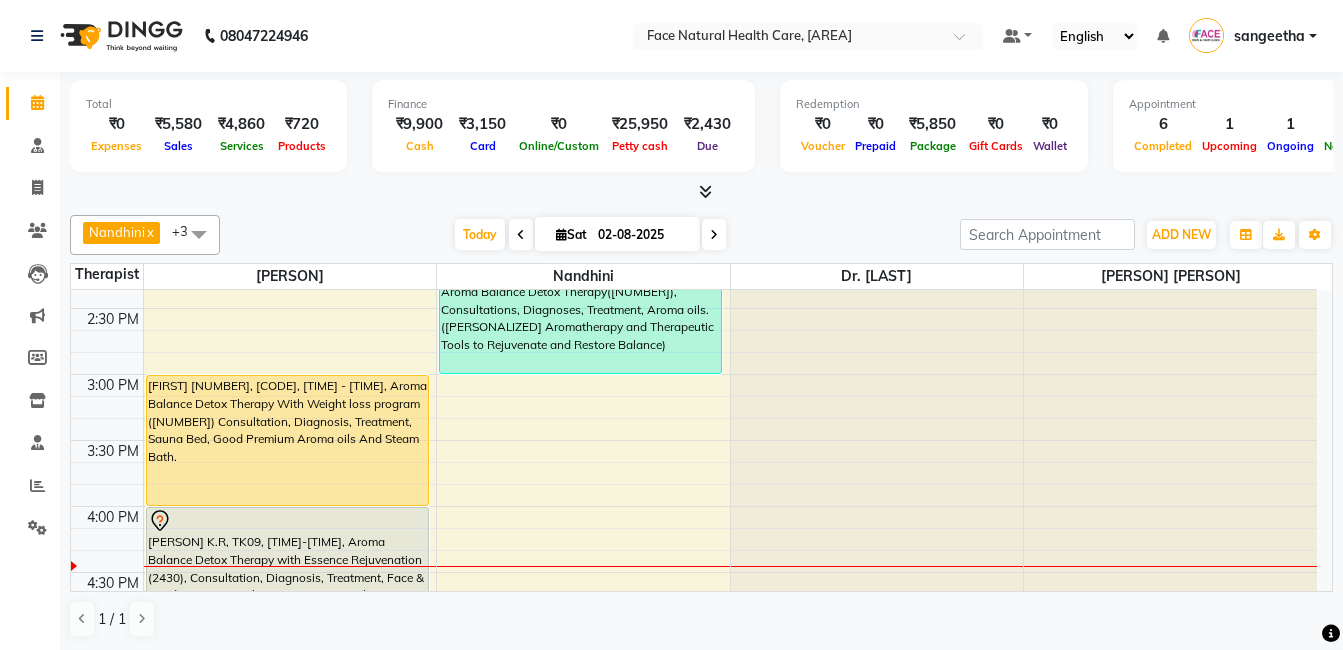 scroll, scrollTop: 702, scrollLeft: 0, axis: vertical 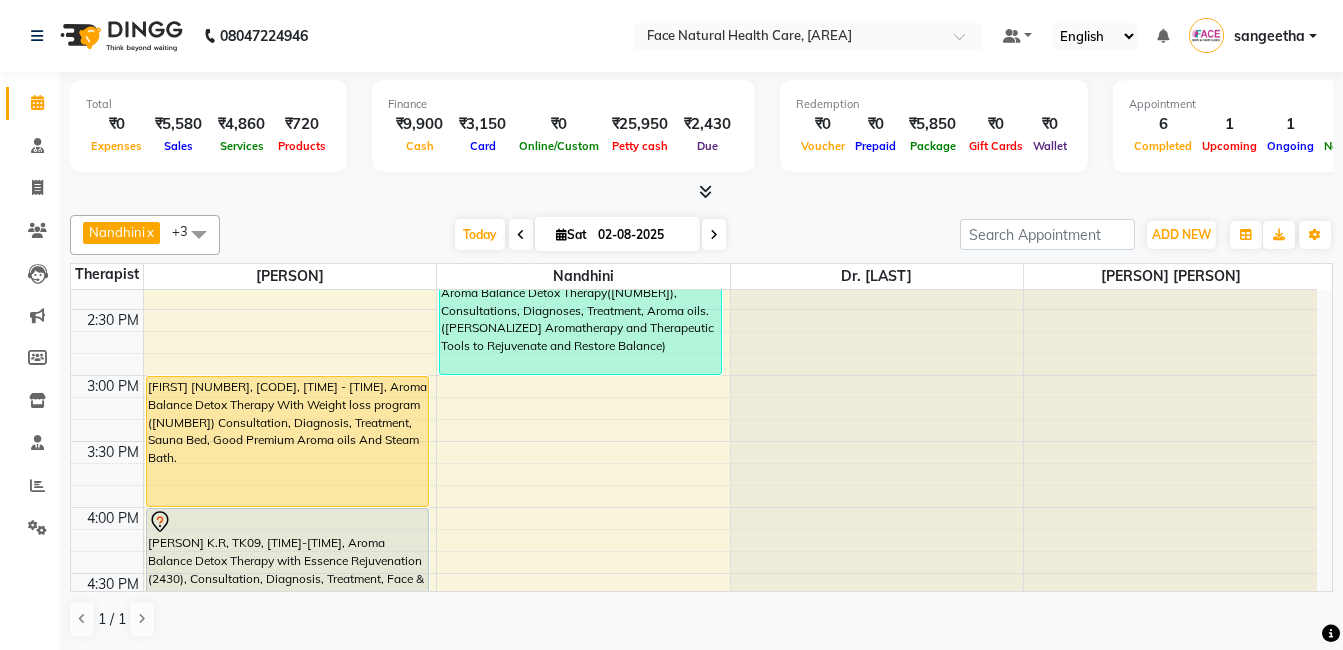 click on "Sat" at bounding box center [571, 234] 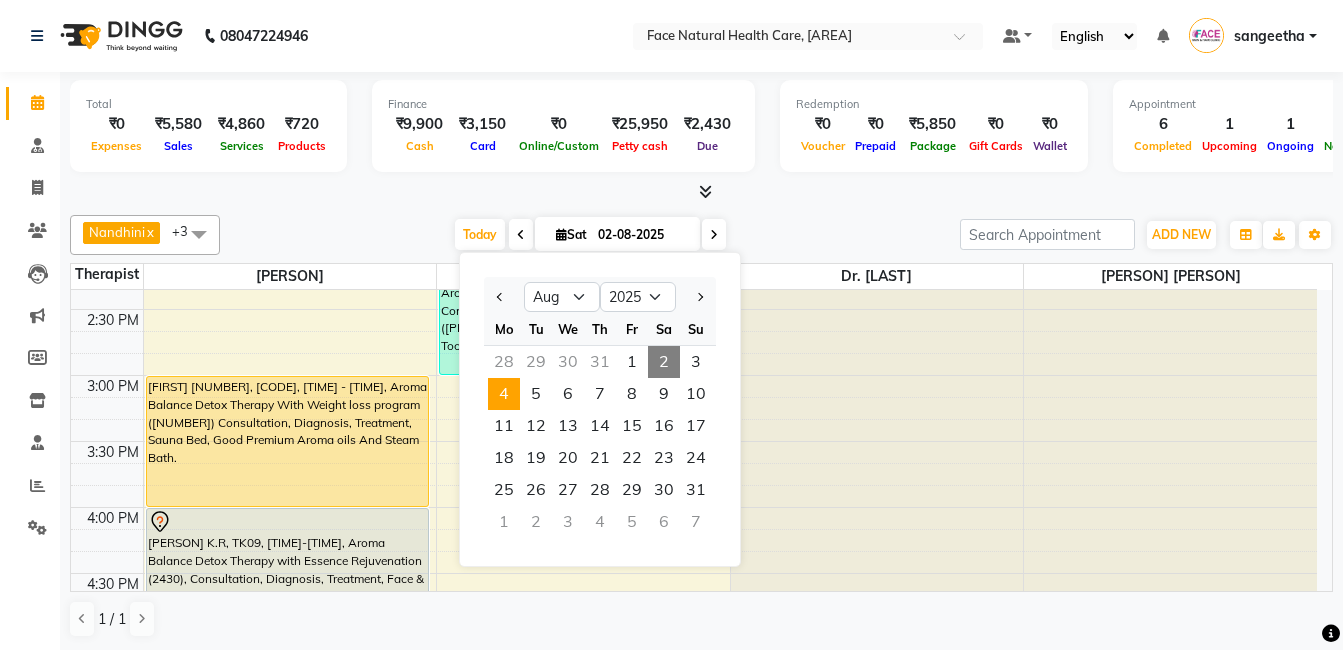 click on "4" at bounding box center (504, 394) 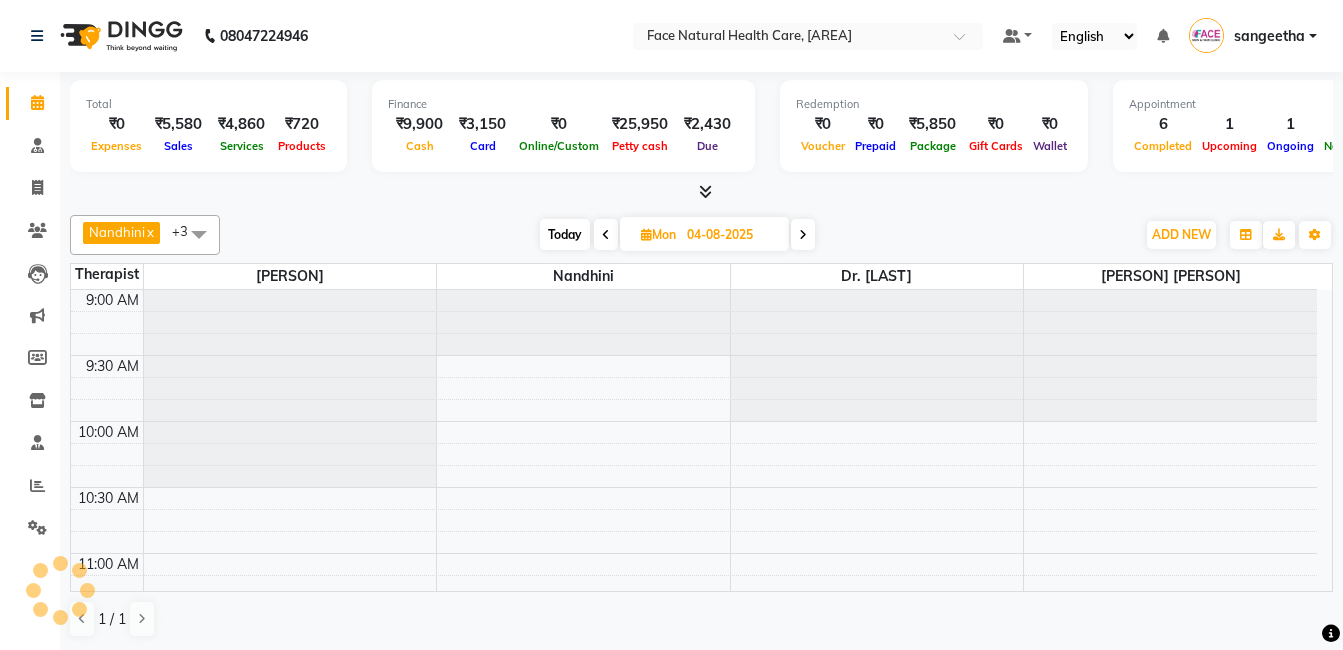 scroll, scrollTop: 925, scrollLeft: 0, axis: vertical 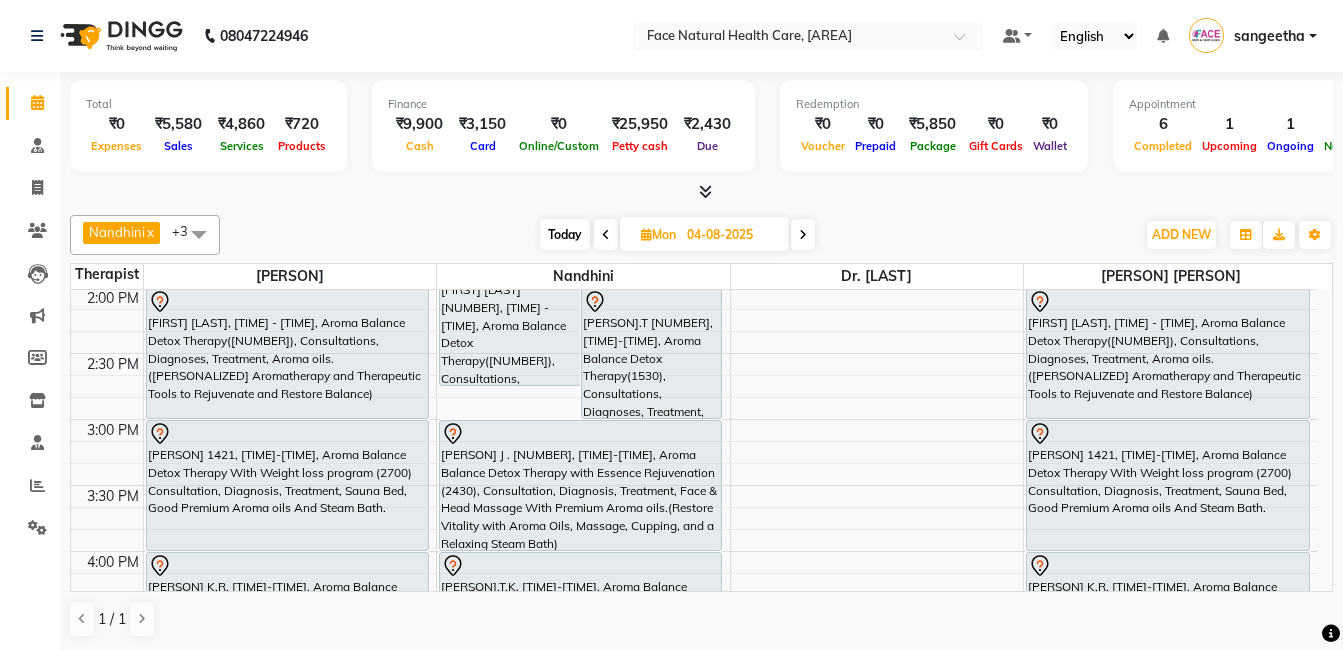 click on "[PERSON].T [NUMBER], [TIME]-[TIME], Aroma Balance Detox Therapy(1530), Consultations, Diagnoses, Treatment, Aroma oils.(Personalized Aromatherapy and Therapeutic Tools to Rejuvenate and Restore Balance)" at bounding box center [652, 353] 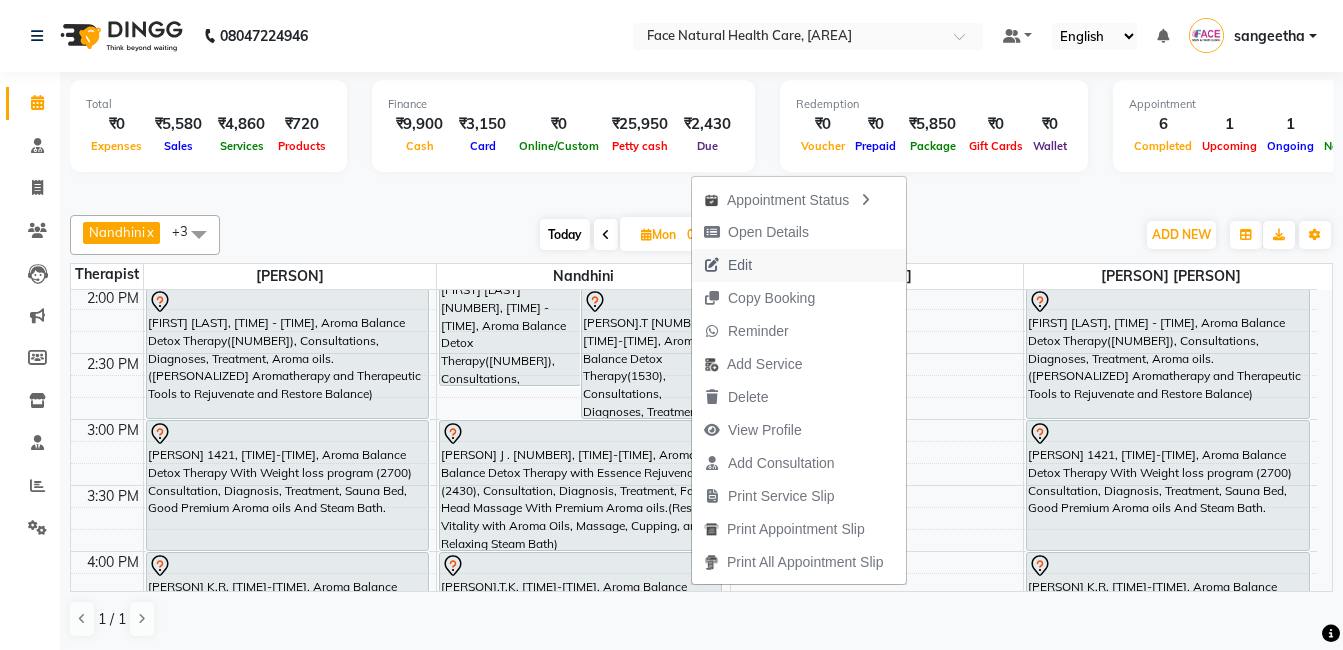 click on "Edit" at bounding box center (728, 265) 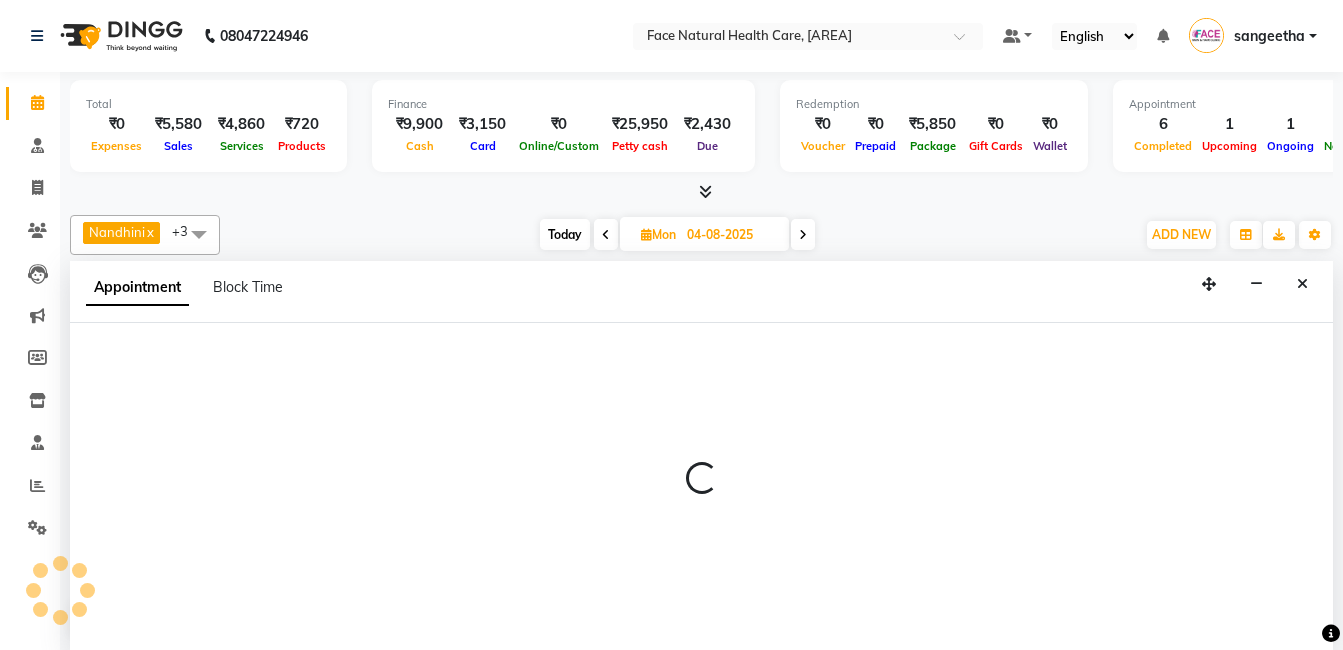 scroll, scrollTop: 1, scrollLeft: 0, axis: vertical 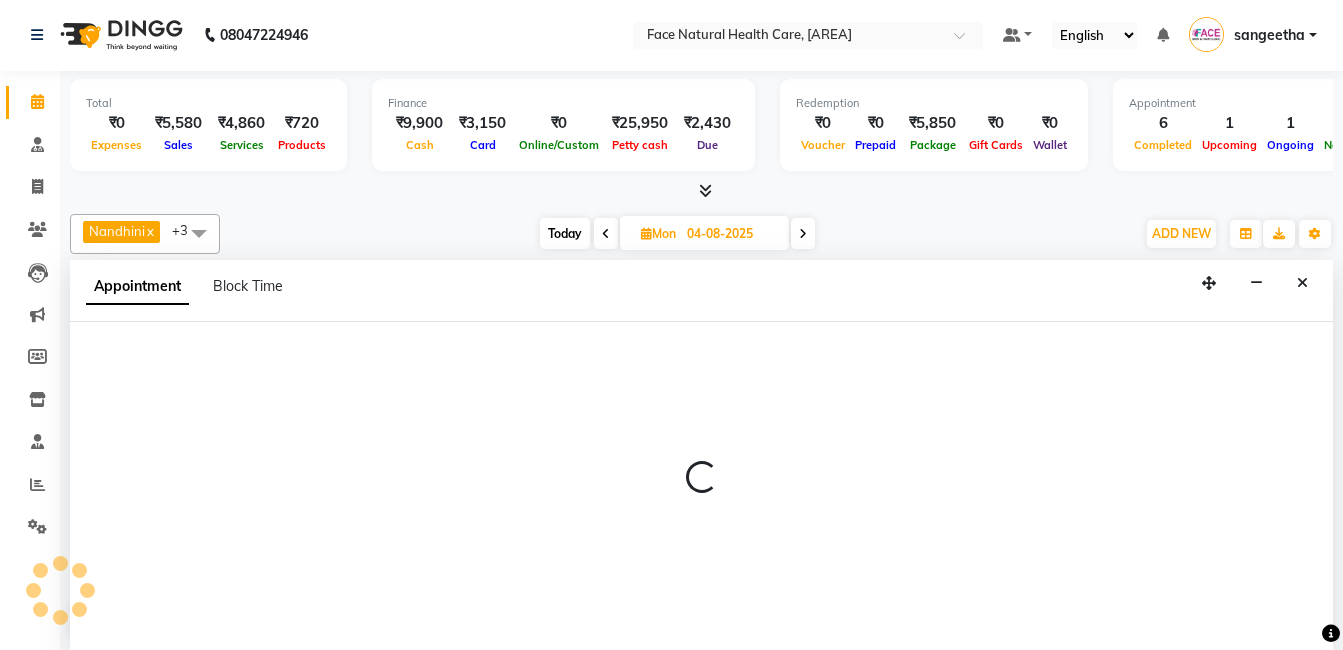 select on "tentative" 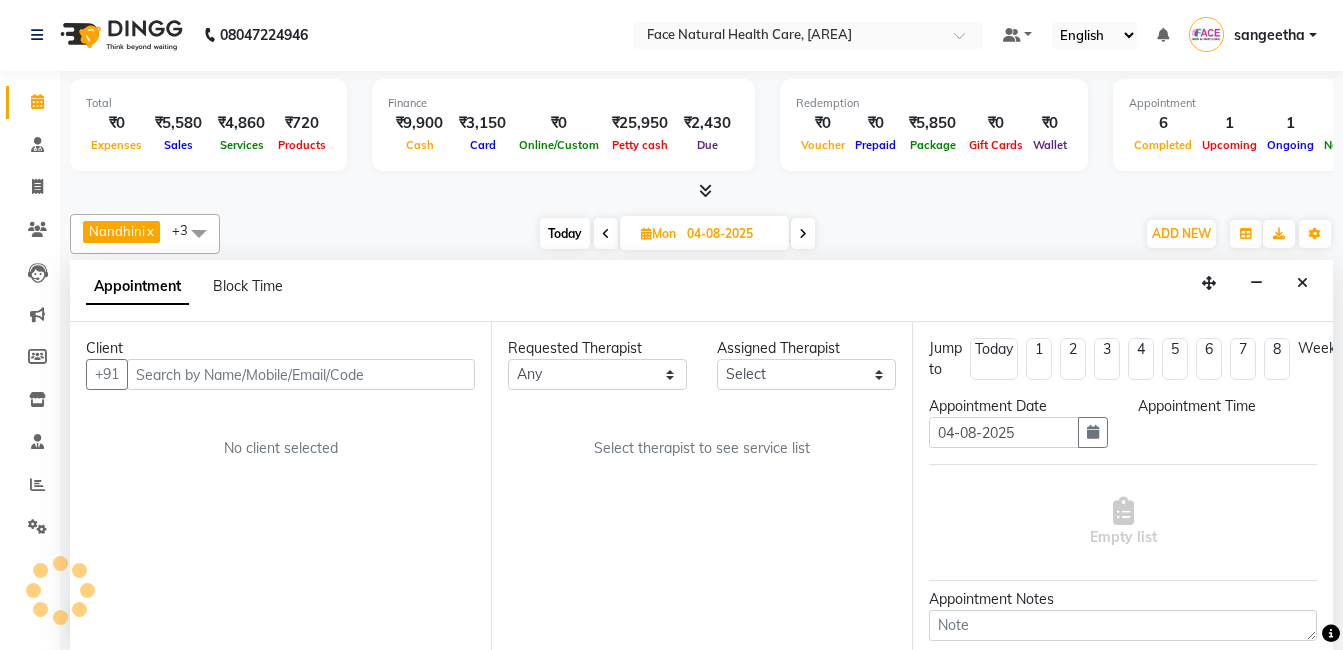scroll, scrollTop: 0, scrollLeft: 0, axis: both 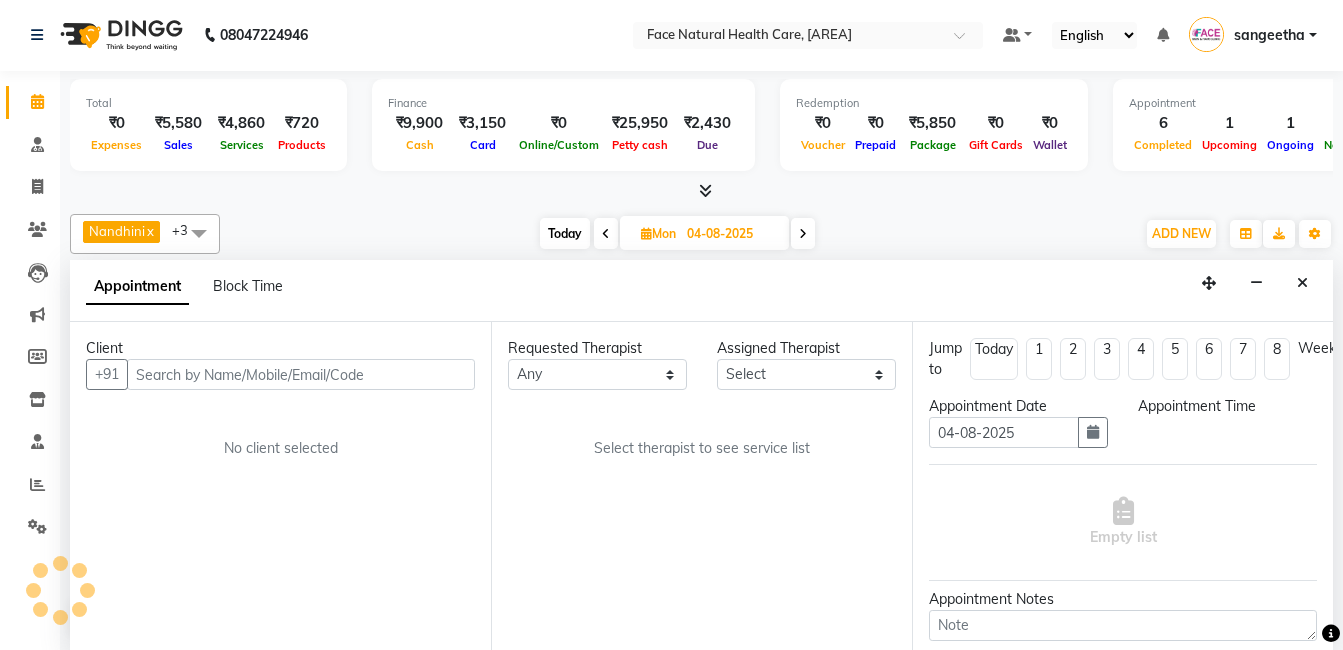 select on "47694" 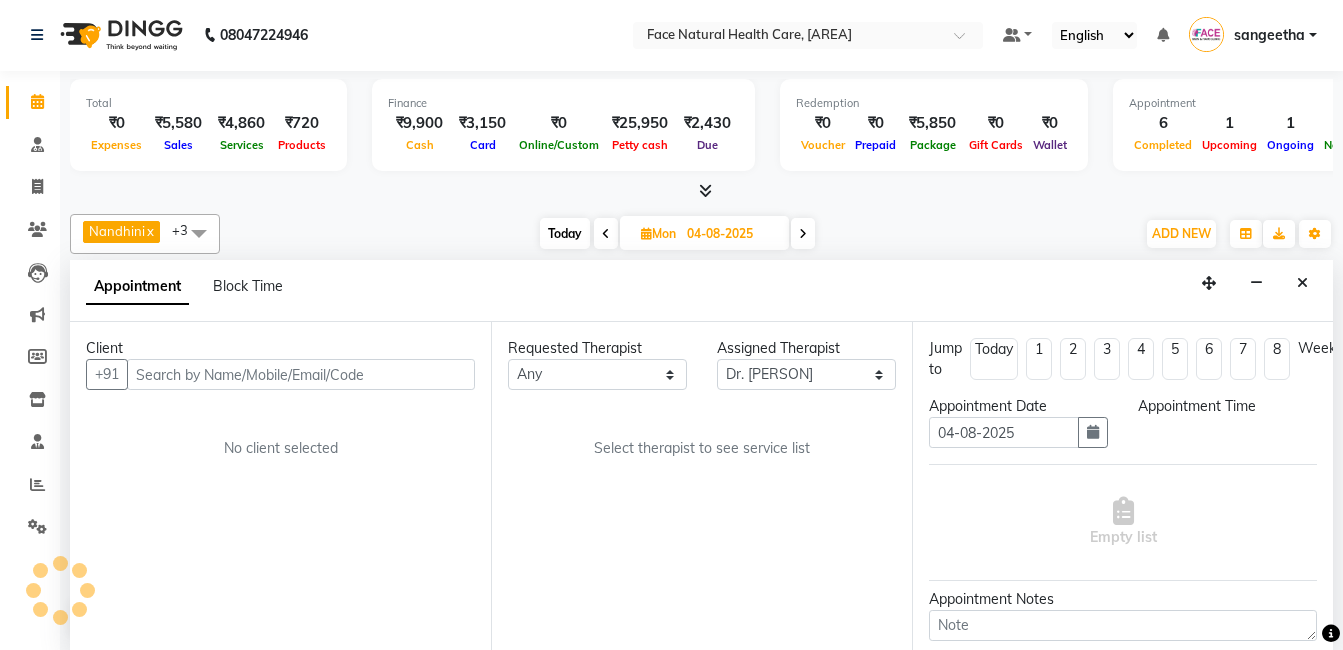 select on "840" 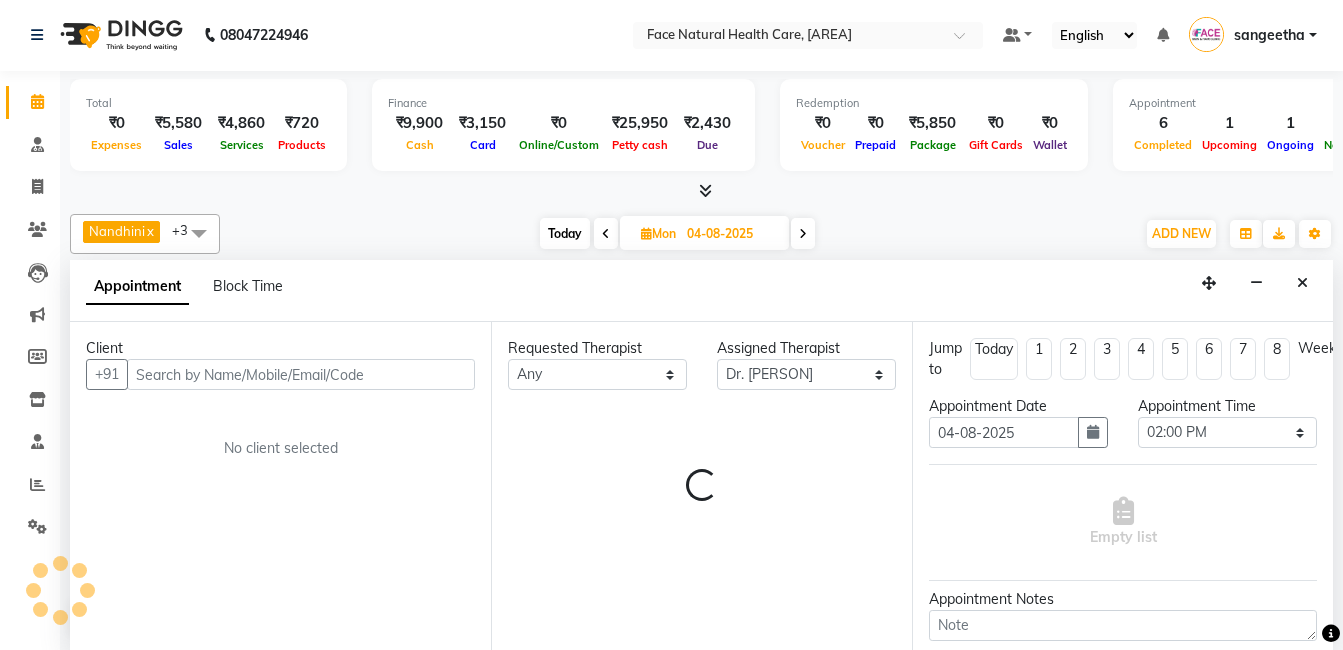 scroll, scrollTop: 925, scrollLeft: 0, axis: vertical 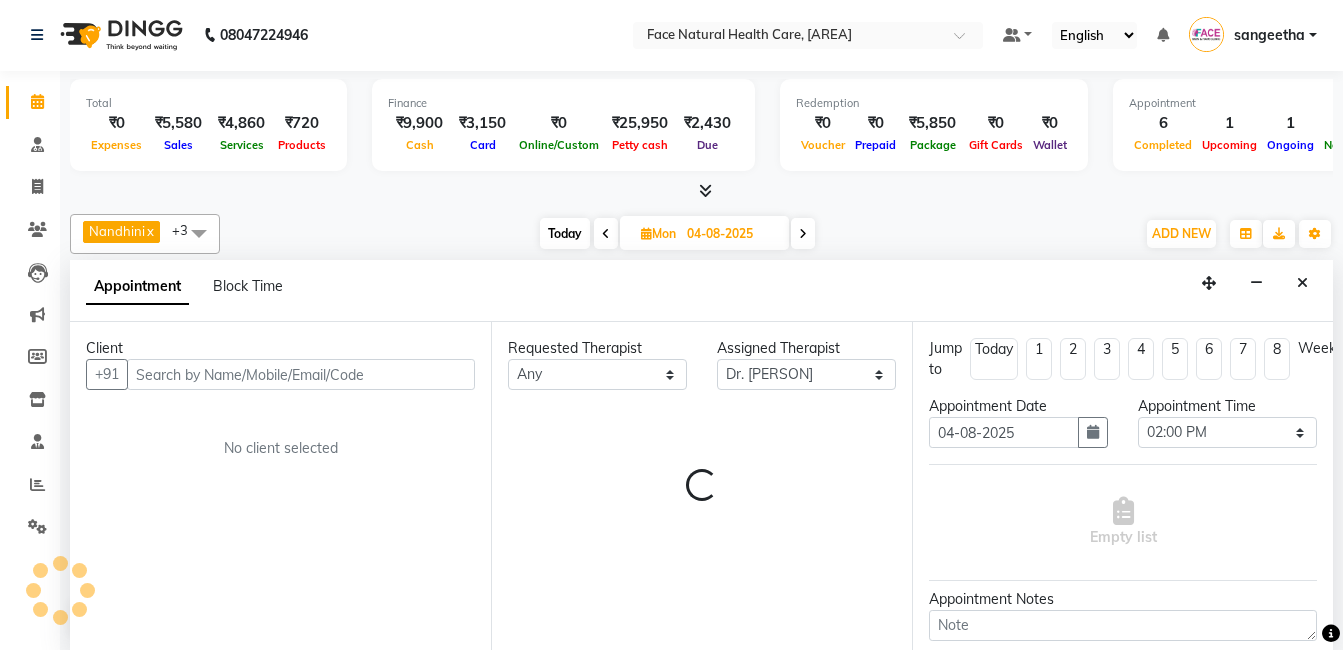 select on "2632" 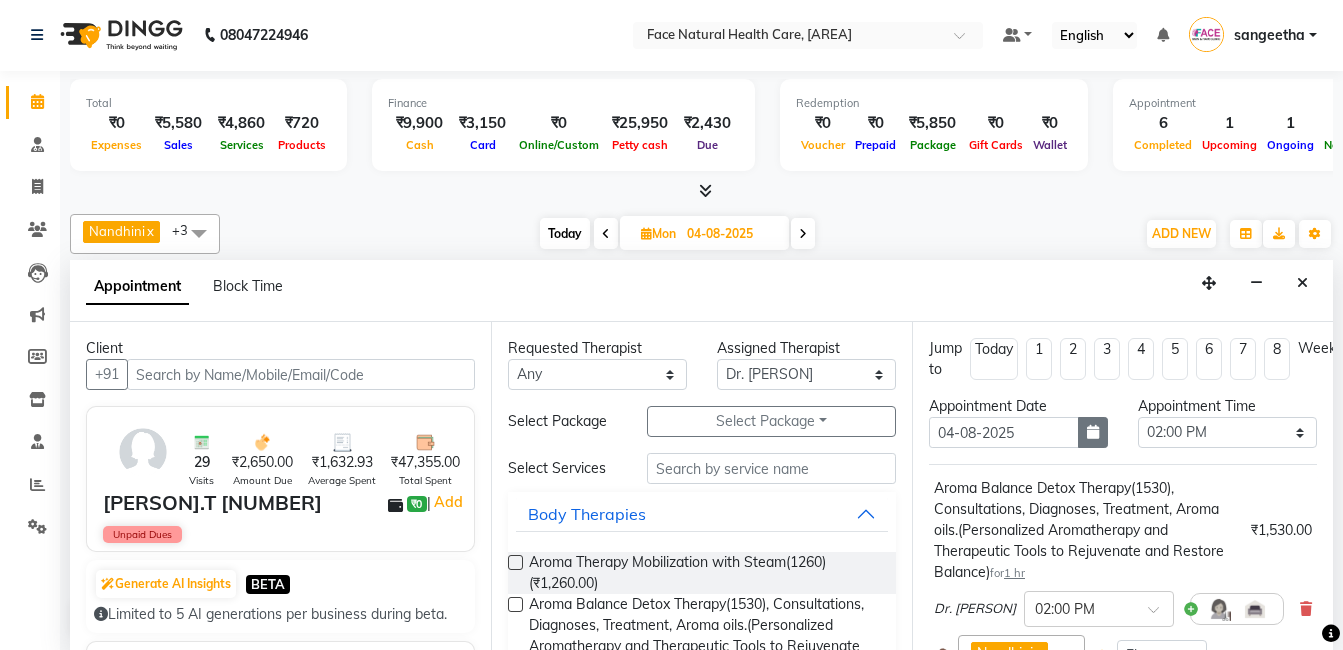 click at bounding box center (1093, 432) 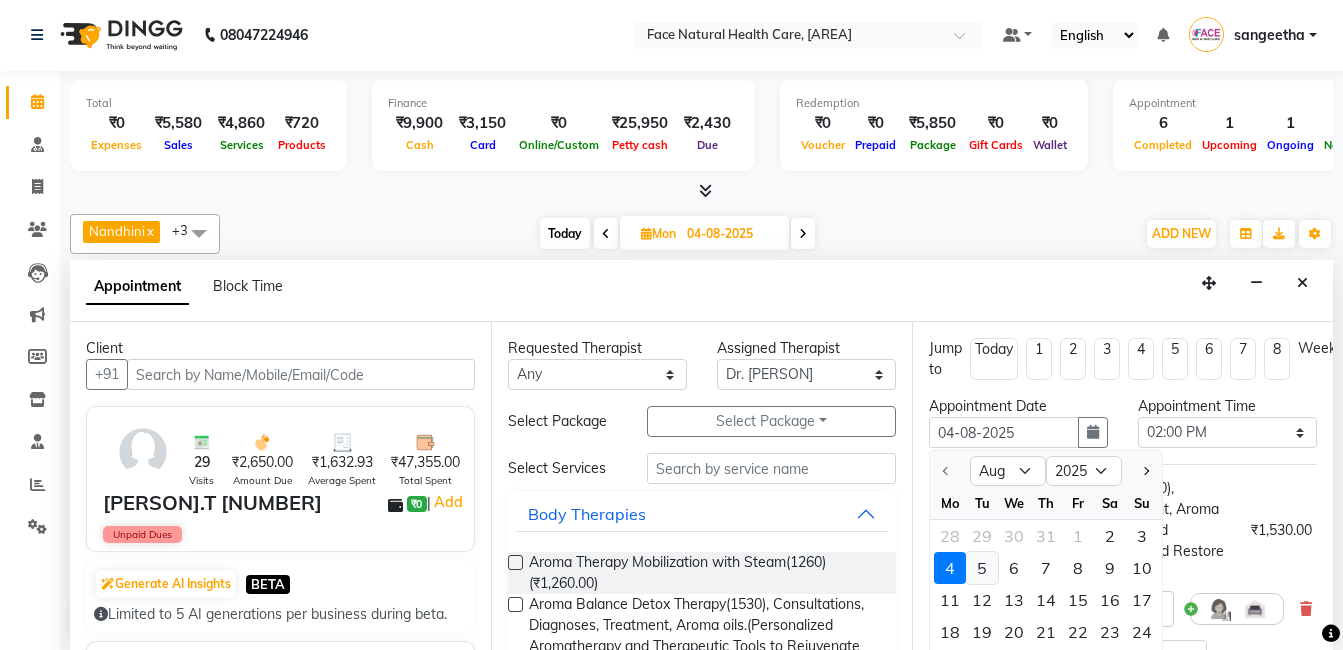 click on "5" at bounding box center (982, 568) 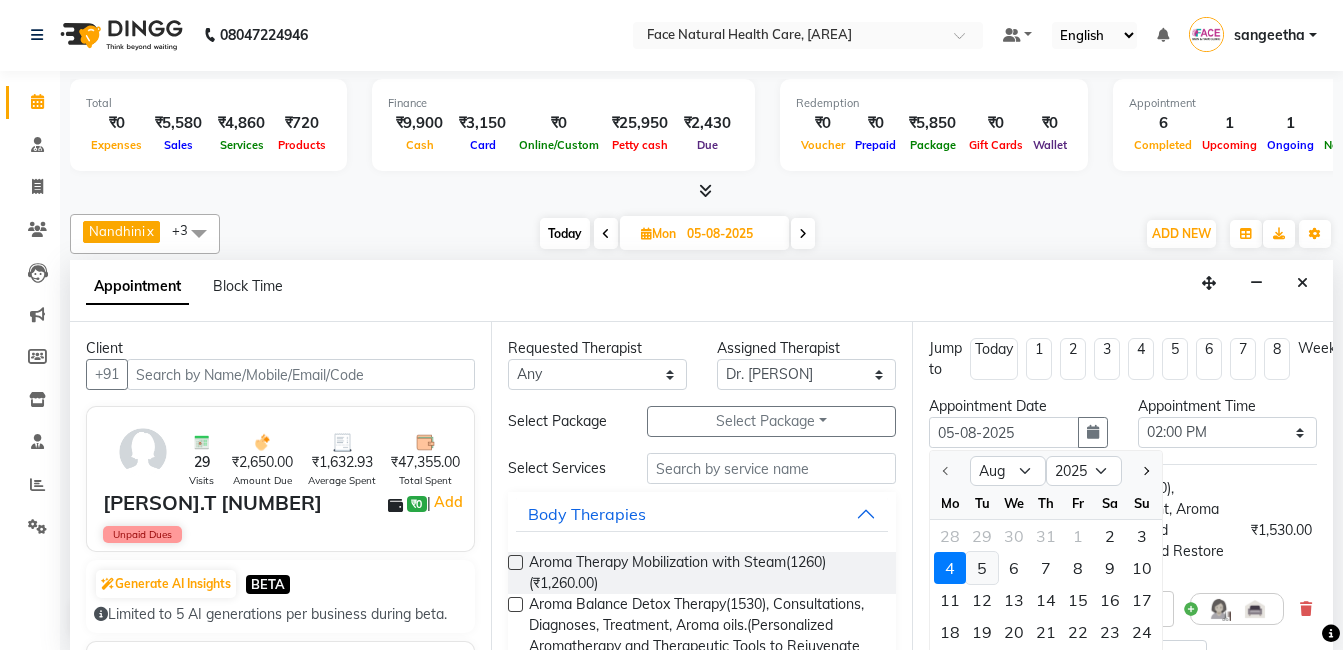 scroll, scrollTop: 0, scrollLeft: 0, axis: both 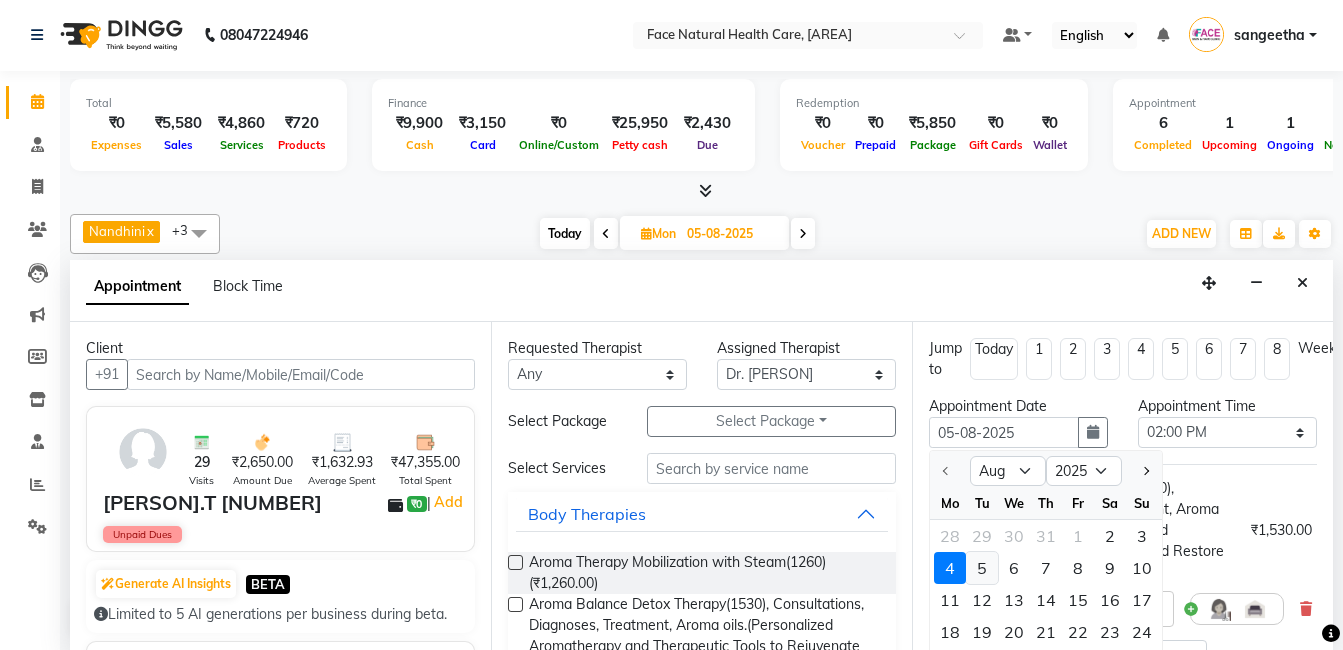 select on "840" 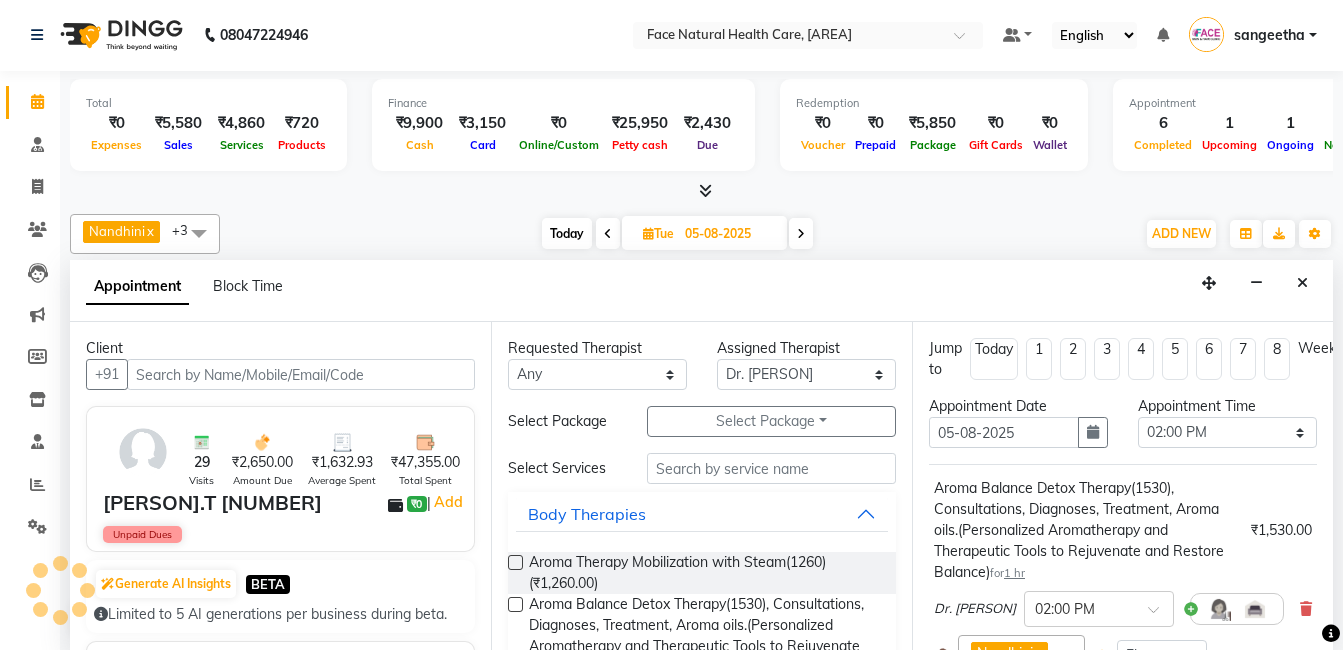 scroll, scrollTop: 925, scrollLeft: 0, axis: vertical 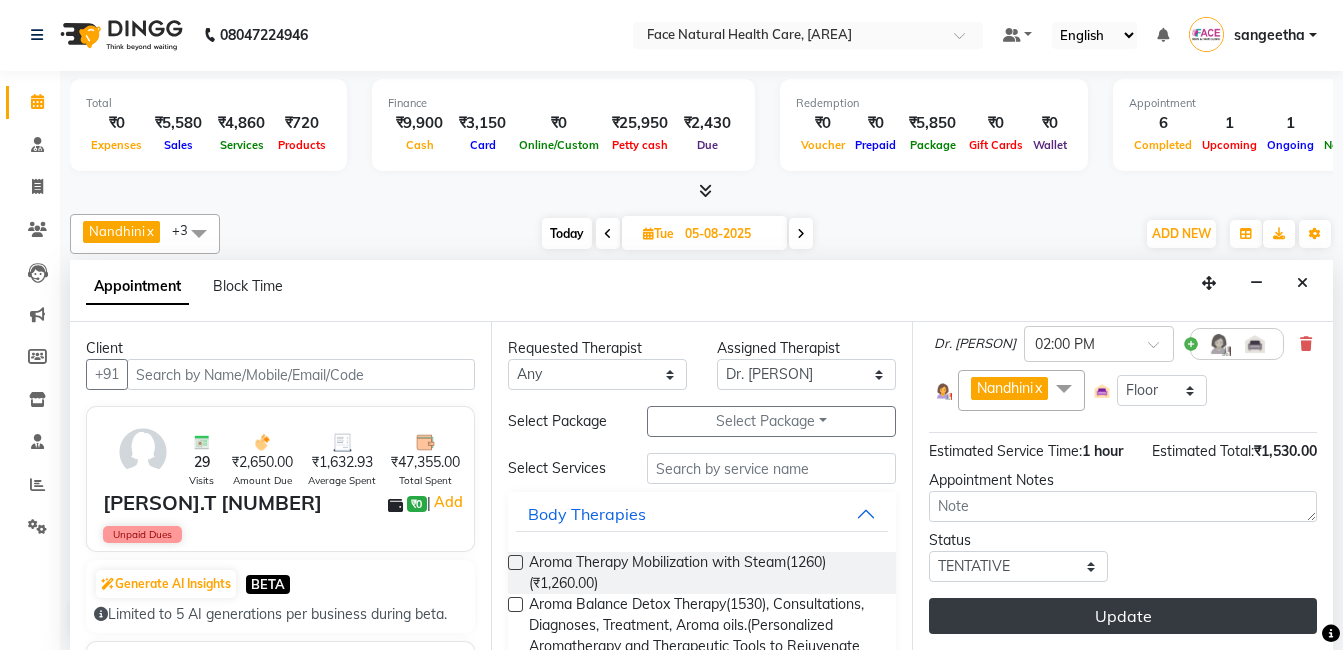 click on "Update" at bounding box center [1123, 616] 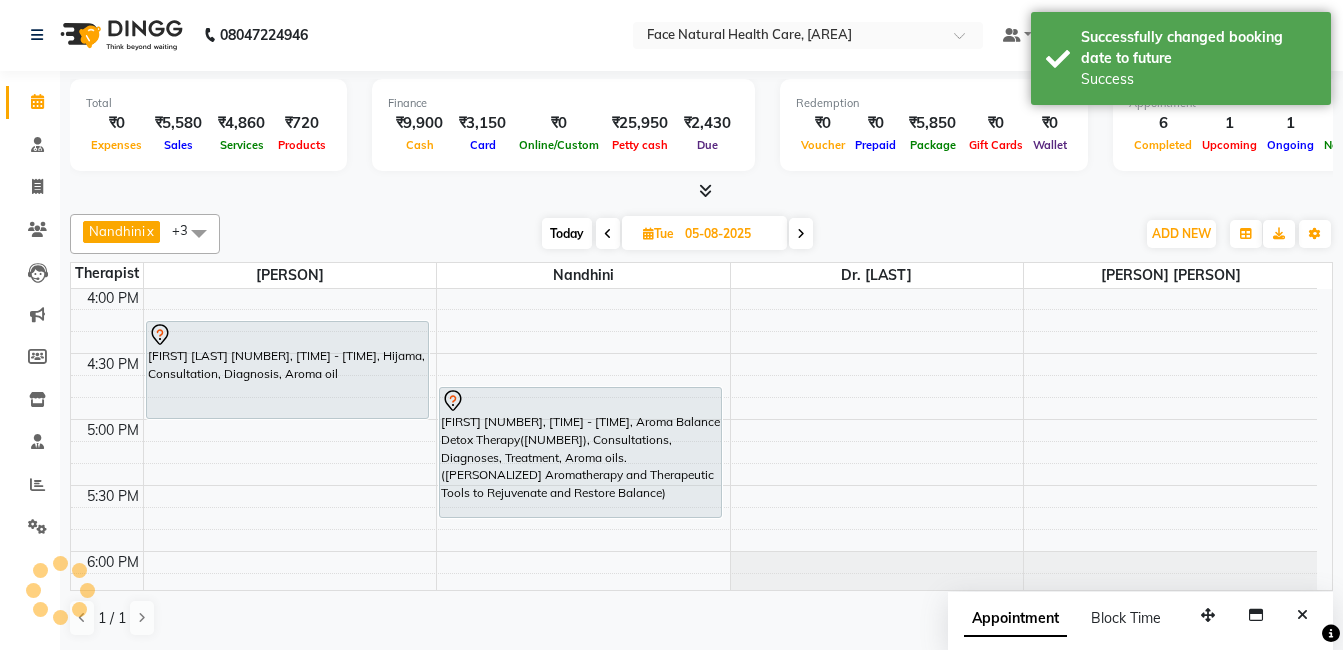 scroll, scrollTop: 0, scrollLeft: 0, axis: both 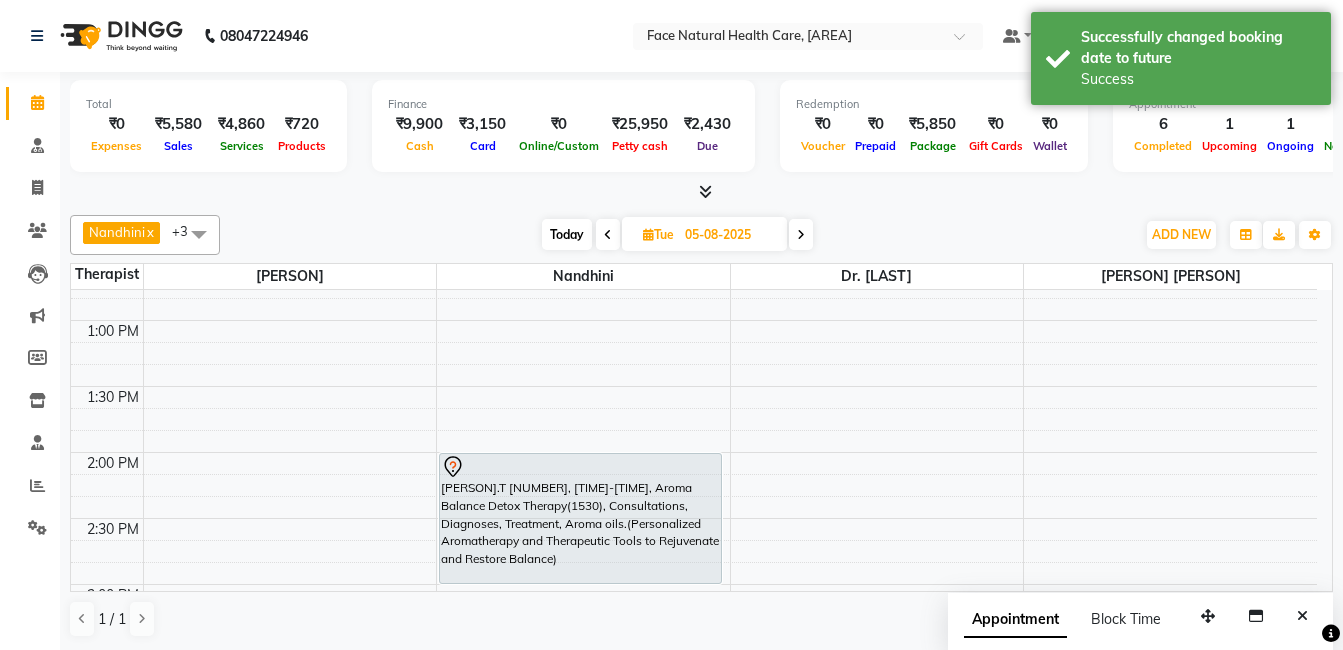 click on "Today" at bounding box center (567, 234) 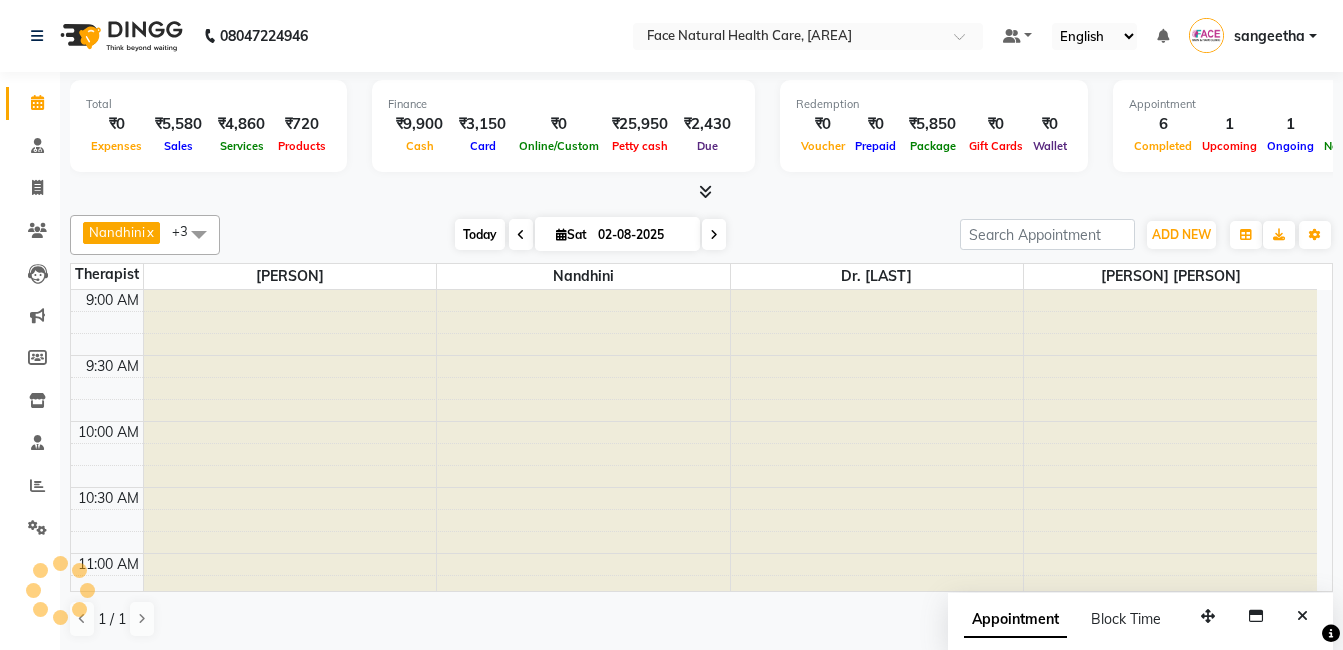 scroll, scrollTop: 925, scrollLeft: 0, axis: vertical 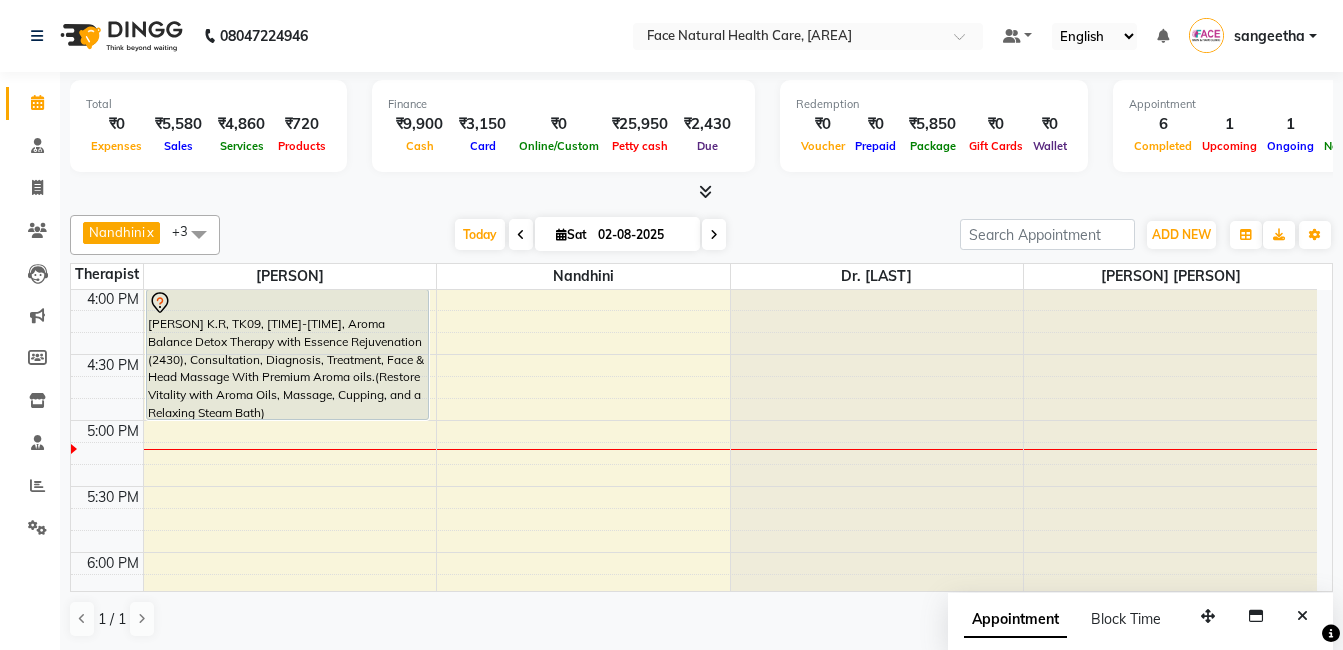 click on "[PERSON] K.R, TK09, [TIME]-[TIME], Aroma Balance Detox Therapy with Essence Rejuvenation  (2430), Consultation, Diagnosis, Treatment,  Face & Head Massage With Premium Aroma oils.(Restore Vitality with Aroma Oils, Massage, Cupping, and a Relaxing Steam Bath)" at bounding box center (287, 354) 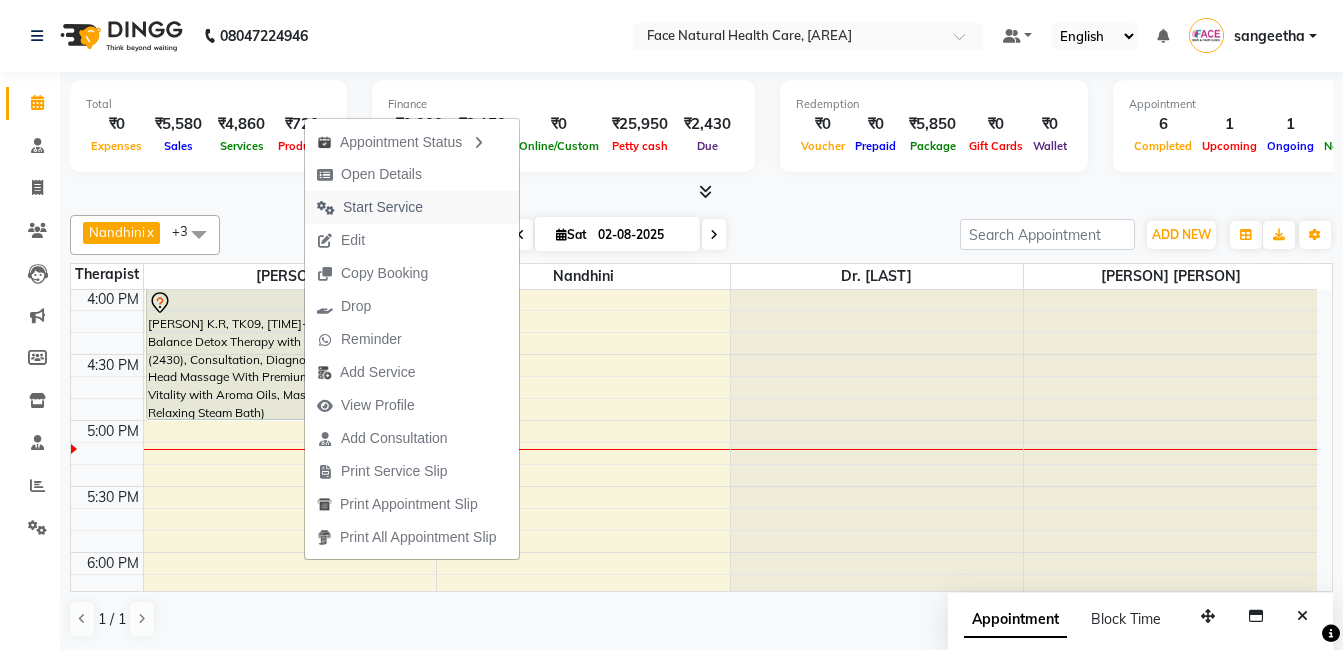 click on "Start Service" at bounding box center [383, 207] 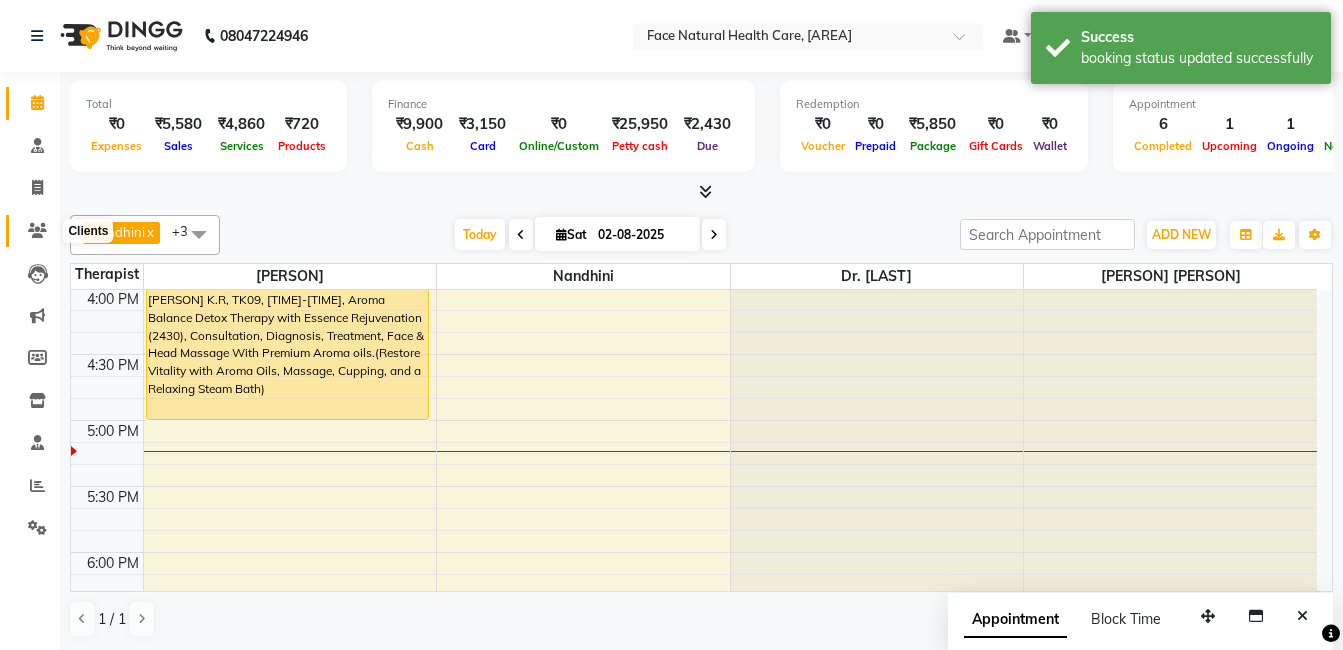 click 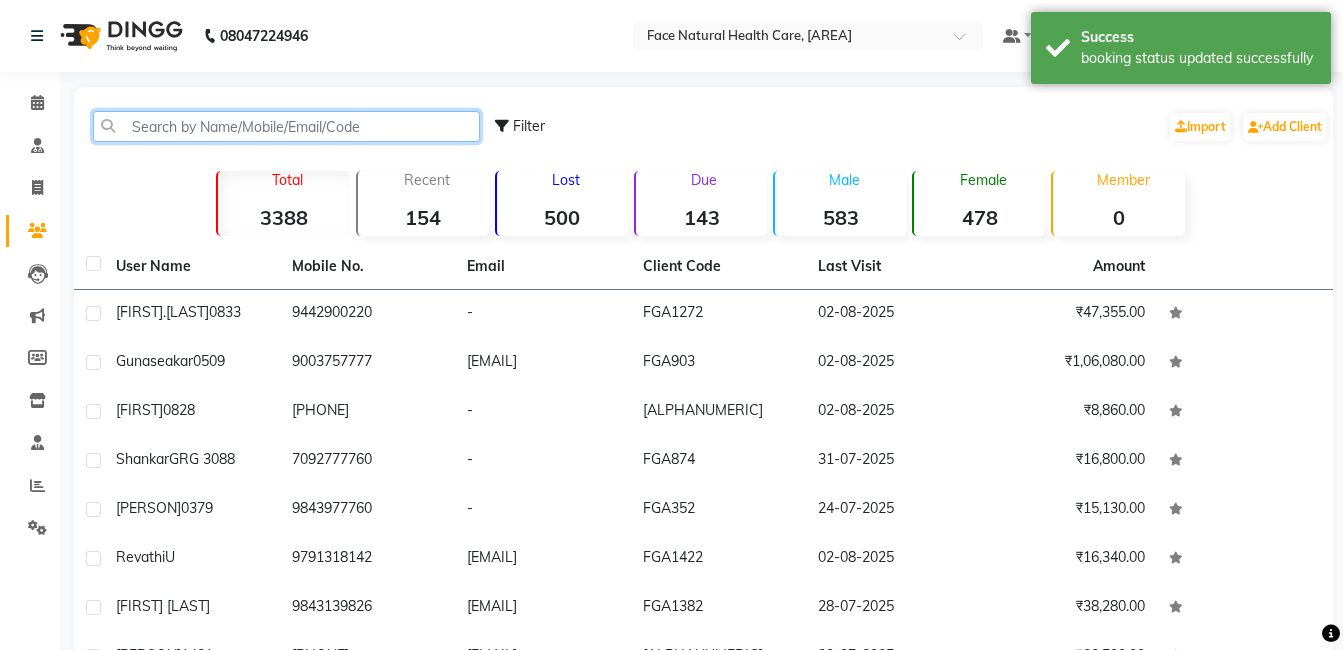 click 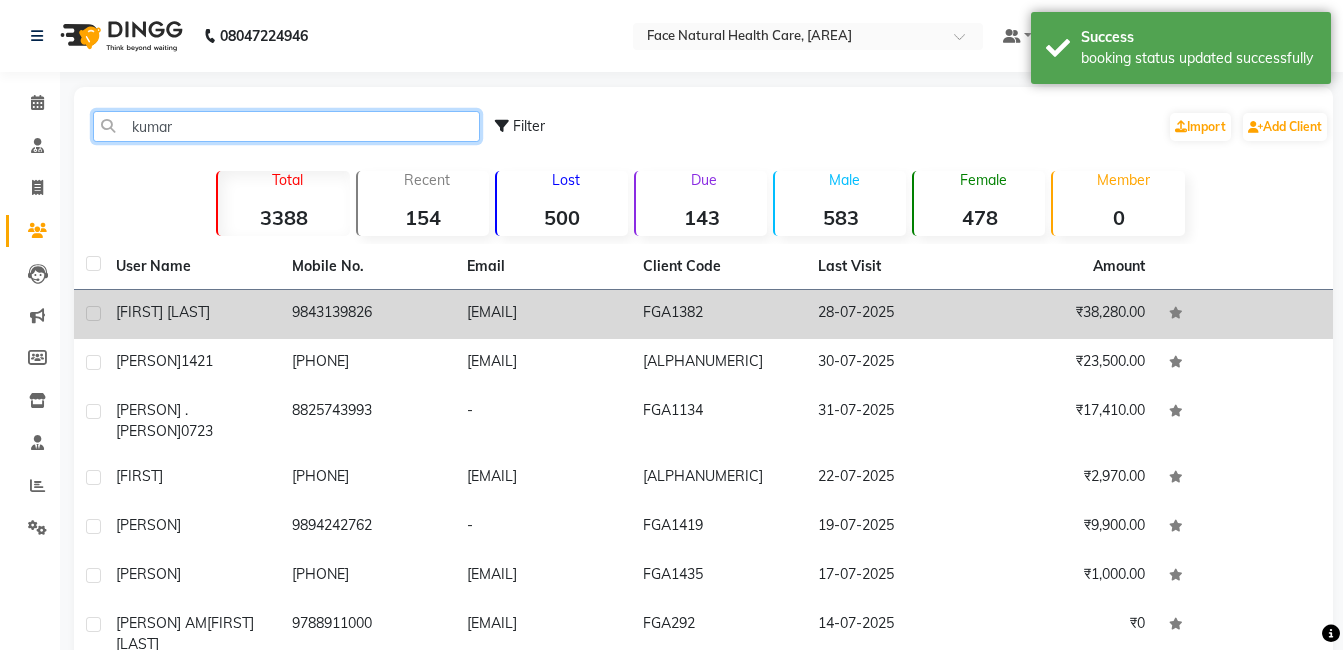 type on "kumar" 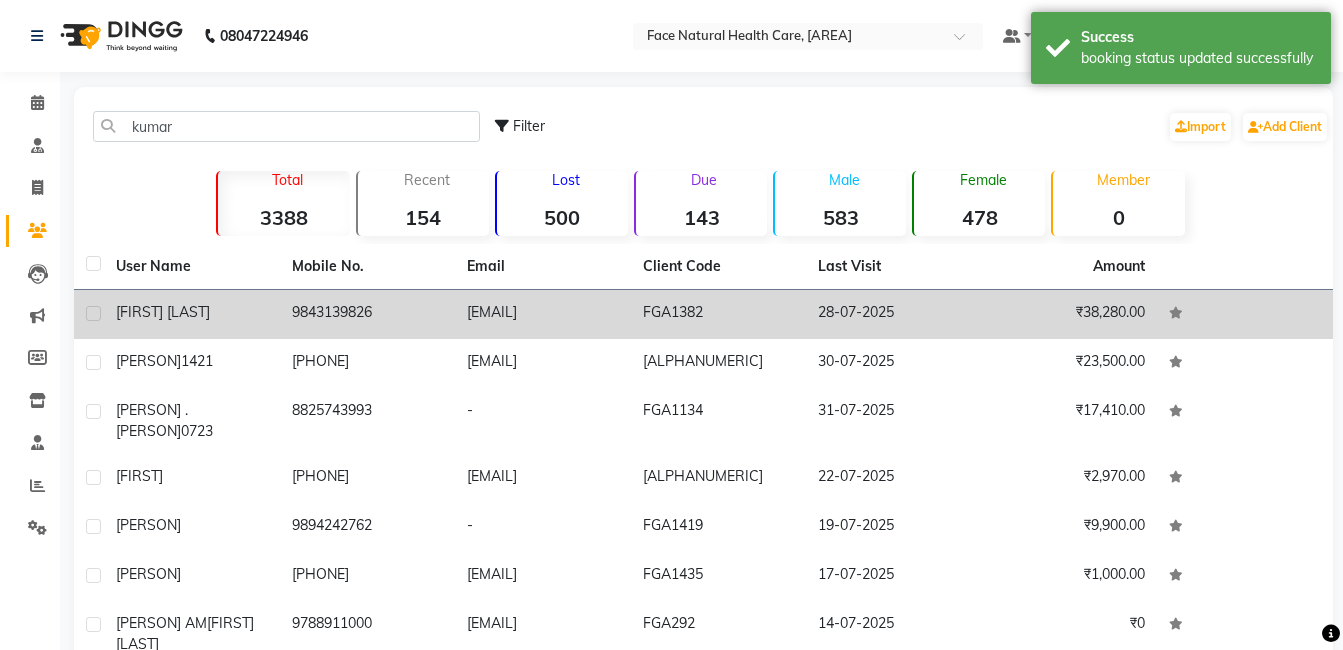 click on "9843139826" 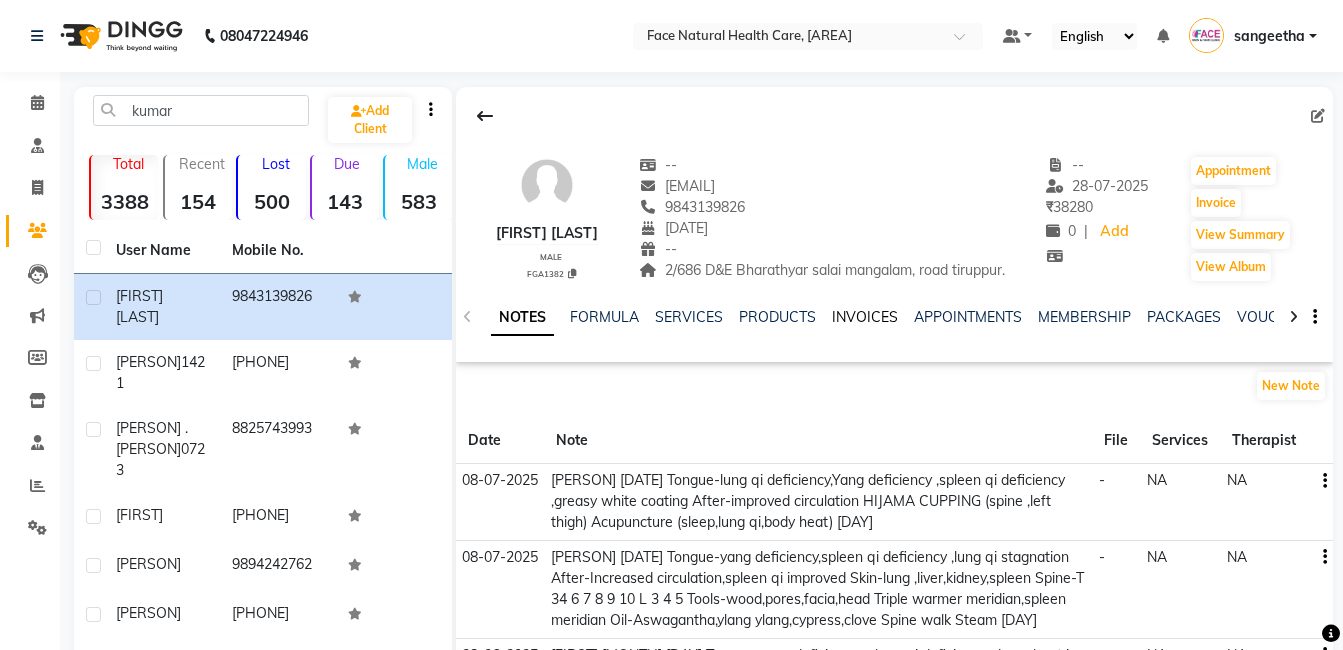 click on "INVOICES" 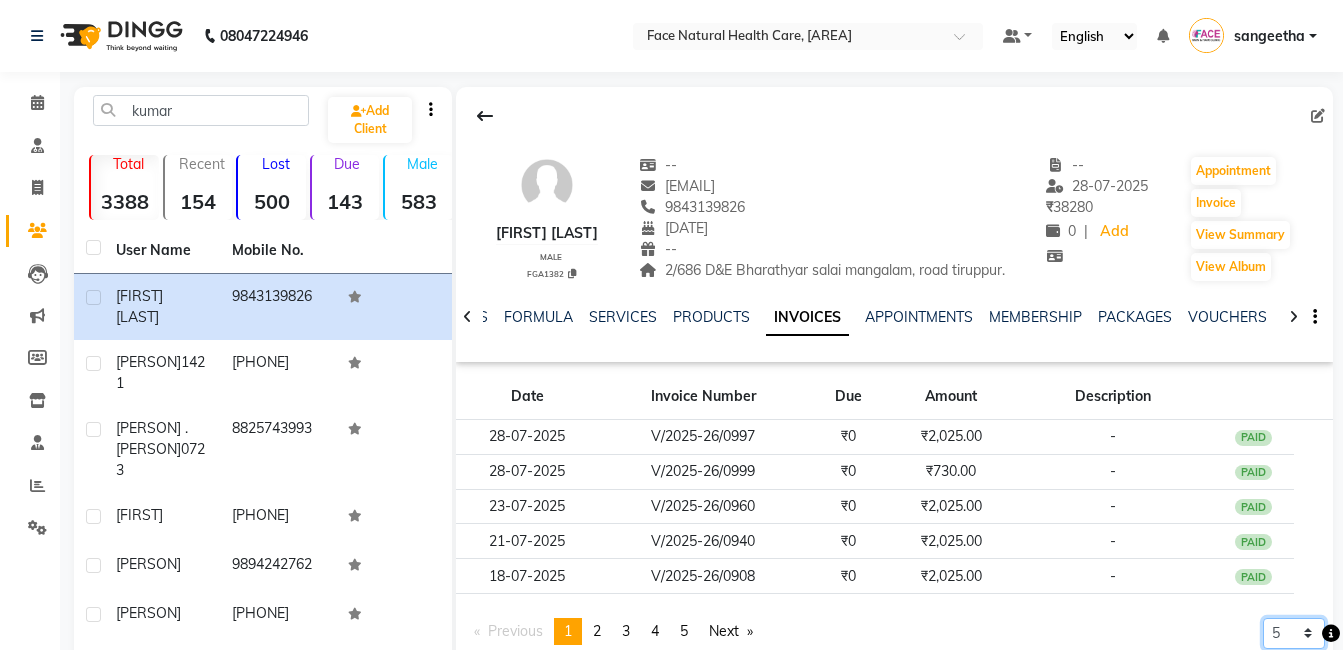 click on "5 10 50 100 500" 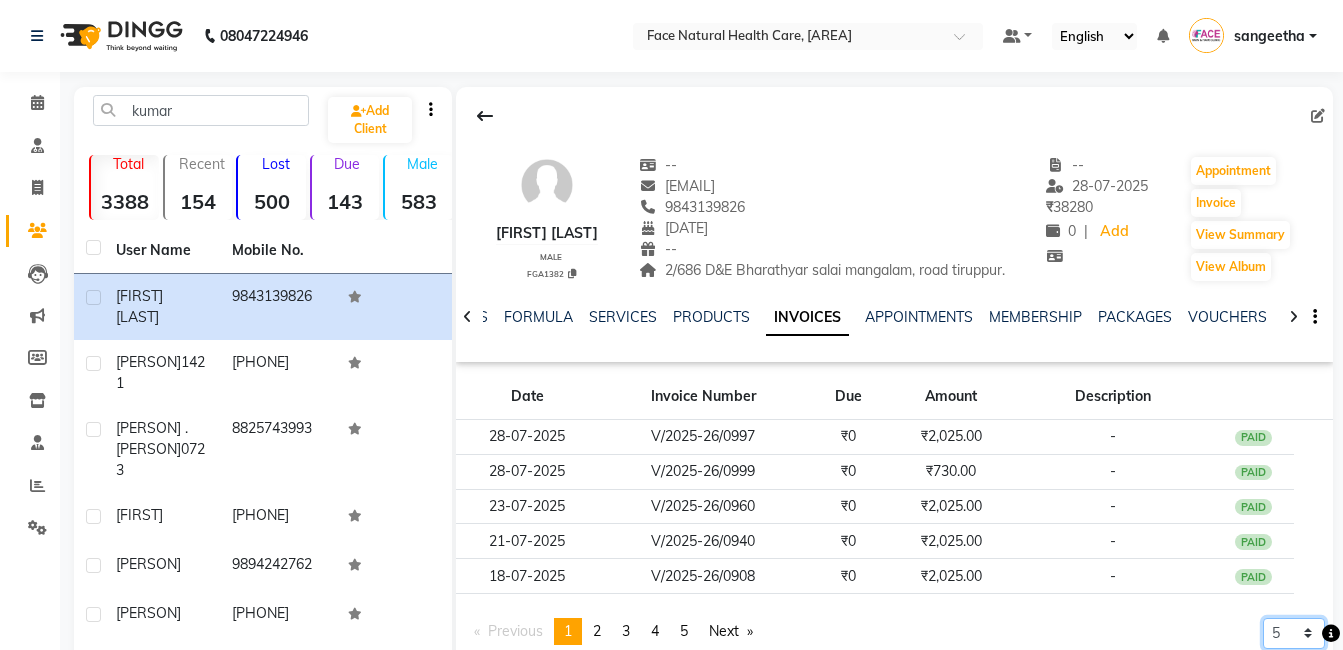 select on "10" 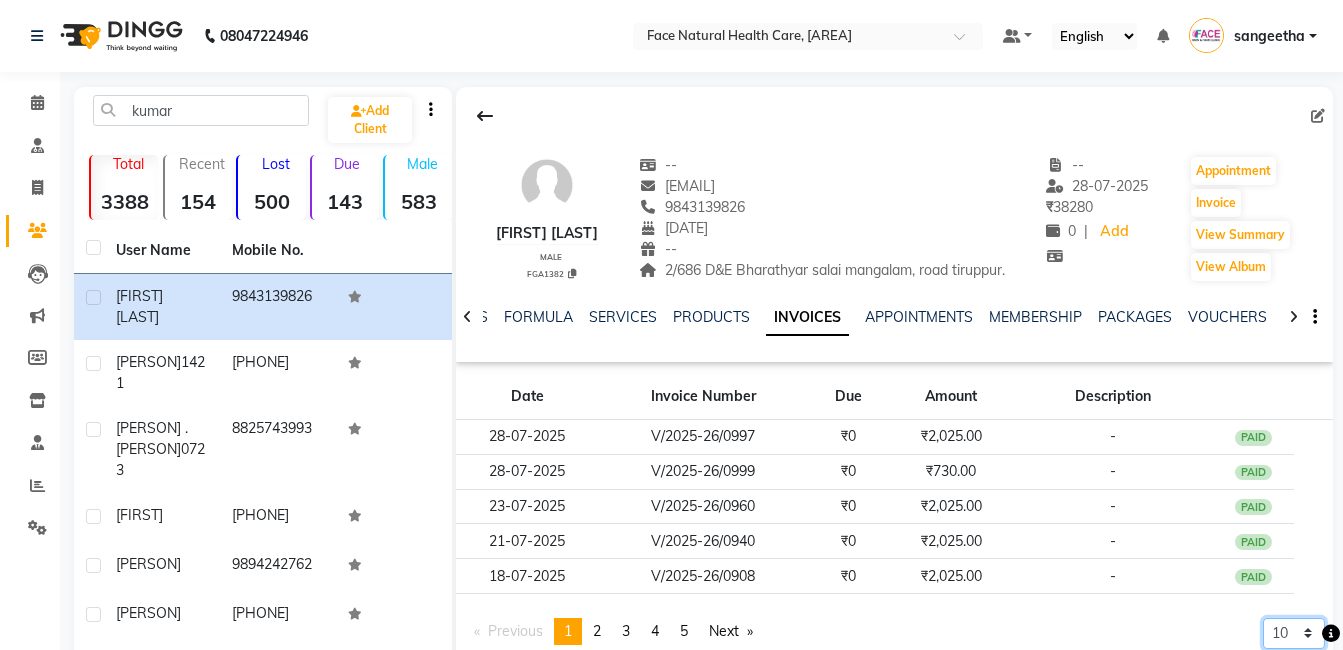 click on "5 10 50 100 500" 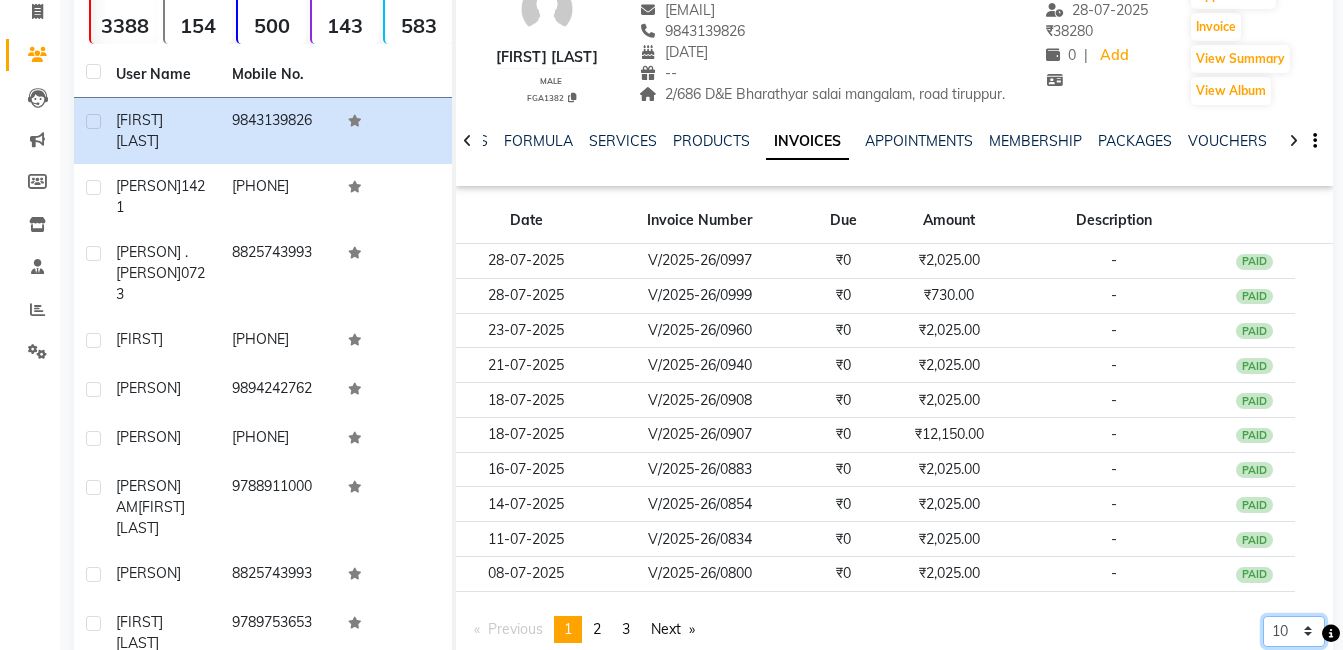 scroll, scrollTop: 174, scrollLeft: 0, axis: vertical 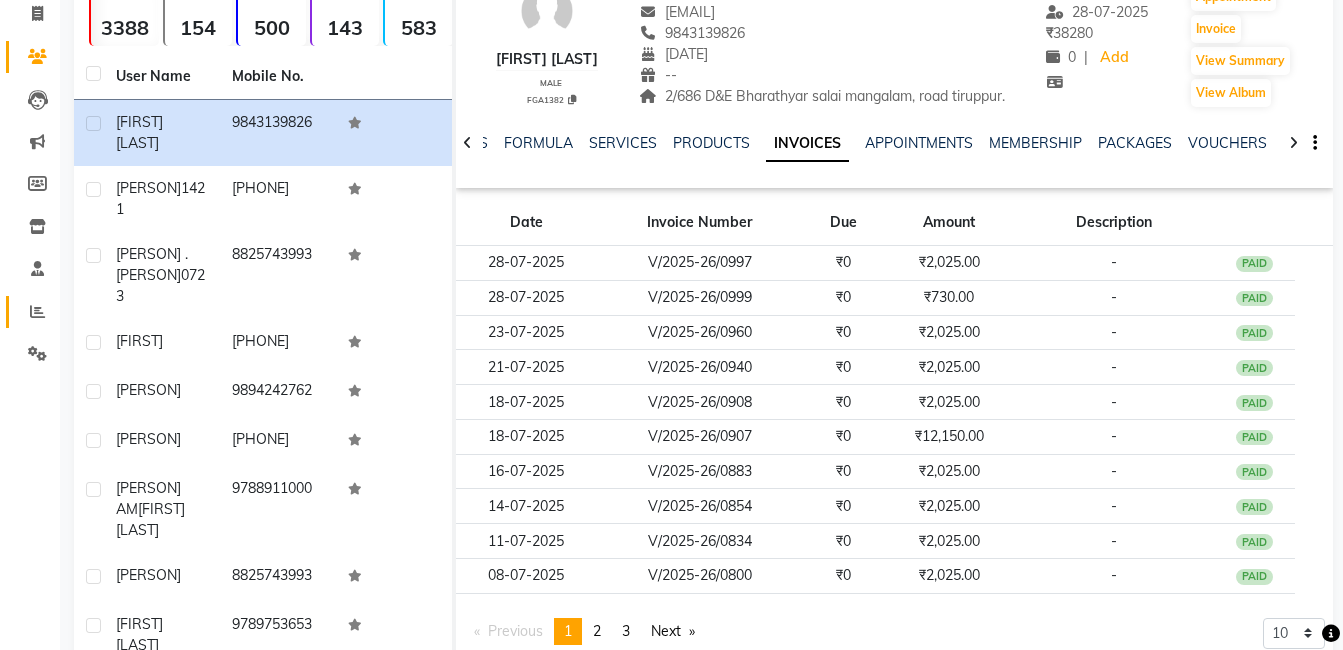 click 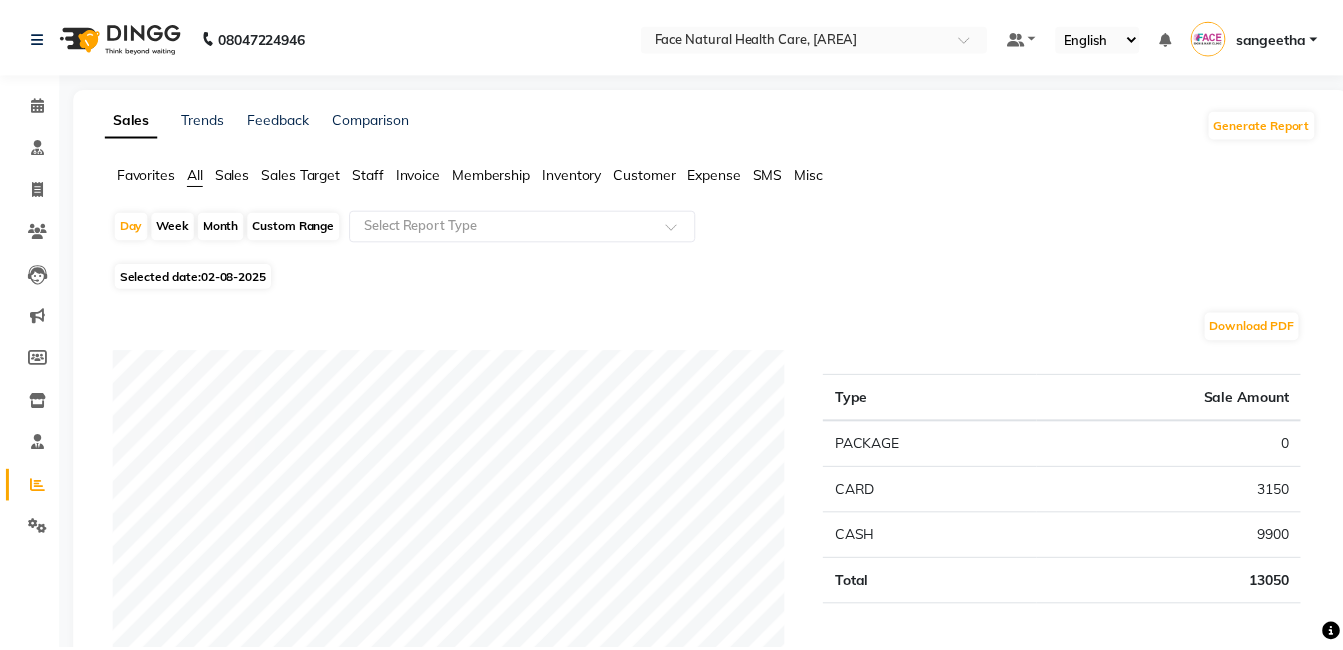 scroll, scrollTop: 58, scrollLeft: 0, axis: vertical 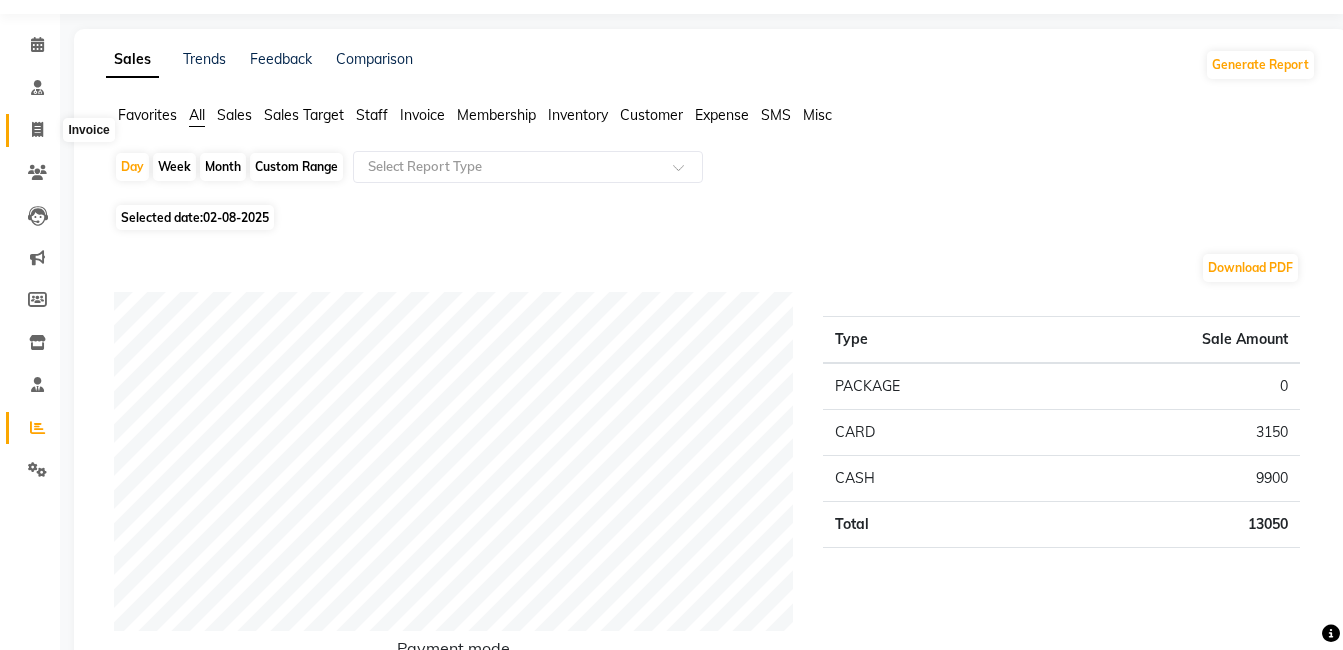 click 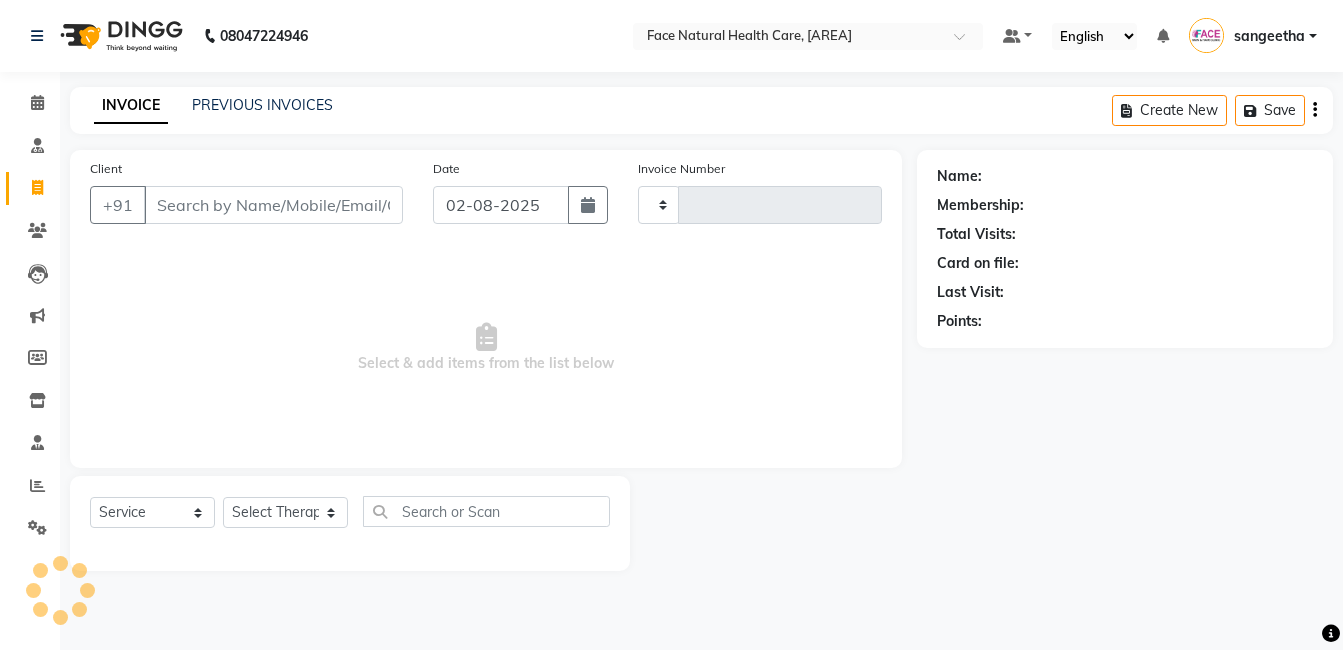 type on "1050" 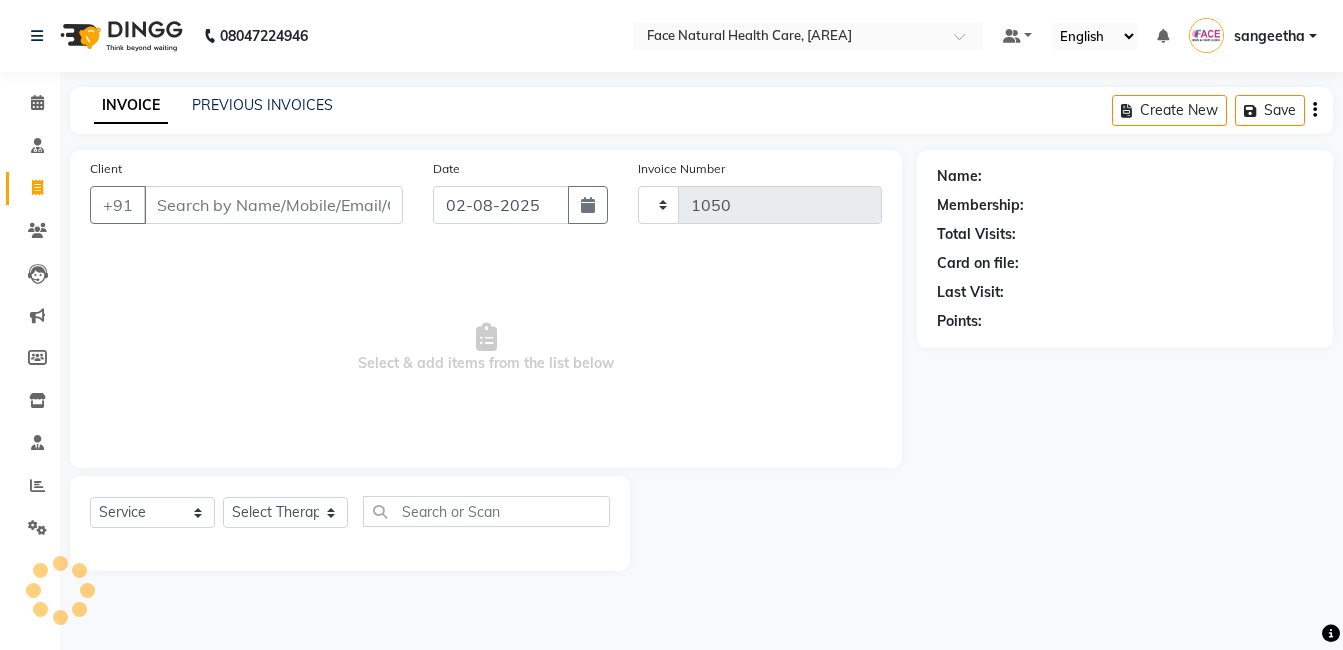 select on "5675" 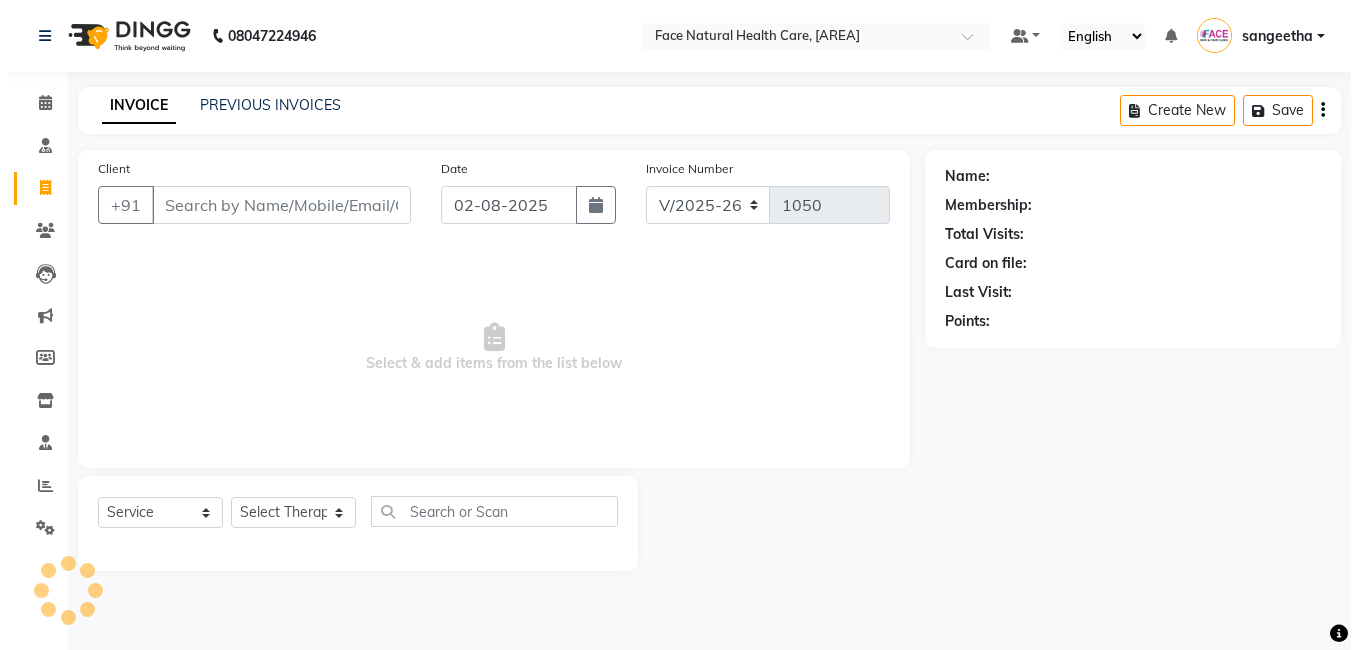 scroll, scrollTop: 0, scrollLeft: 0, axis: both 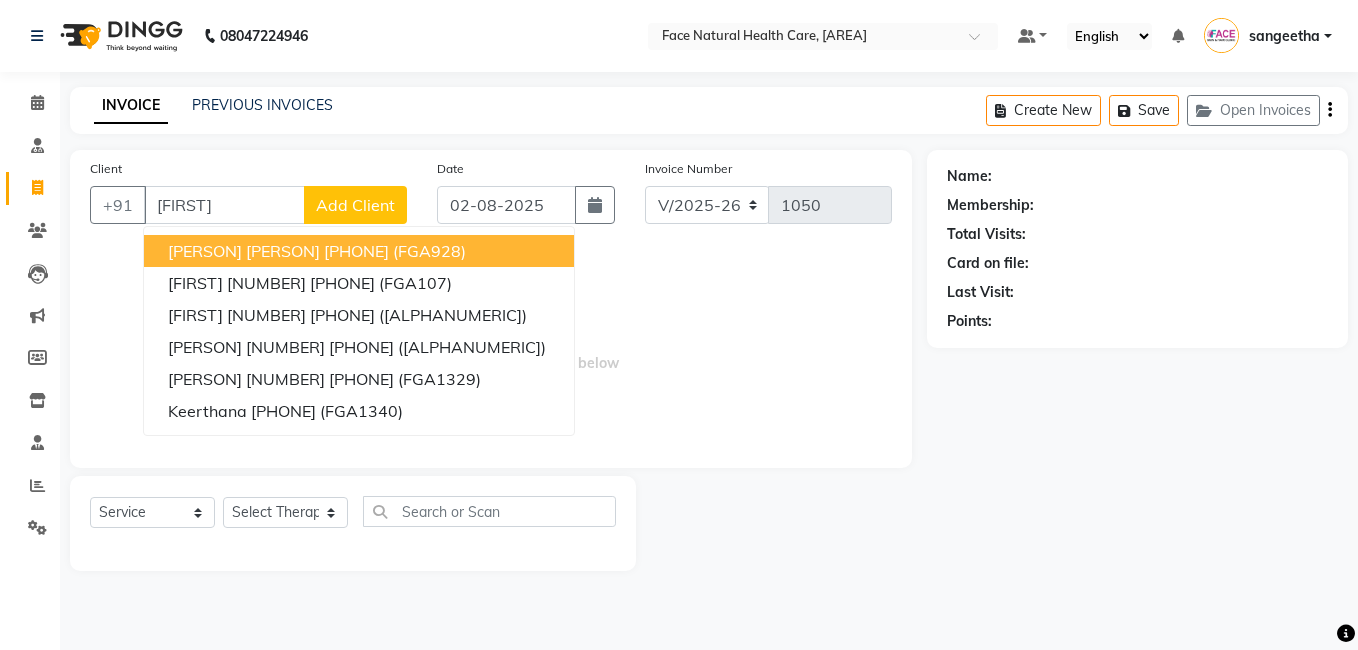 type on "[FIRST]" 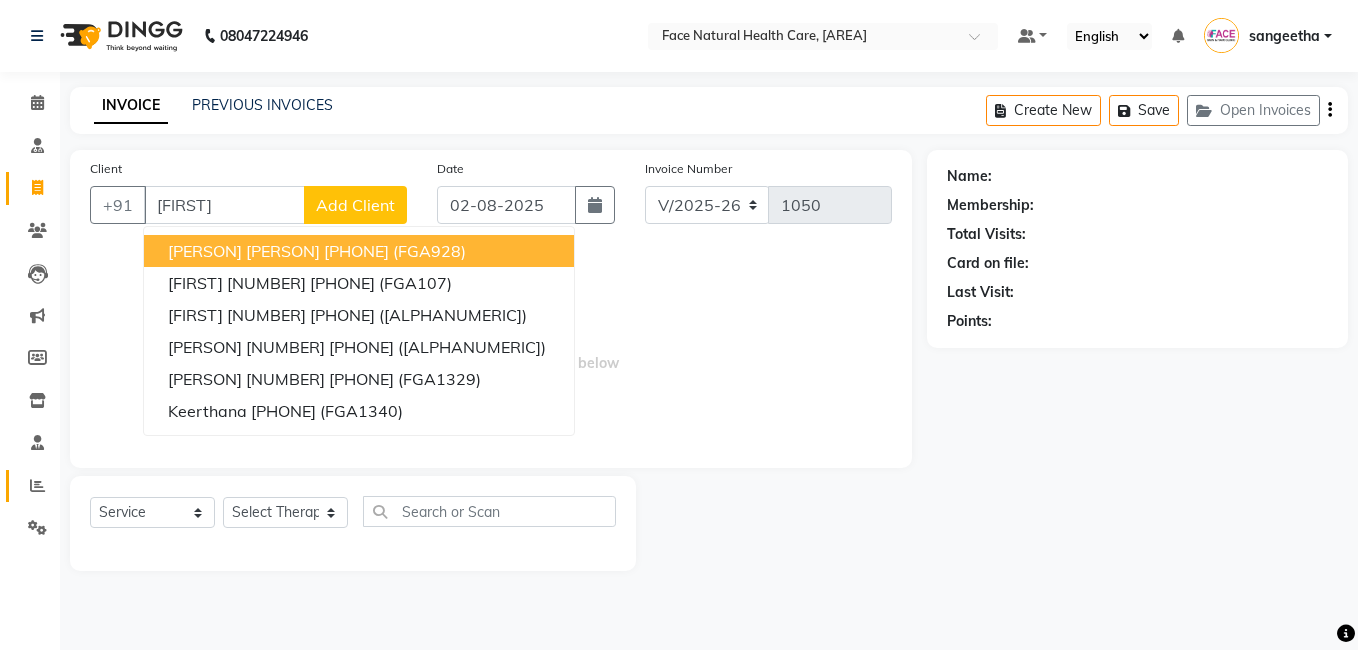 click 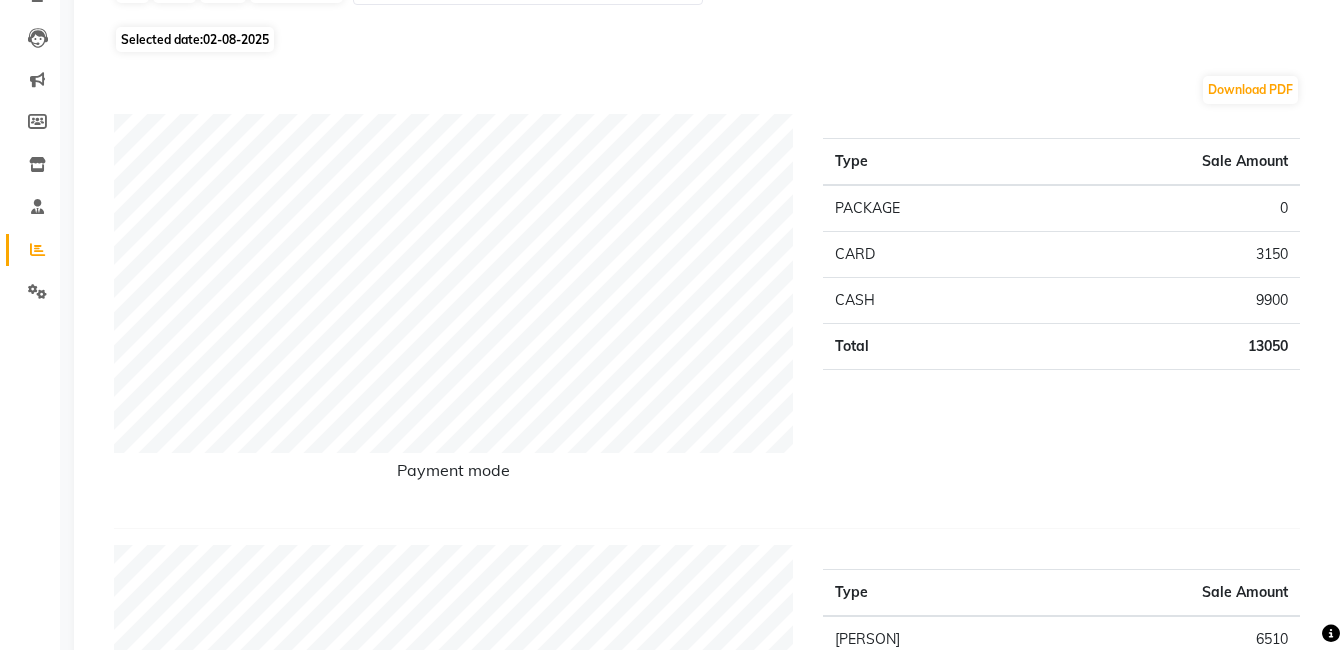 scroll, scrollTop: 0, scrollLeft: 0, axis: both 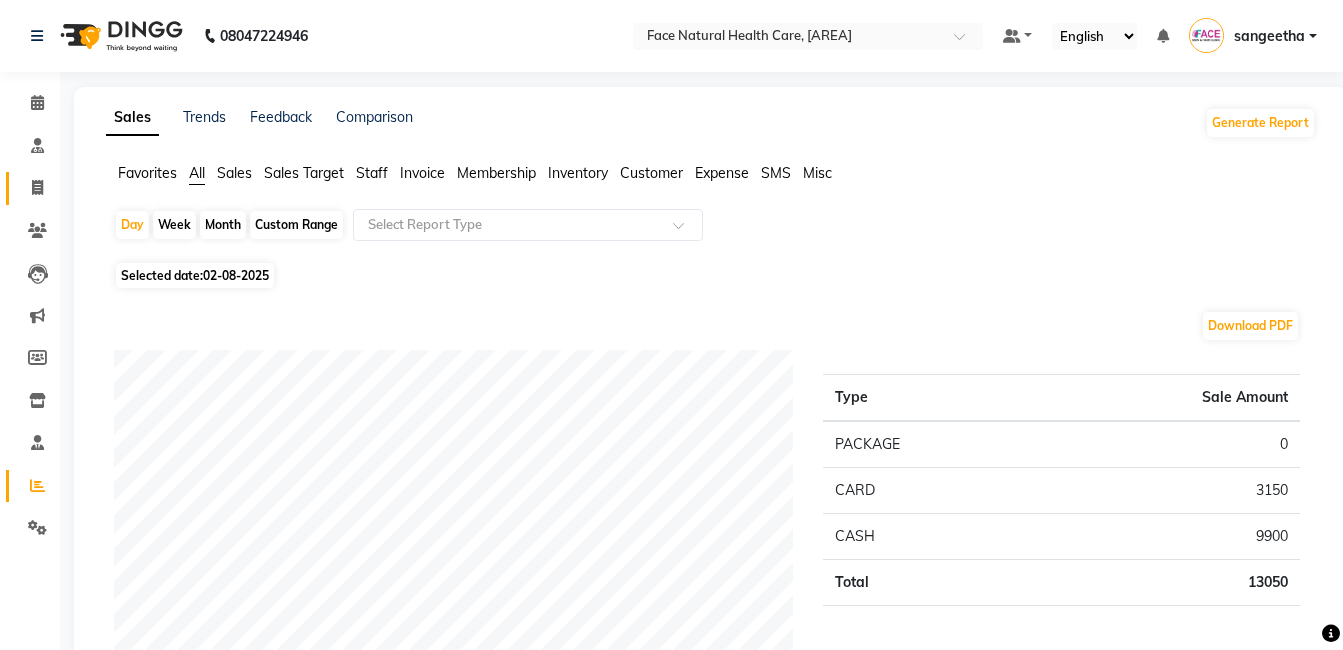 click 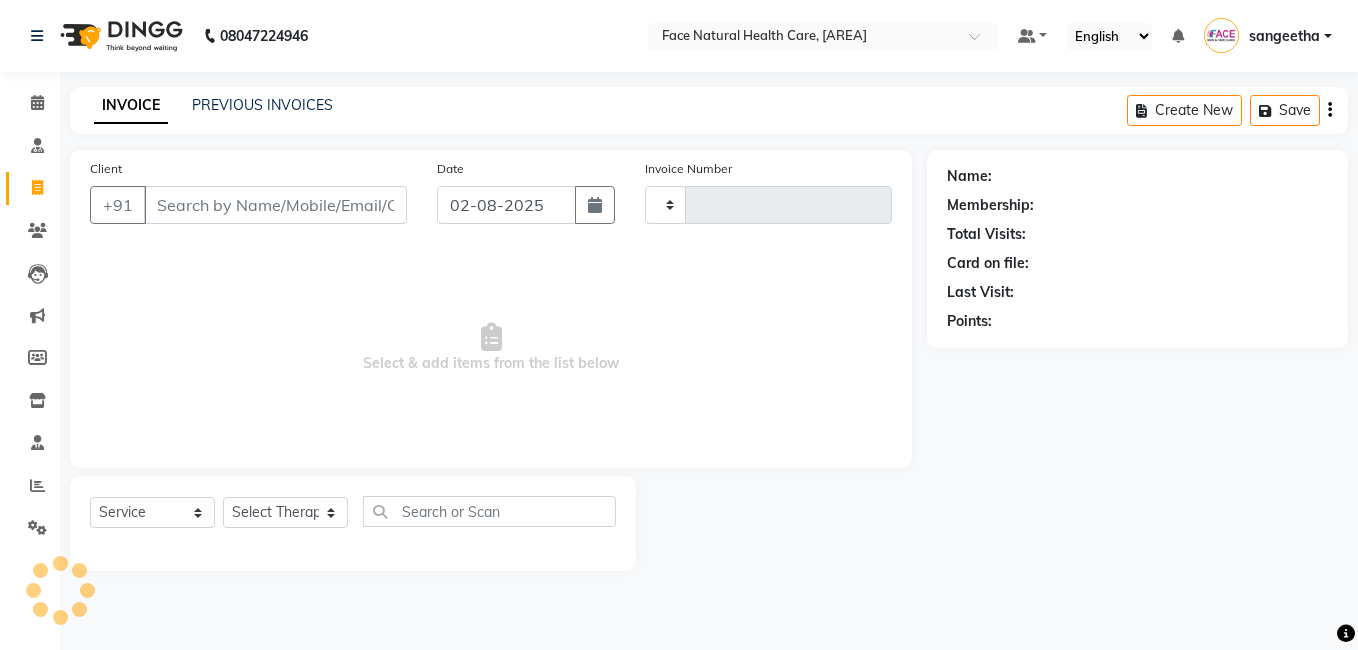 type on "1050" 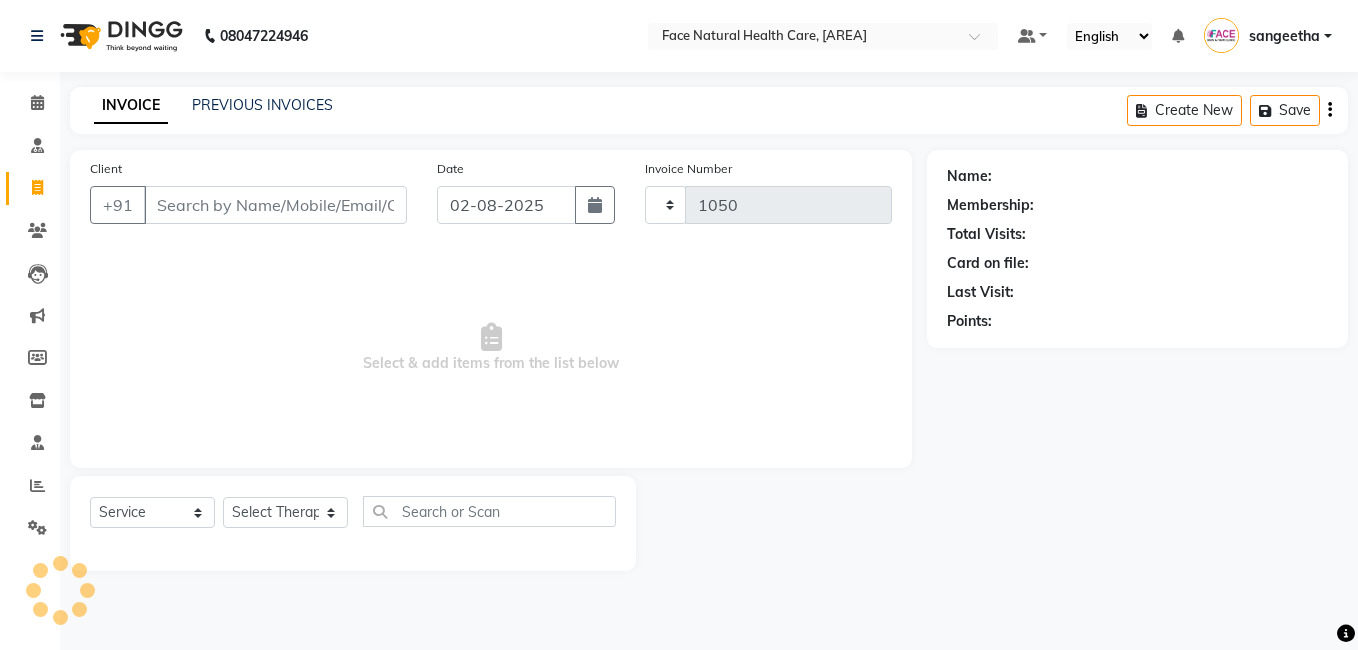 select on "5675" 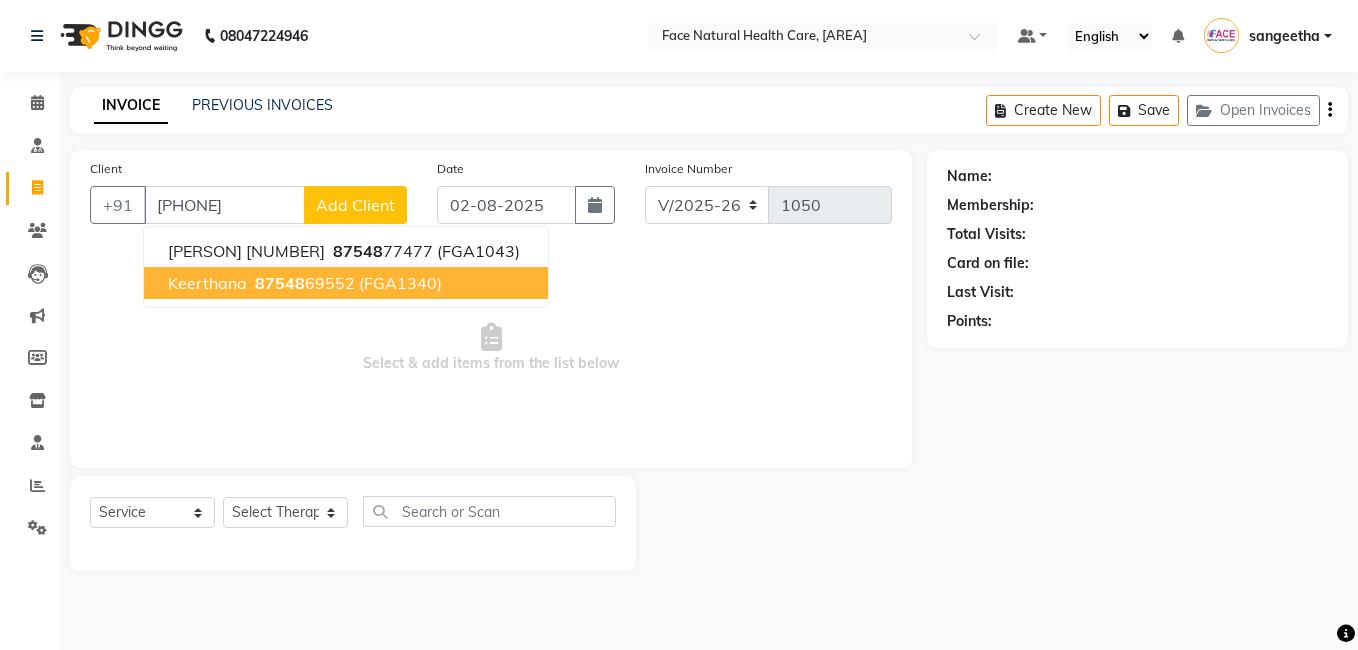 type on "[PHONE]" 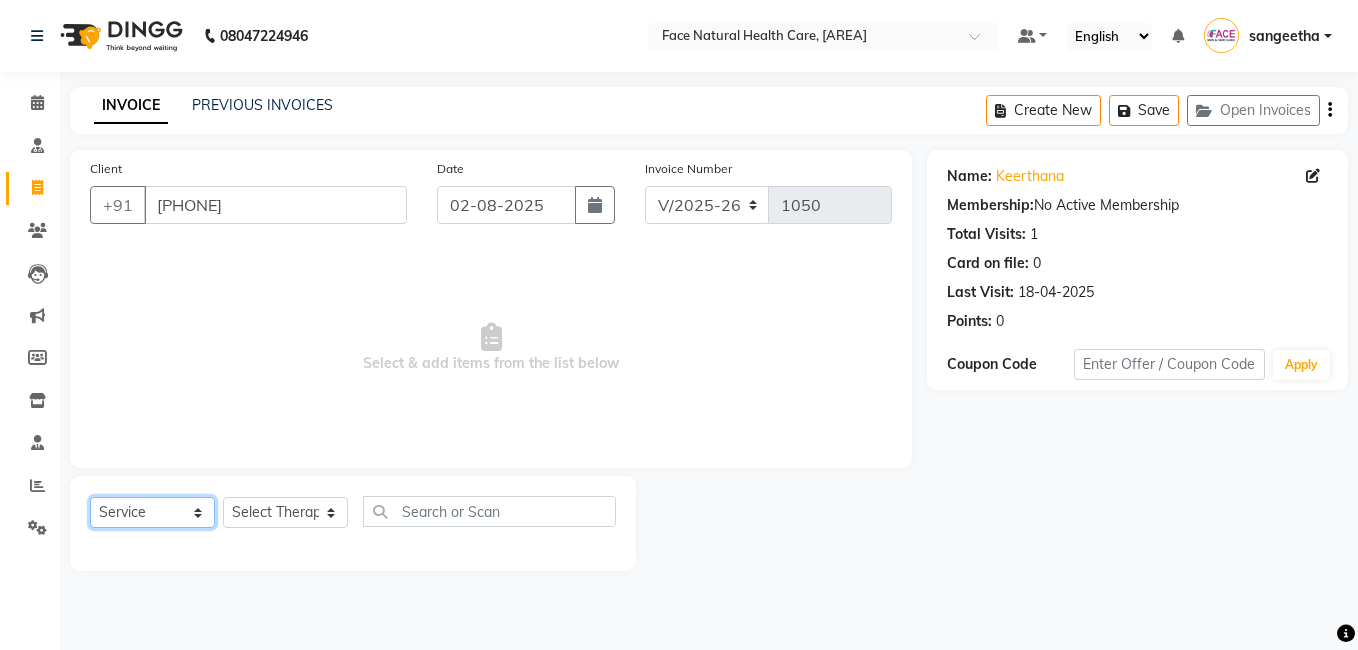 click on "Select  Service  Product  Membership  Package Voucher Prepaid Gift Card" 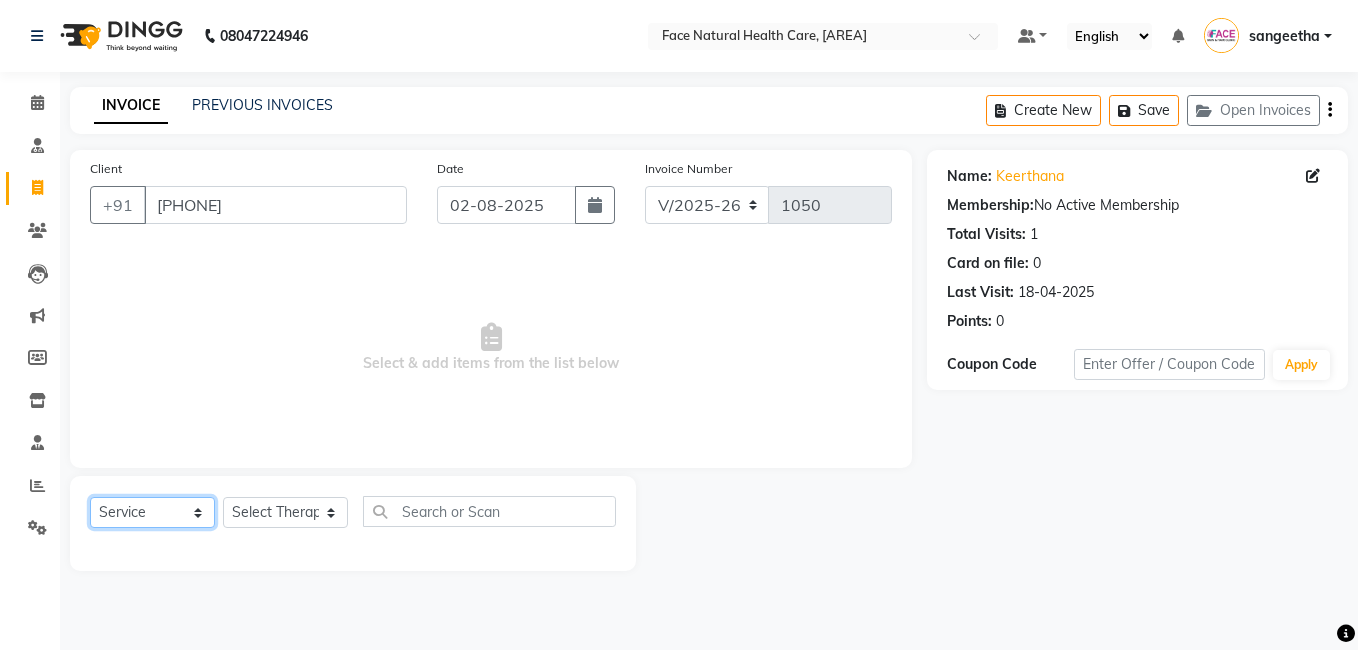 select on "product" 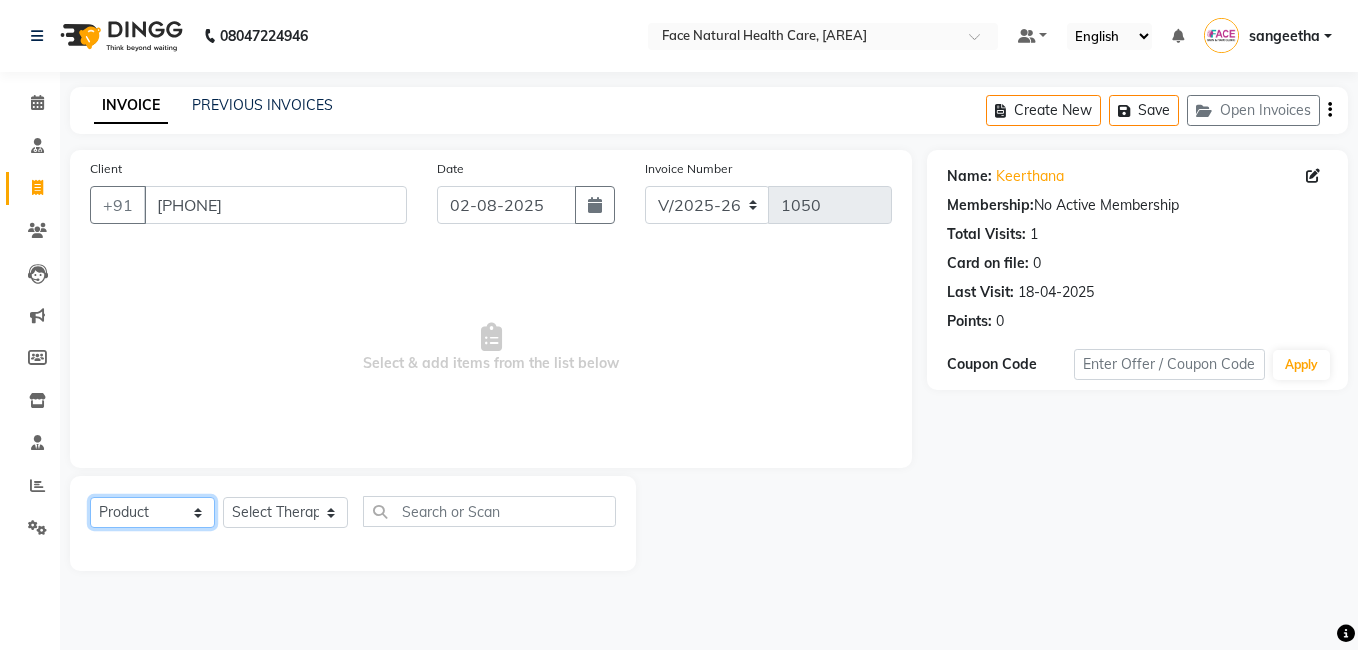 click on "Select  Service  Product  Membership  Package Voucher Prepaid Gift Card" 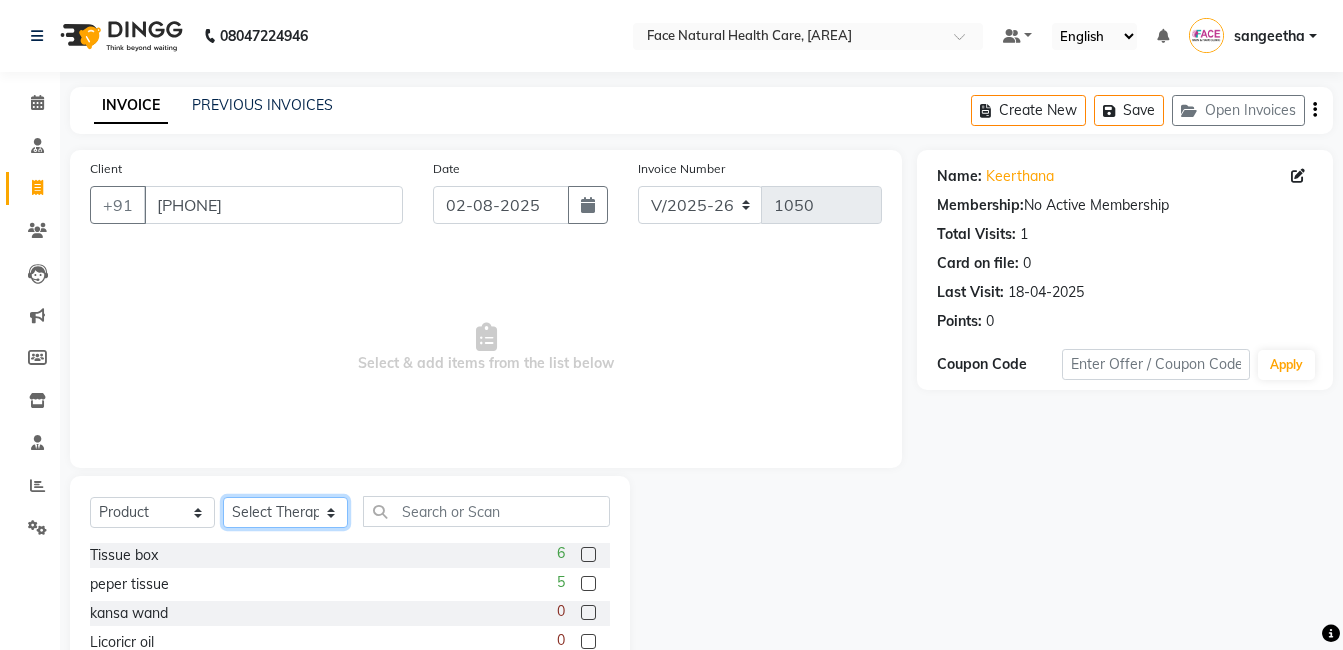 click on "Select Therapist Dr. [LAST] Dr. [LAST] [FIRST] [LAST] [FIRST] [LAST] [FIRST] [LAST] [FIRST] [LAST] [FIRST] [LAST] [FIRST] [LAST] [FIRST] [LAST] [FIRST] [LAST] [FIRST] [LAST] [FIRST] [LAST] [FIRST] [LAST]" 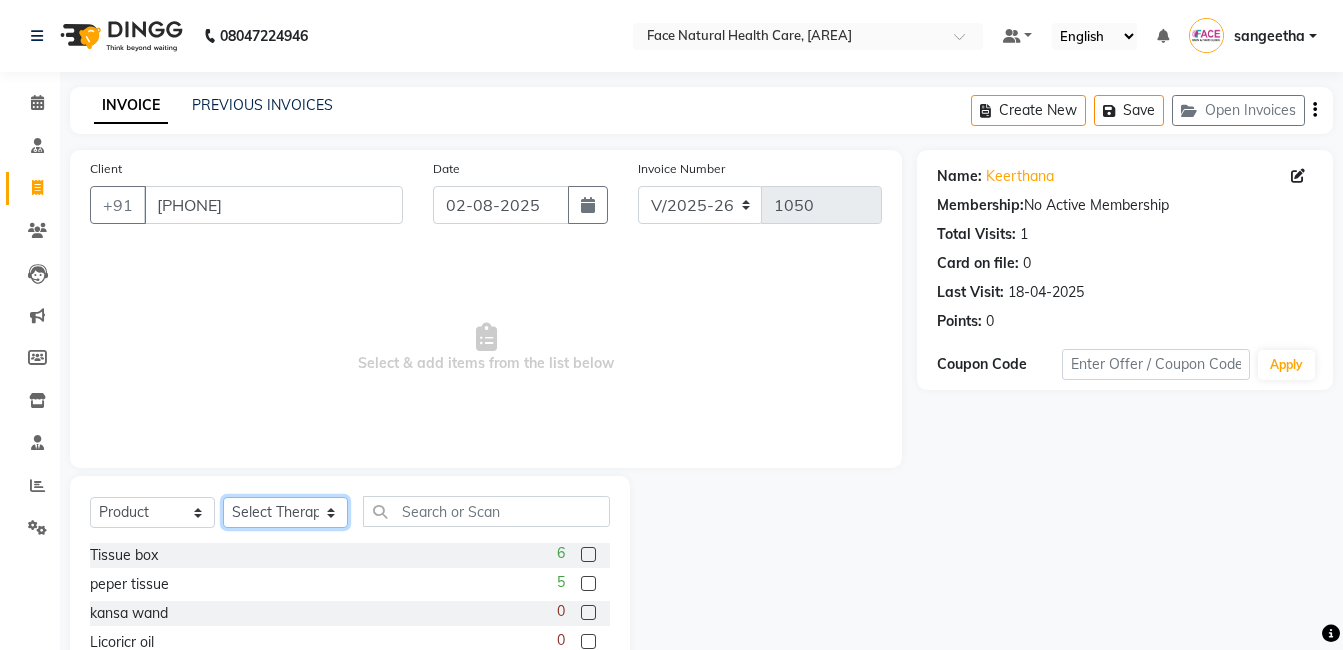 select on "68300" 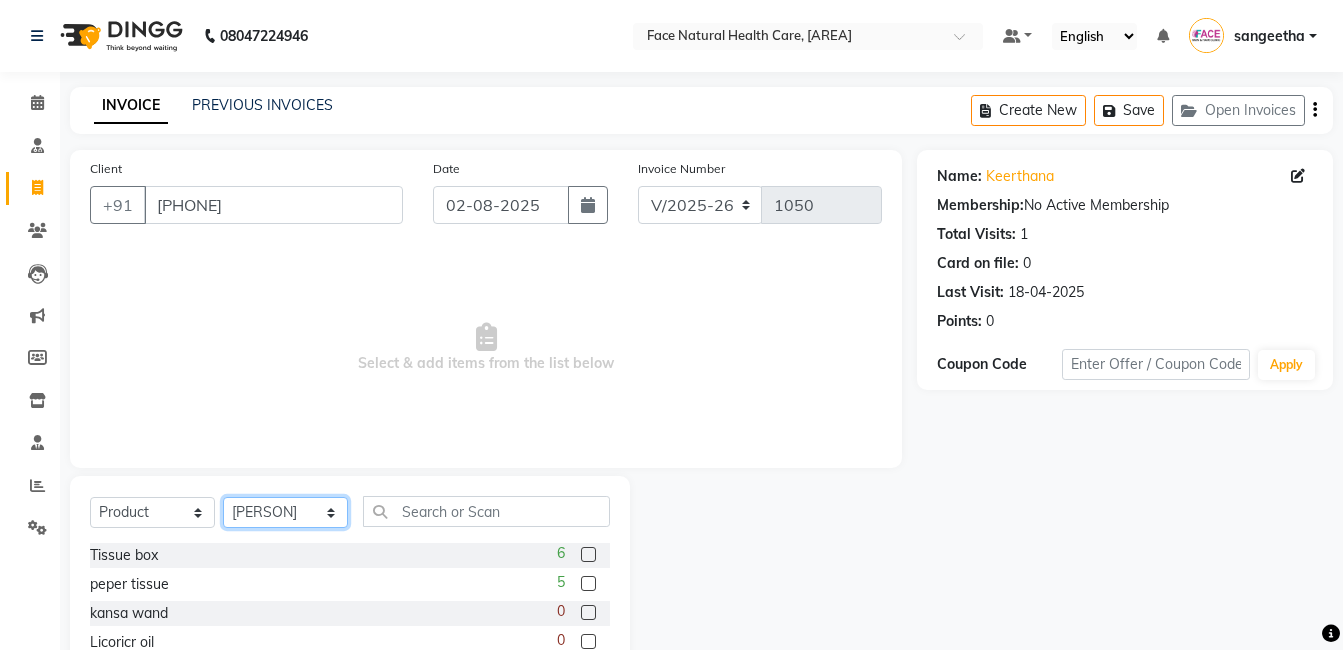 click on "Select Therapist Dr. [LAST] Dr. [LAST] [FIRST] [LAST] [FIRST] [LAST] [FIRST] [LAST] [FIRST] [LAST] [FIRST] [LAST] [FIRST] [LAST] [FIRST] [LAST] [FIRST] [LAST] [FIRST] [LAST] [FIRST] [LAST] [FIRST] [LAST]" 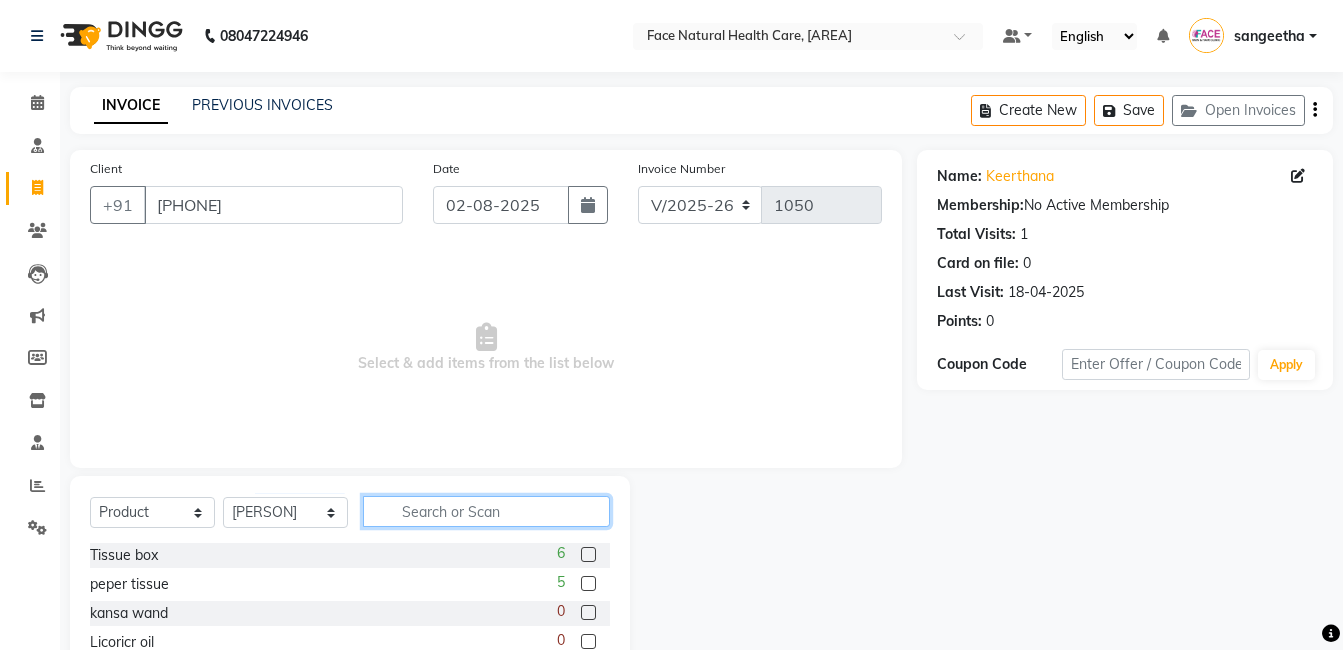 click 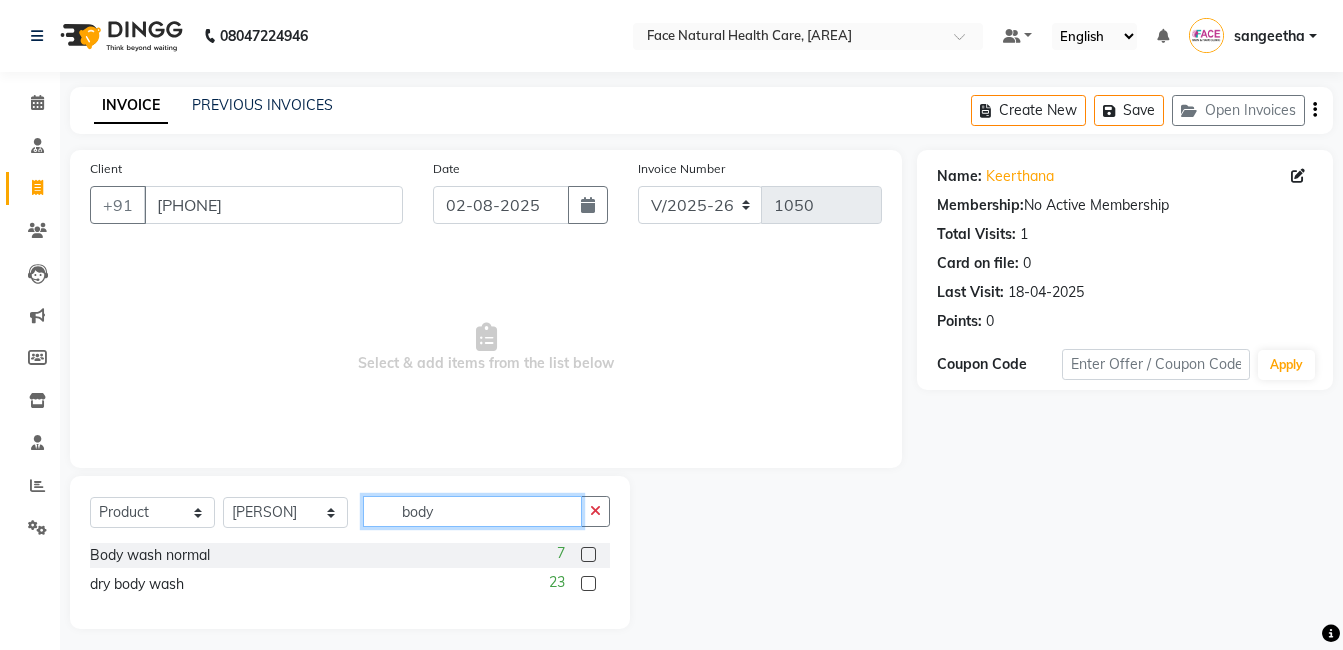 type on "body" 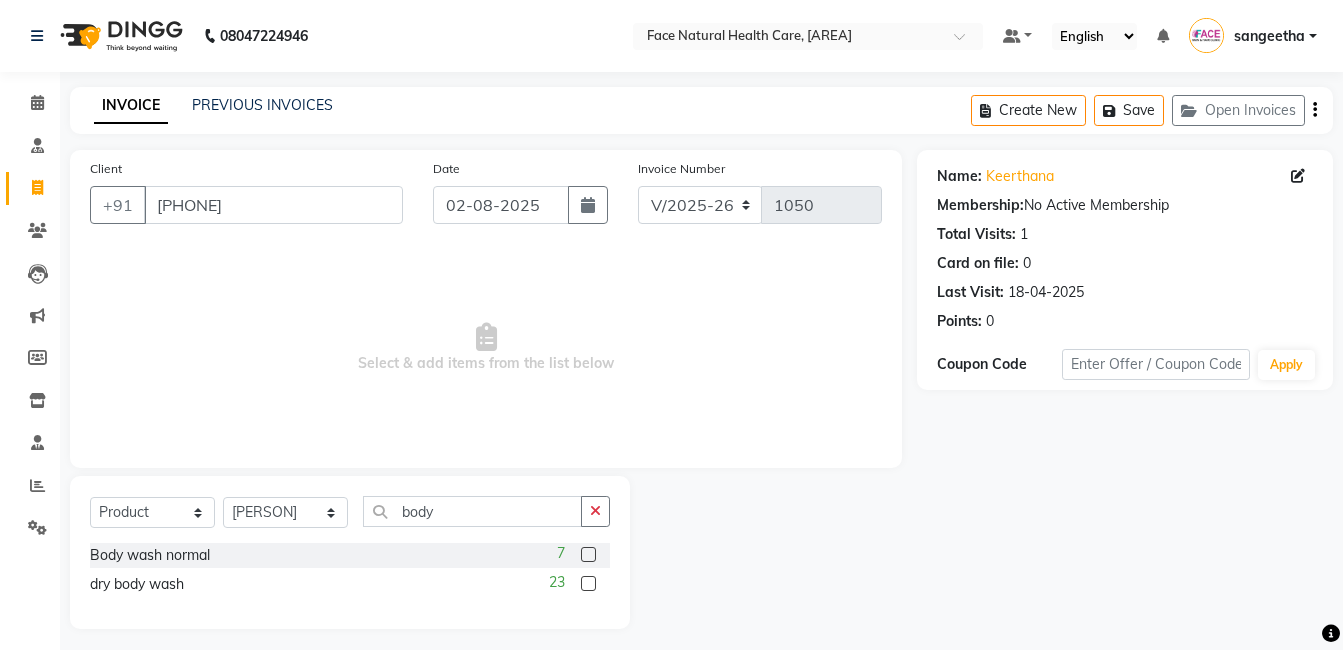 click on "23" 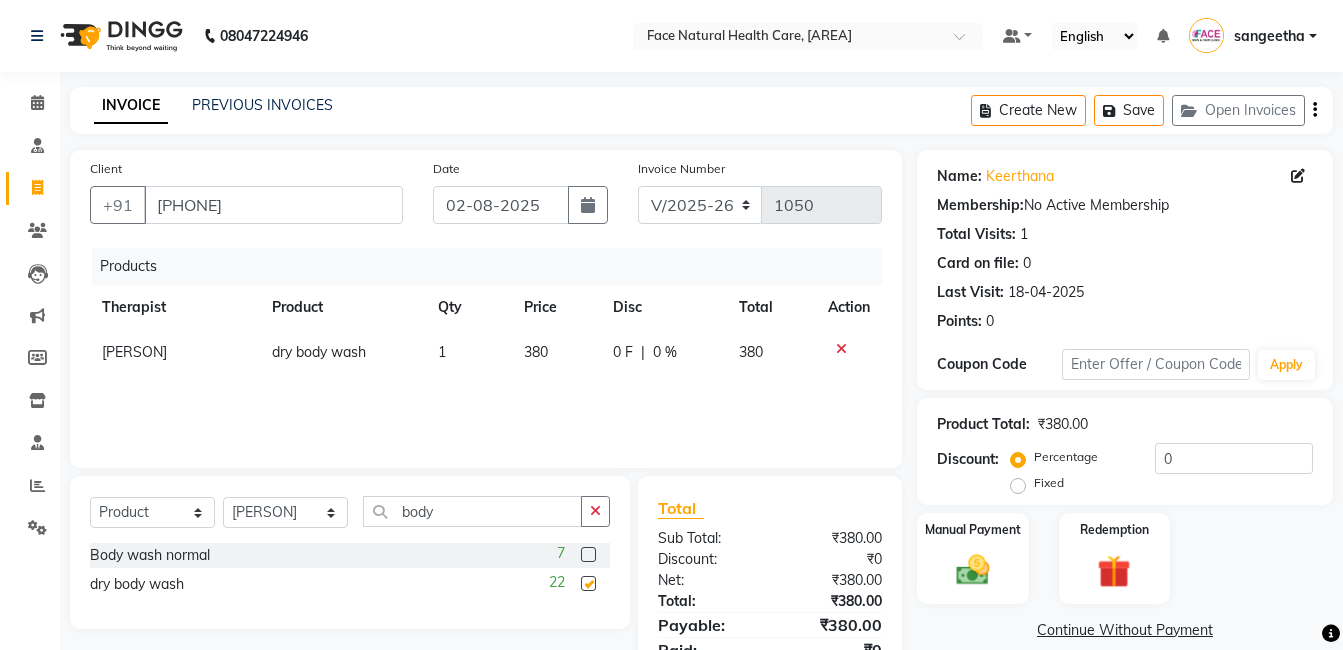 checkbox on "false" 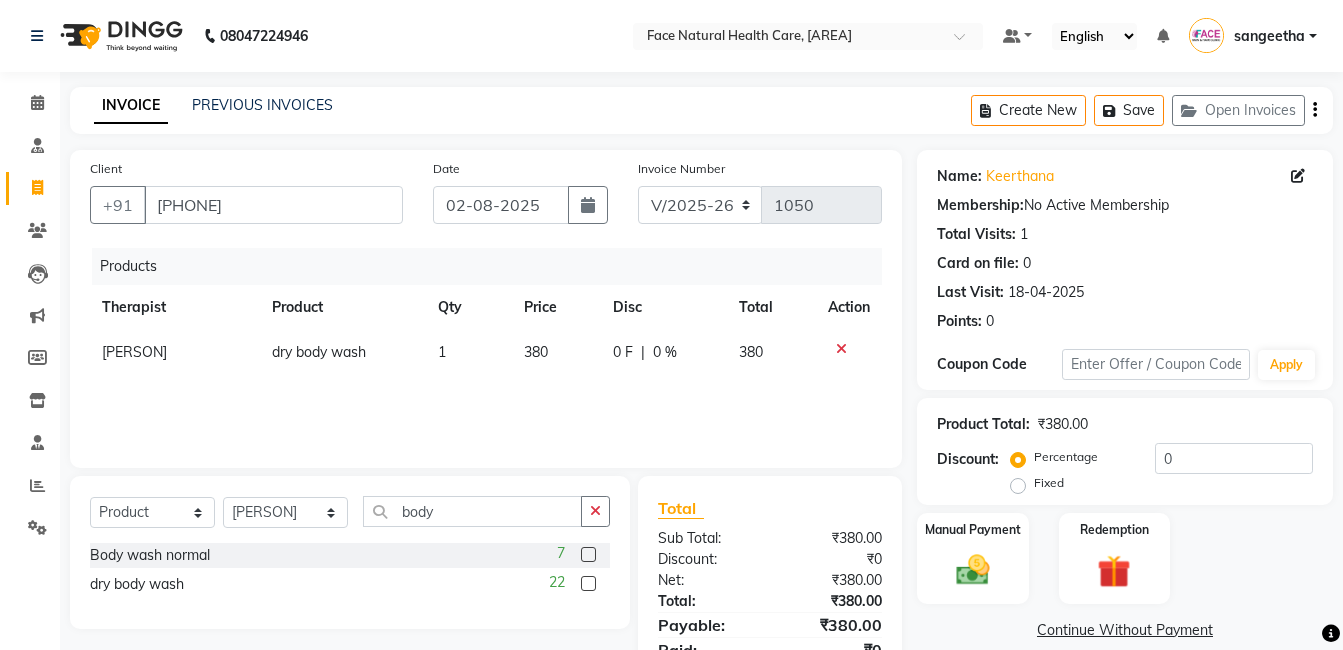 scroll, scrollTop: 87, scrollLeft: 0, axis: vertical 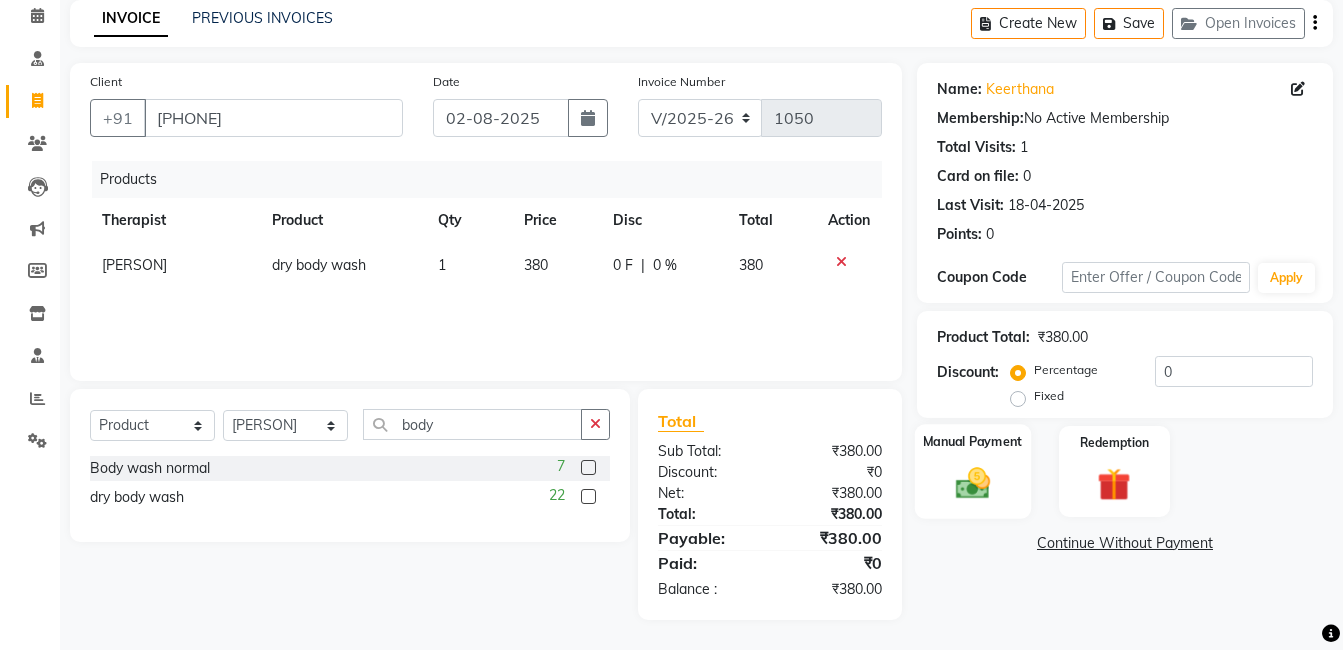 click on "Manual Payment" 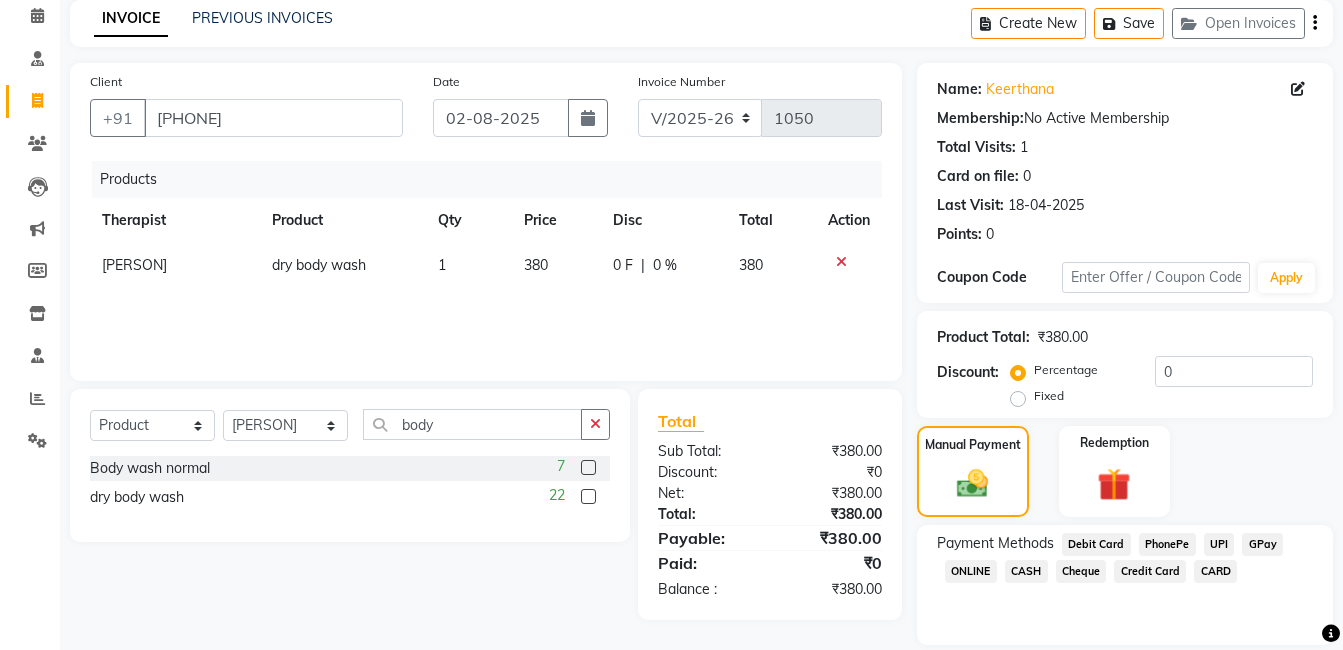 click on "GPay" 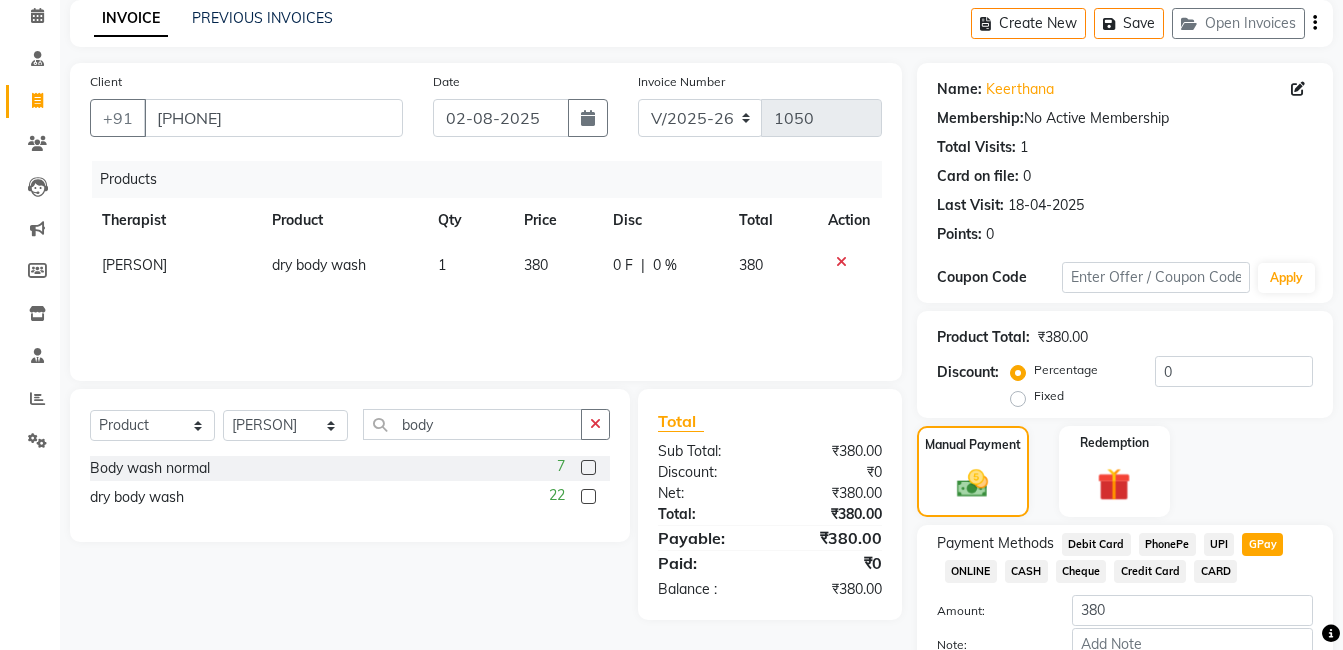 scroll, scrollTop: 209, scrollLeft: 0, axis: vertical 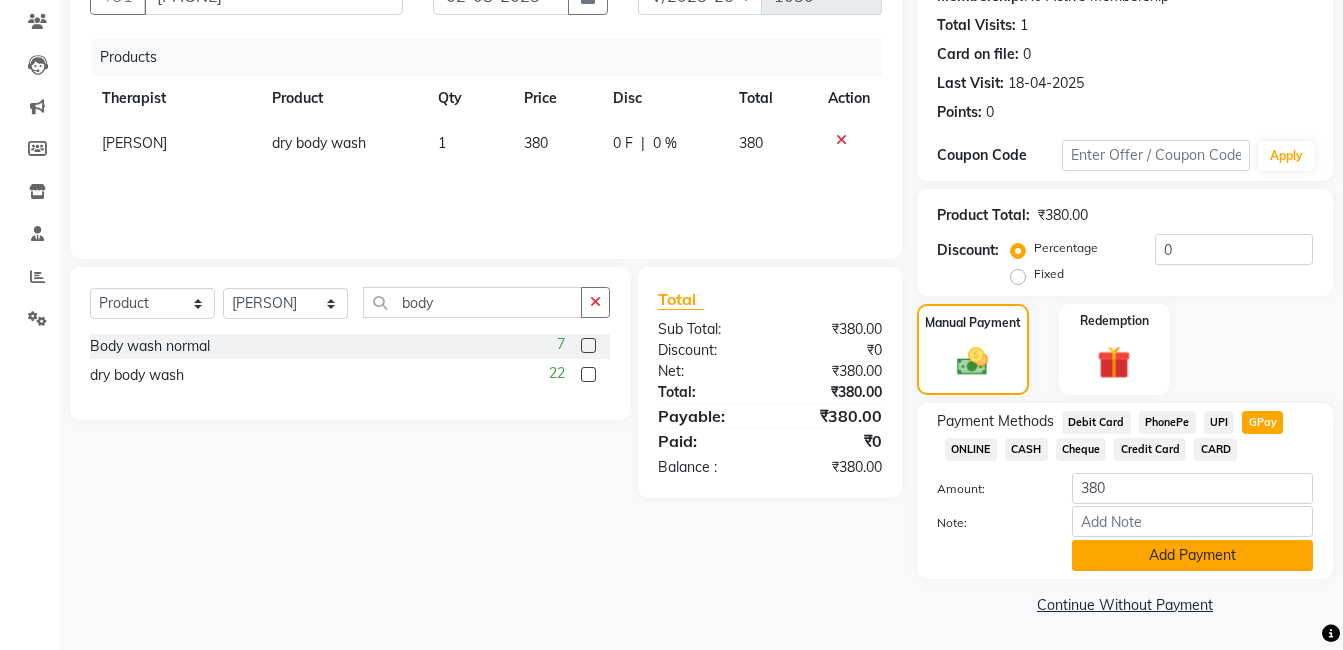 click on "Add Payment" 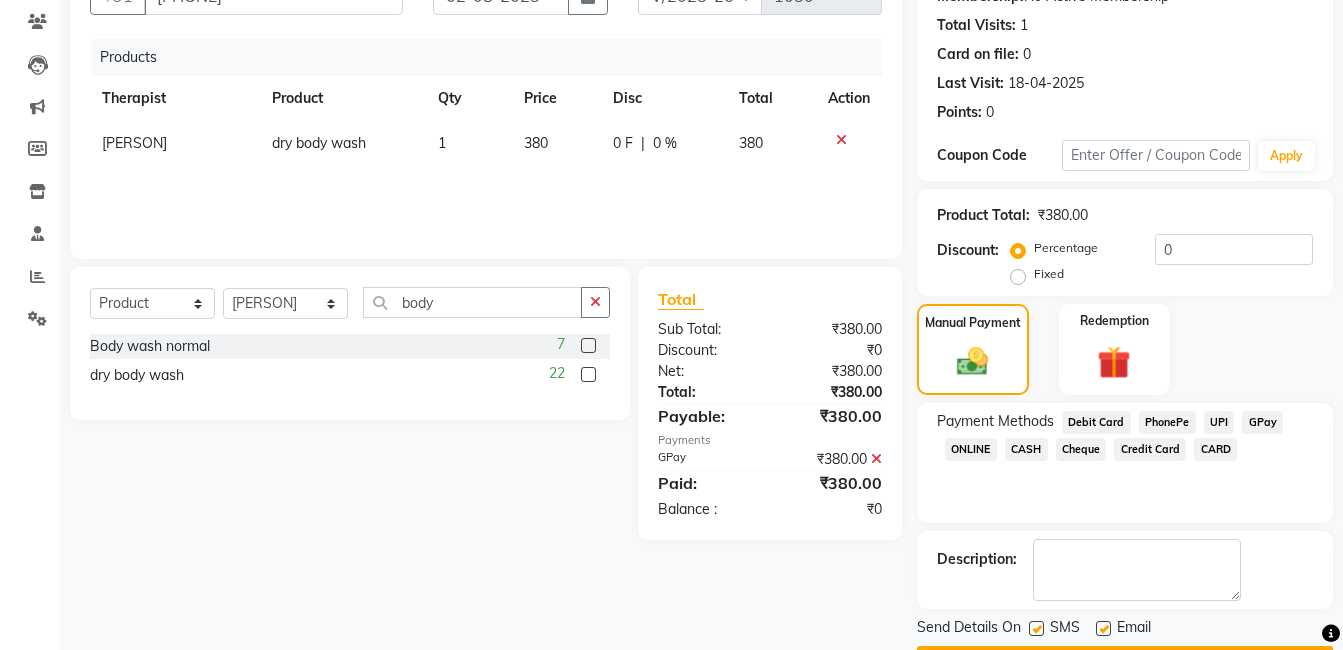 scroll, scrollTop: 266, scrollLeft: 0, axis: vertical 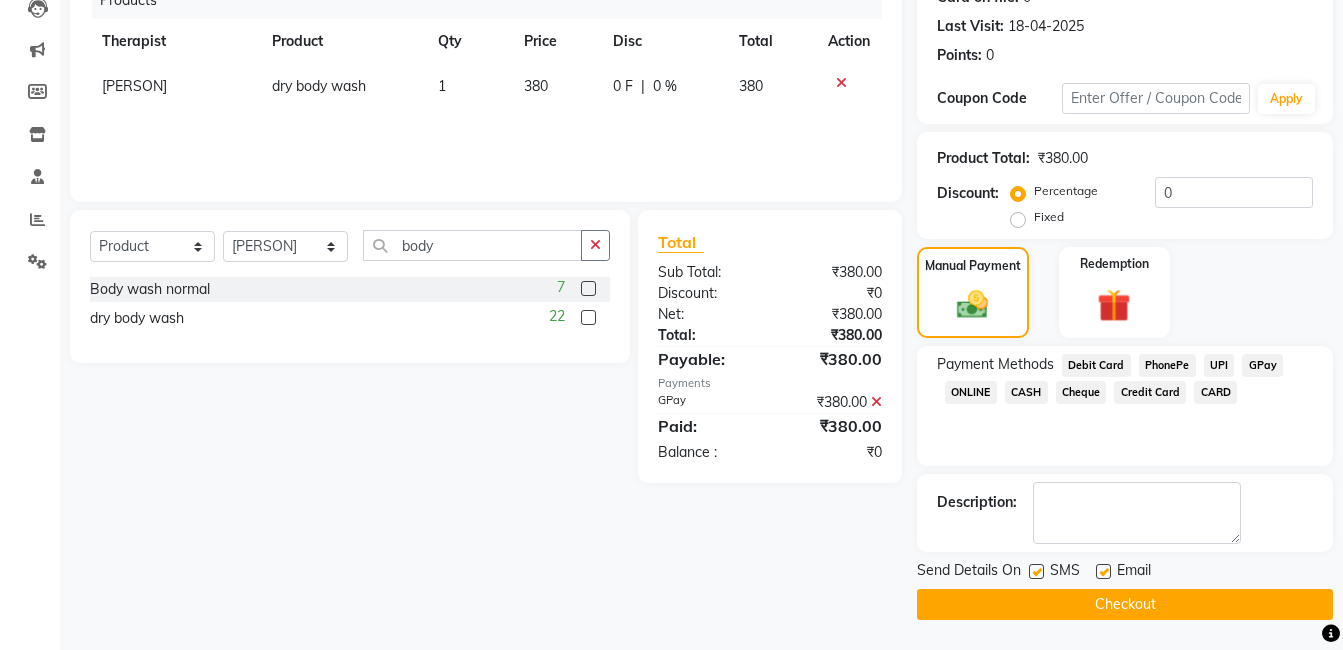 click 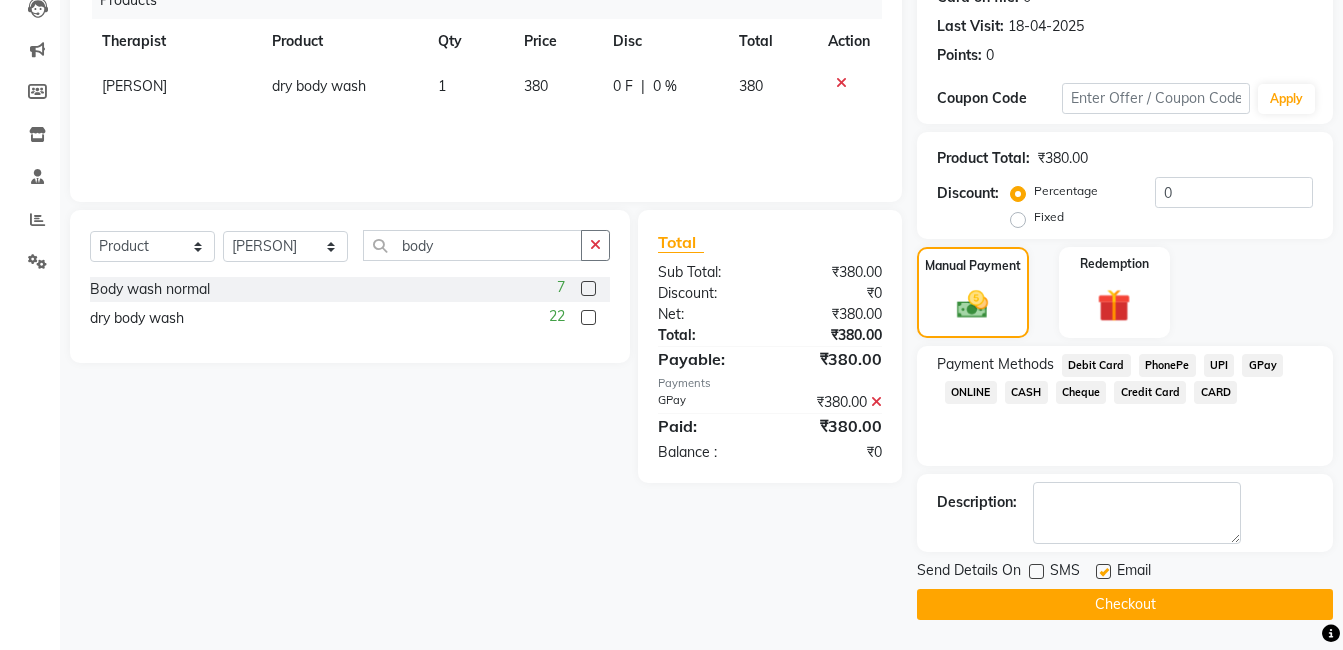 click 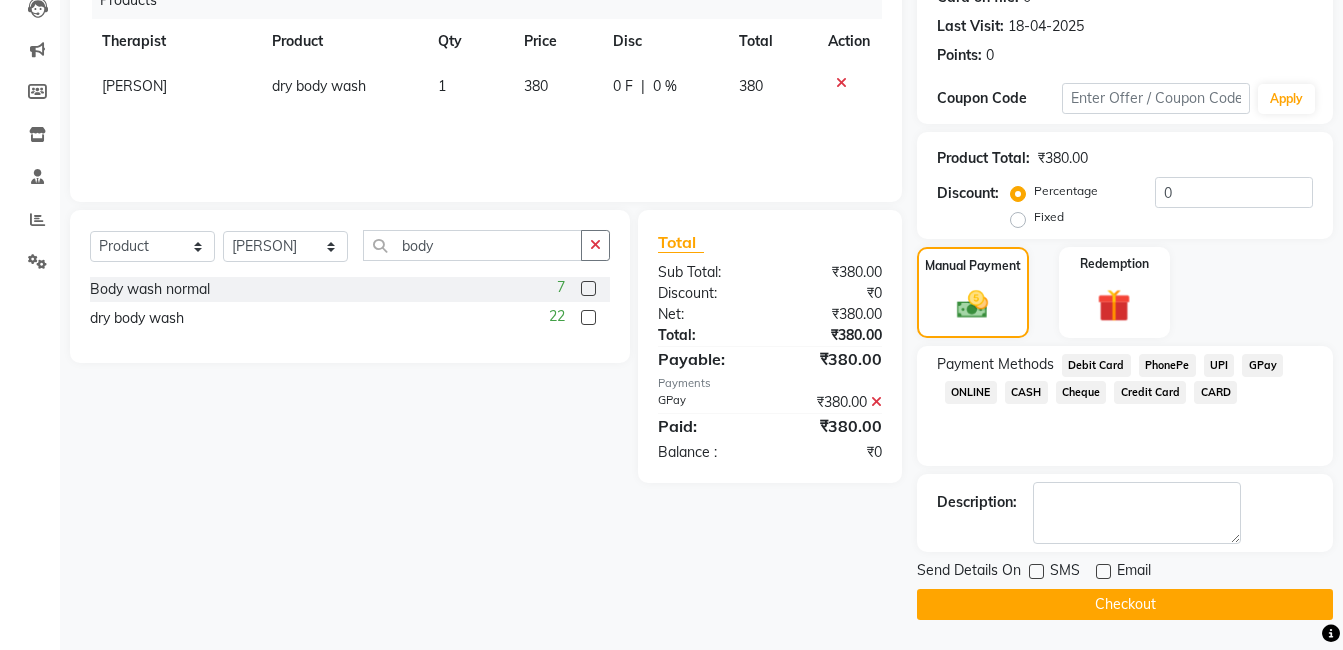 click on "Checkout" 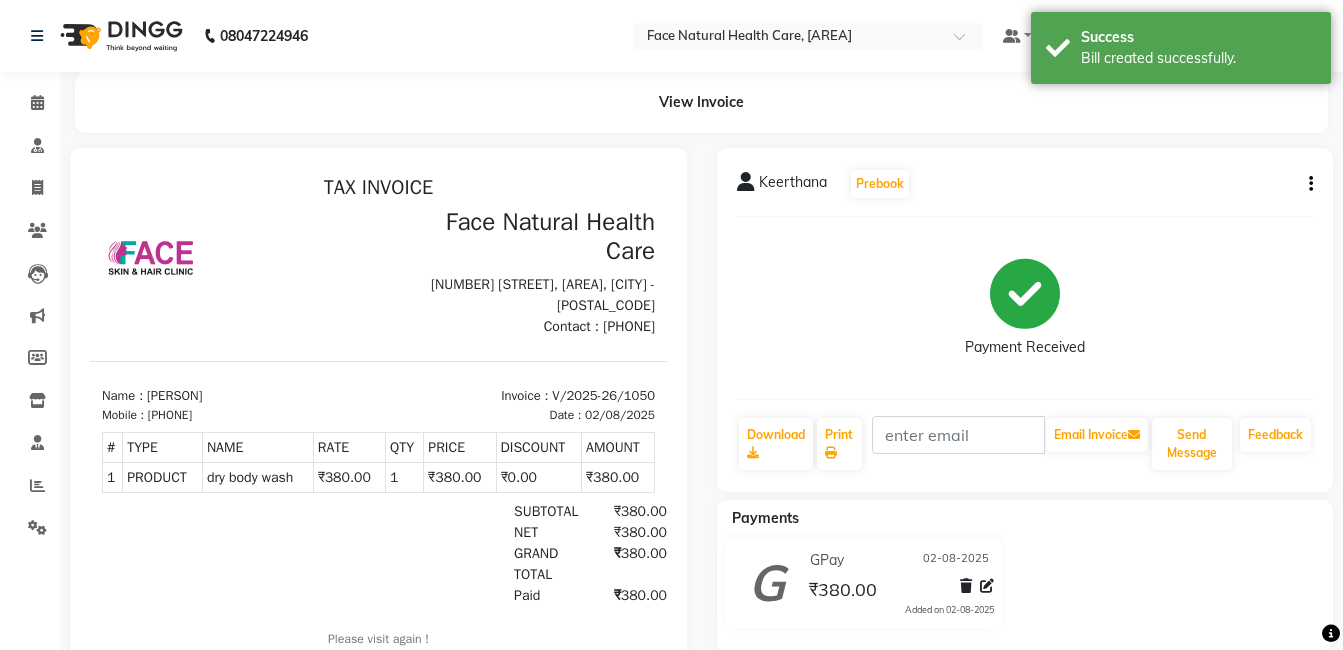 scroll, scrollTop: 0, scrollLeft: 0, axis: both 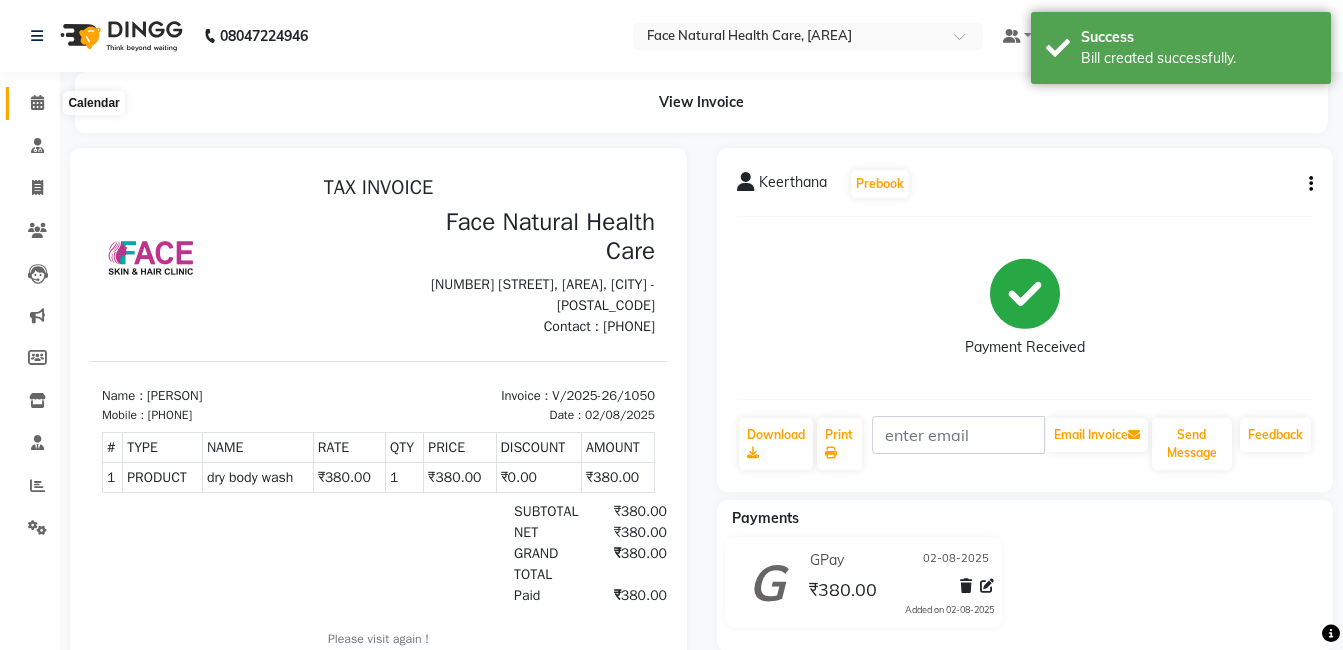 click 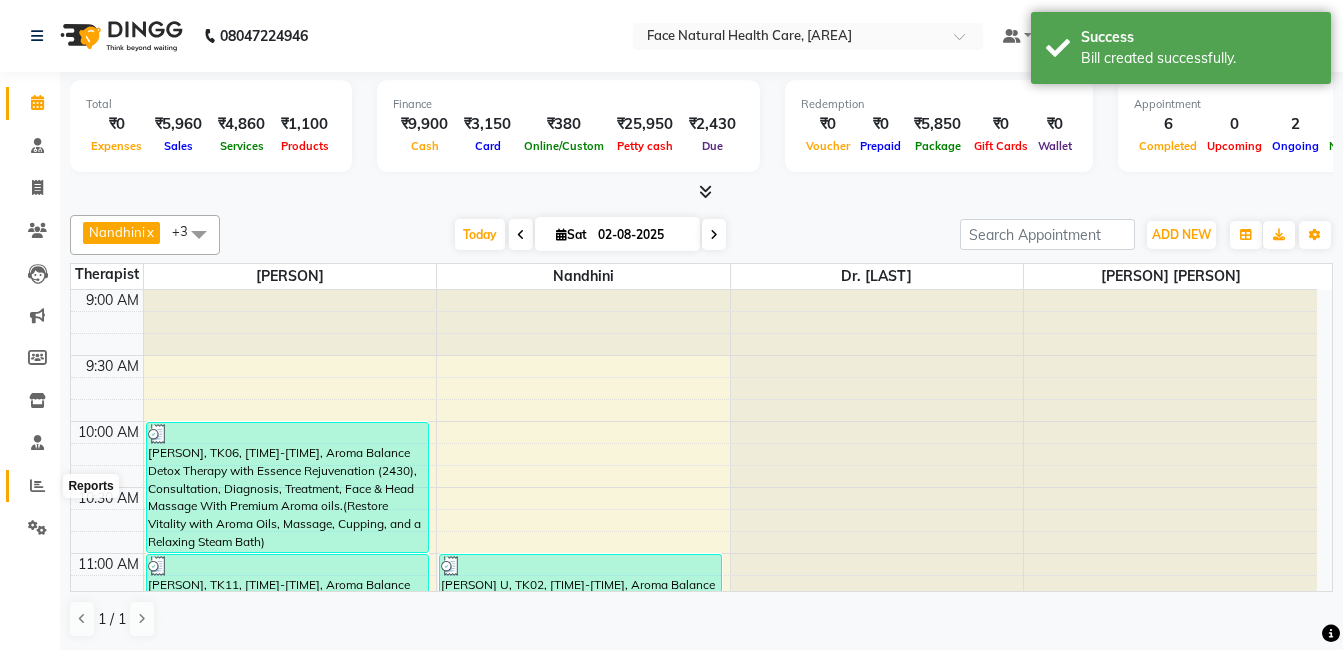 click 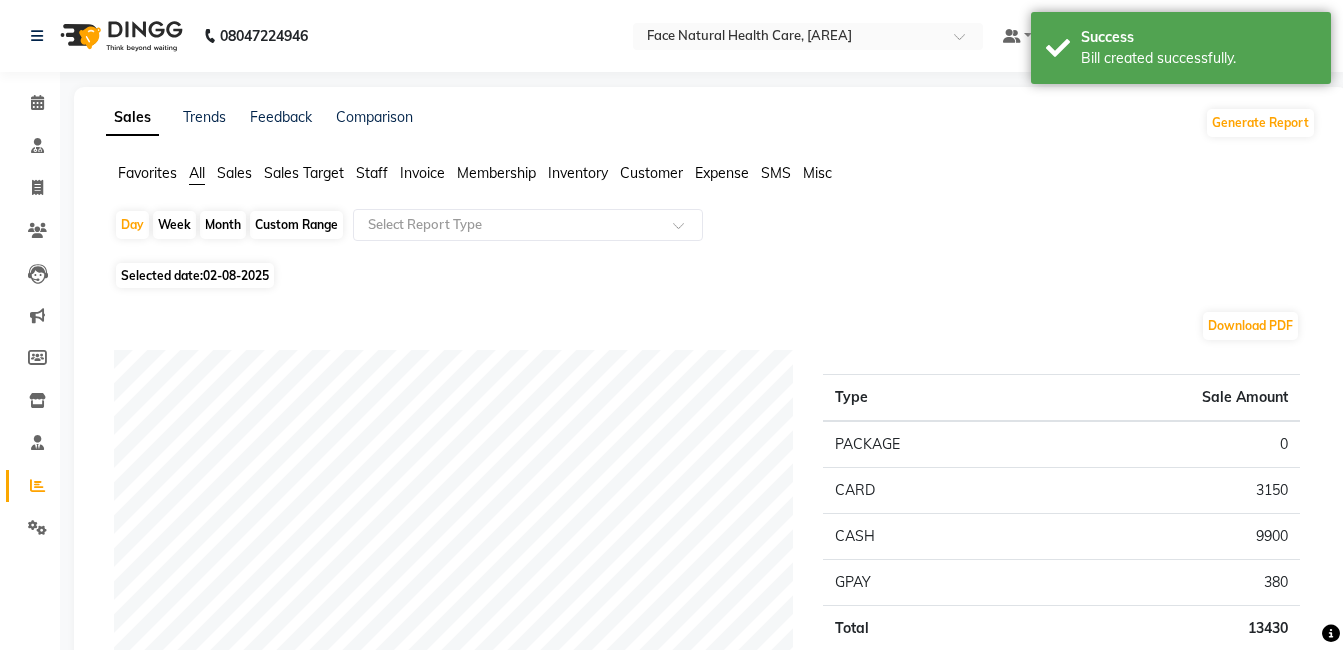 scroll, scrollTop: 180, scrollLeft: 0, axis: vertical 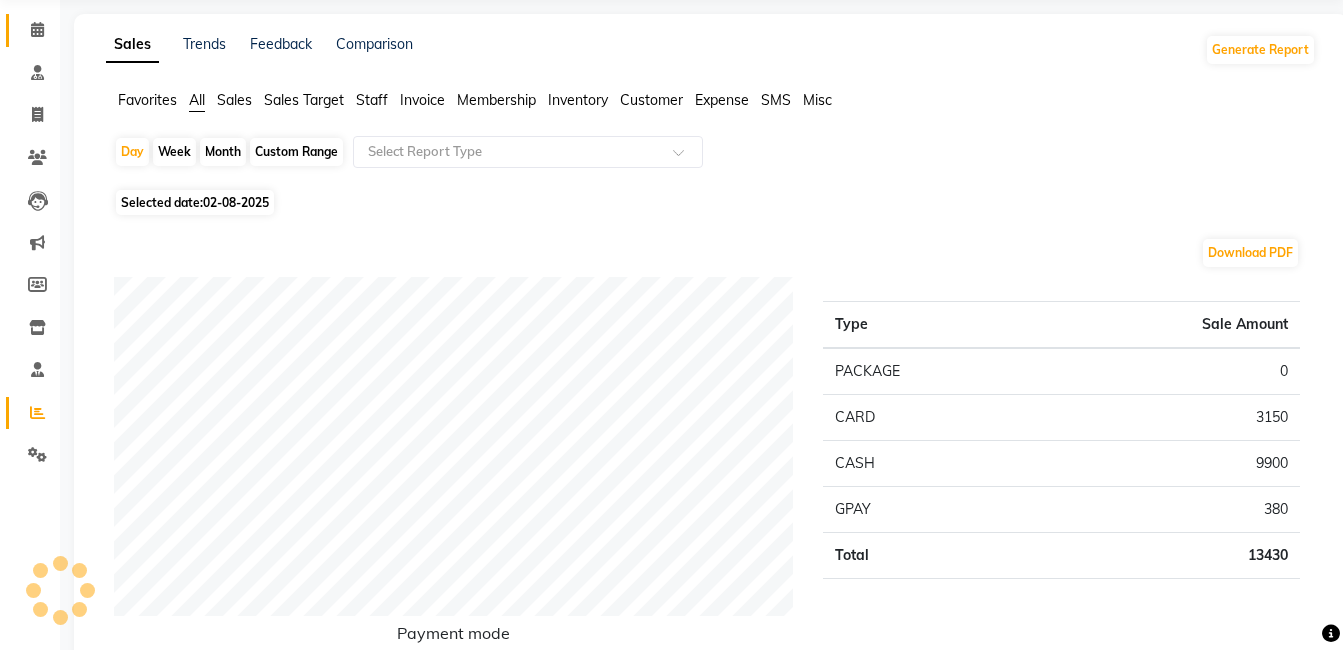 click 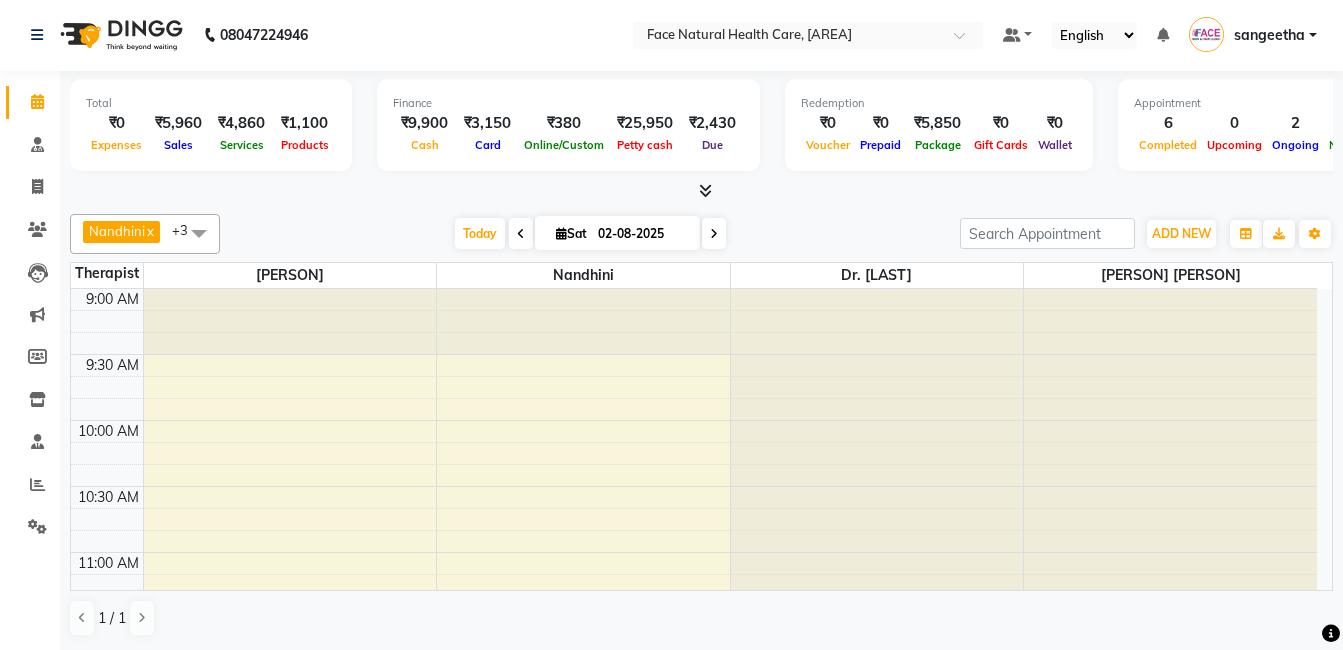 scroll, scrollTop: 0, scrollLeft: 0, axis: both 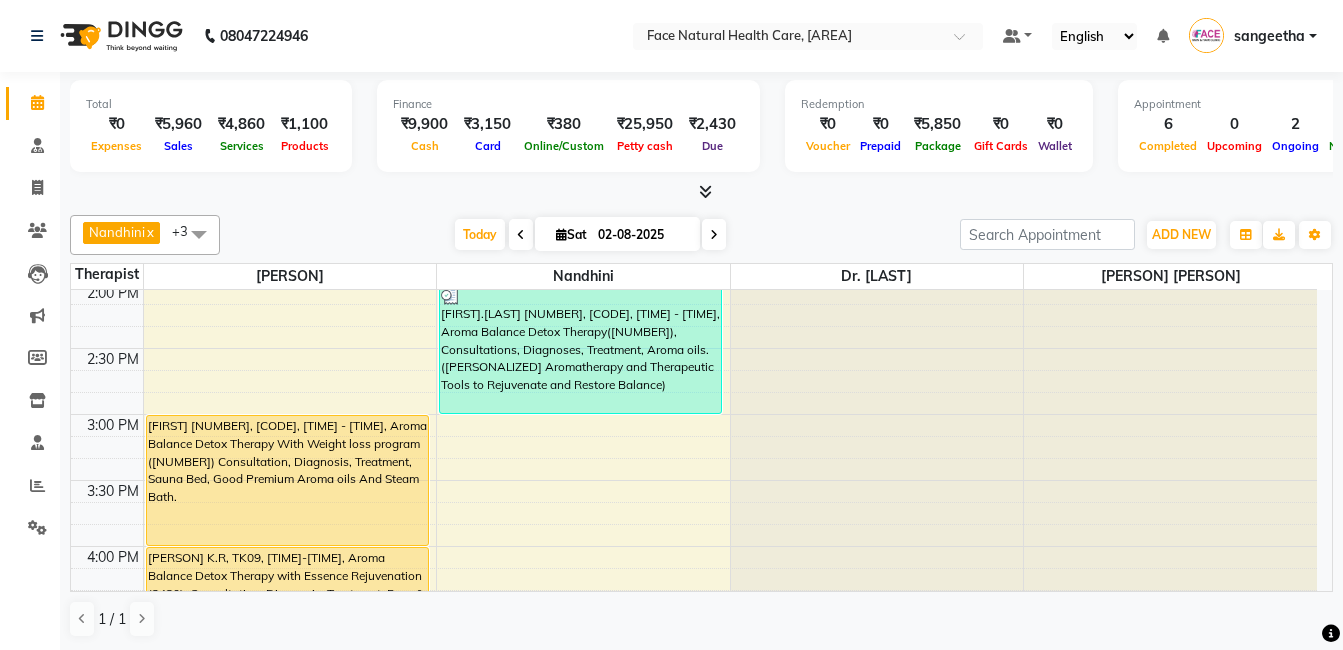click on "[FIRST] [NUMBER], [CODE], [TIME] - [TIME], Aroma Balance Detox Therapy With Weight loss program ([NUMBER]) Consultation, Diagnosis, Treatment, Sauna Bed,  Good Premium Aroma oils And Steam Bath." at bounding box center (287, 480) 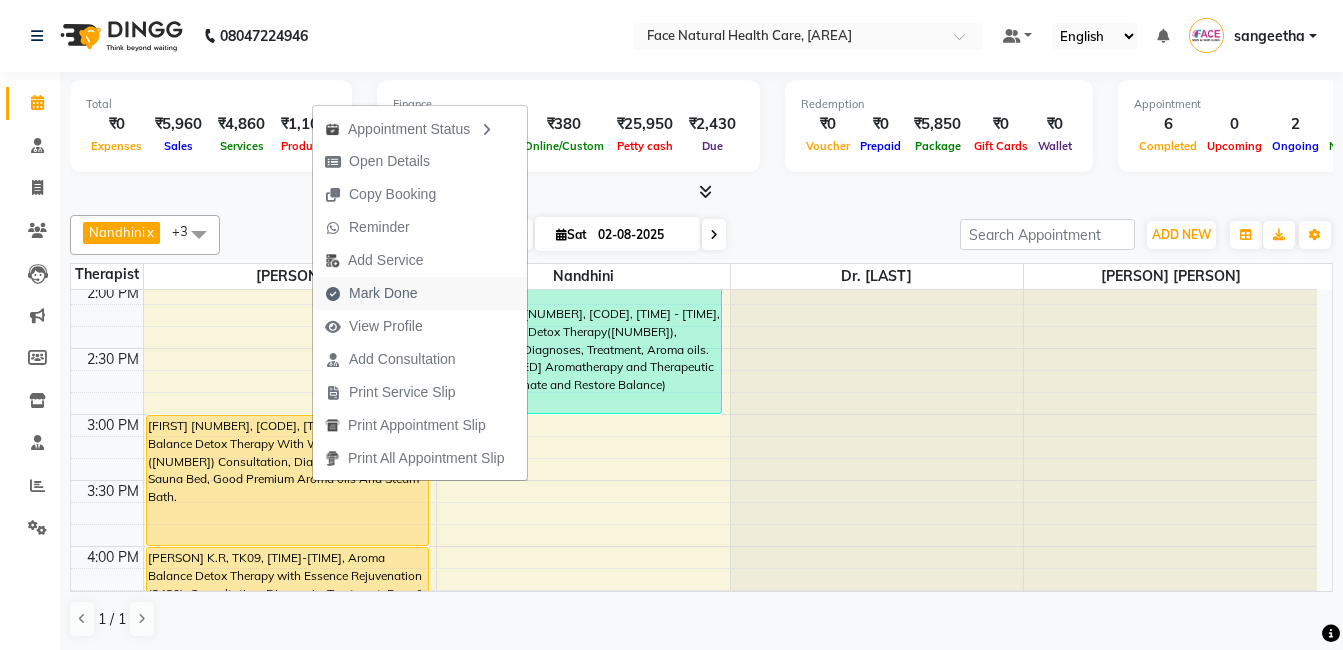 click on "Mark Done" at bounding box center [383, 293] 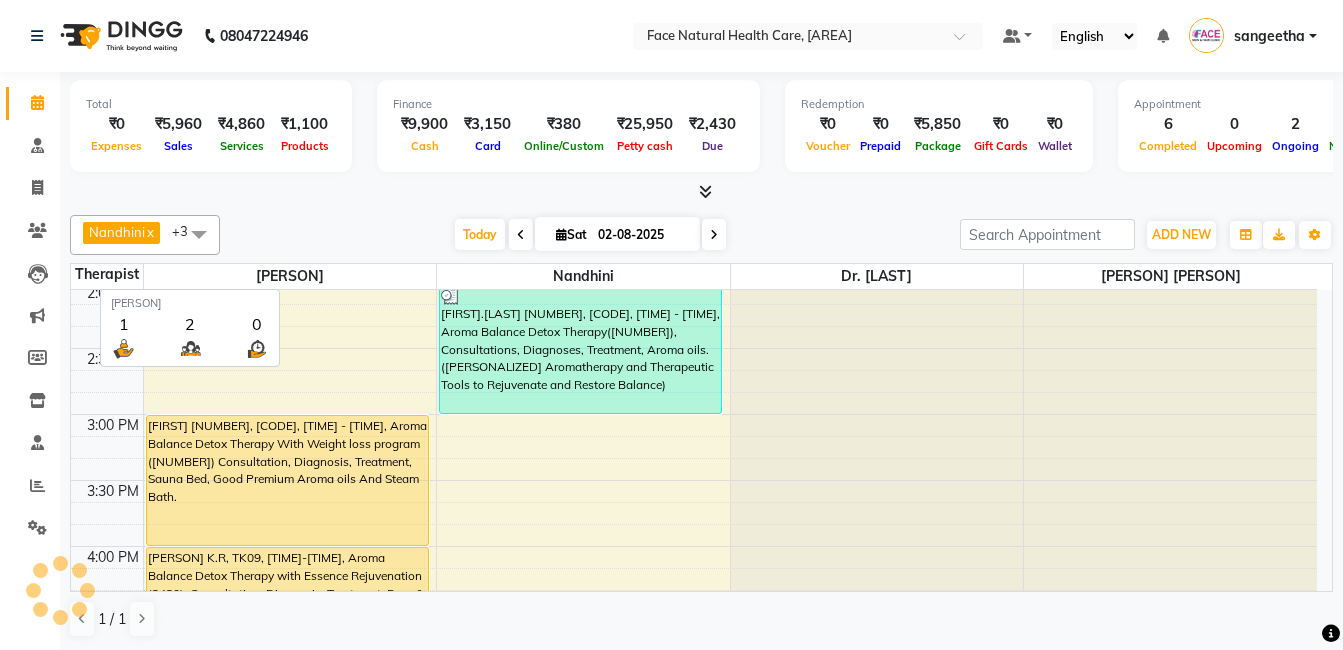 select on "service" 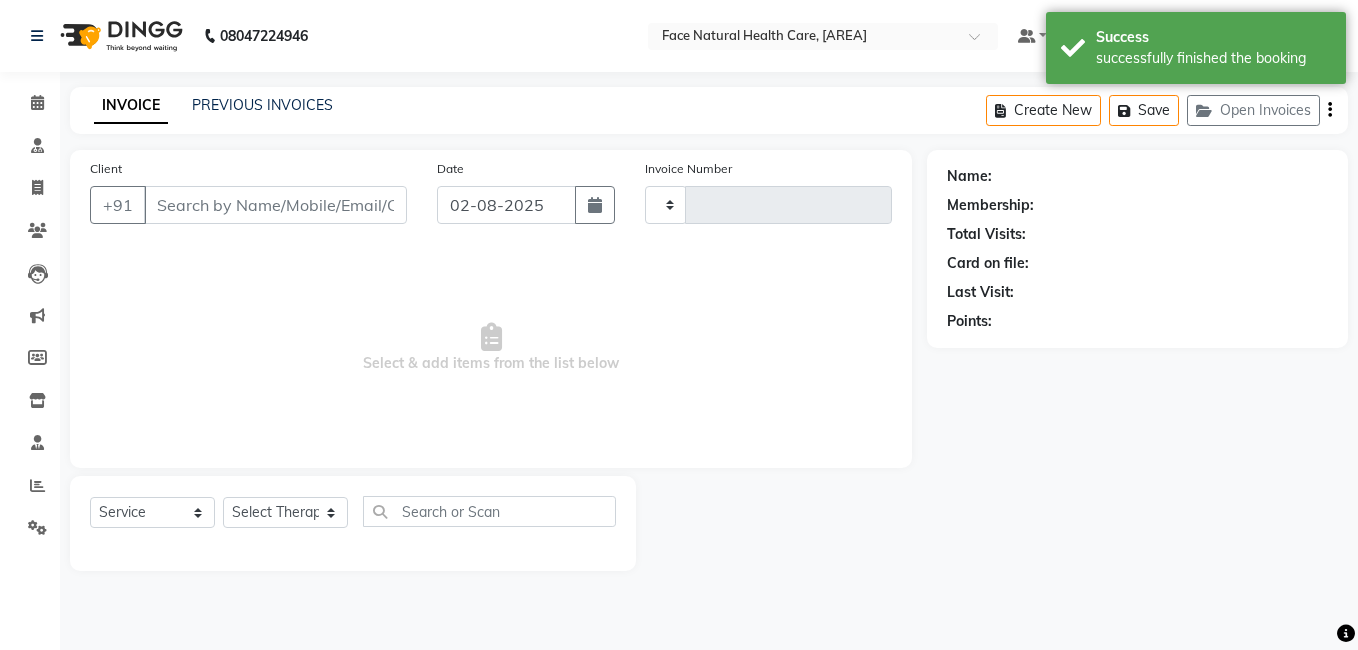 type on "1051" 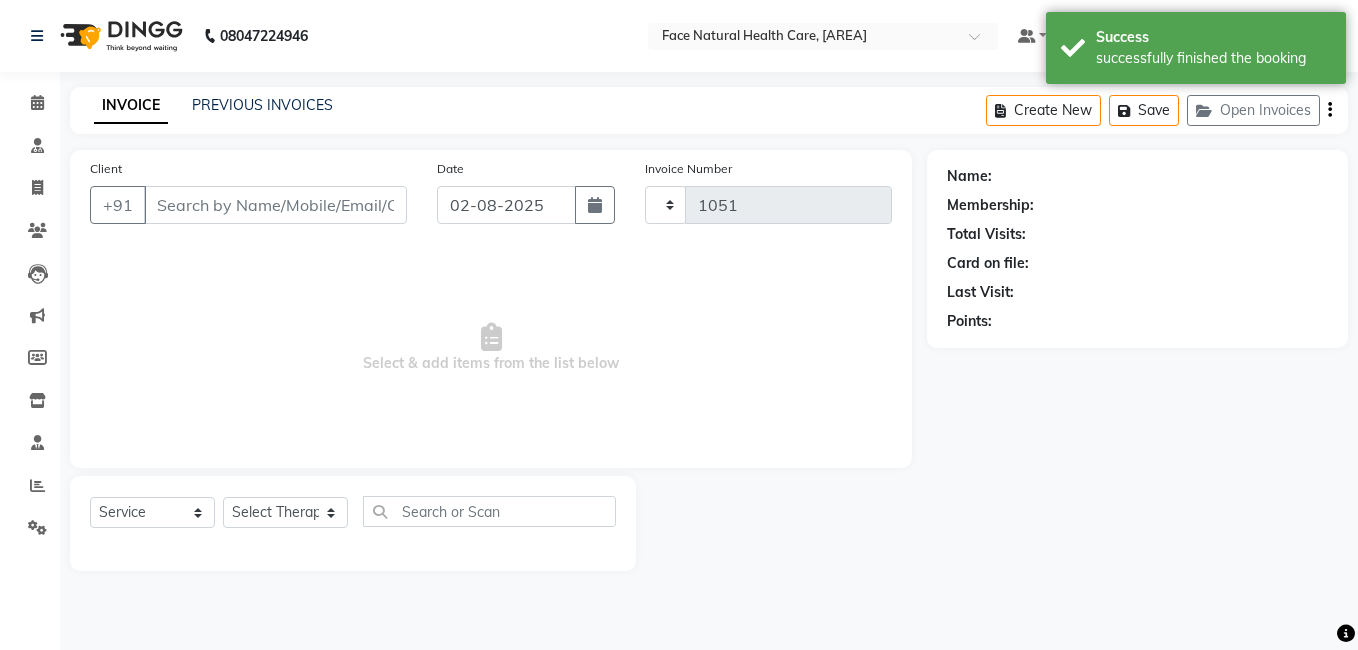 select on "5675" 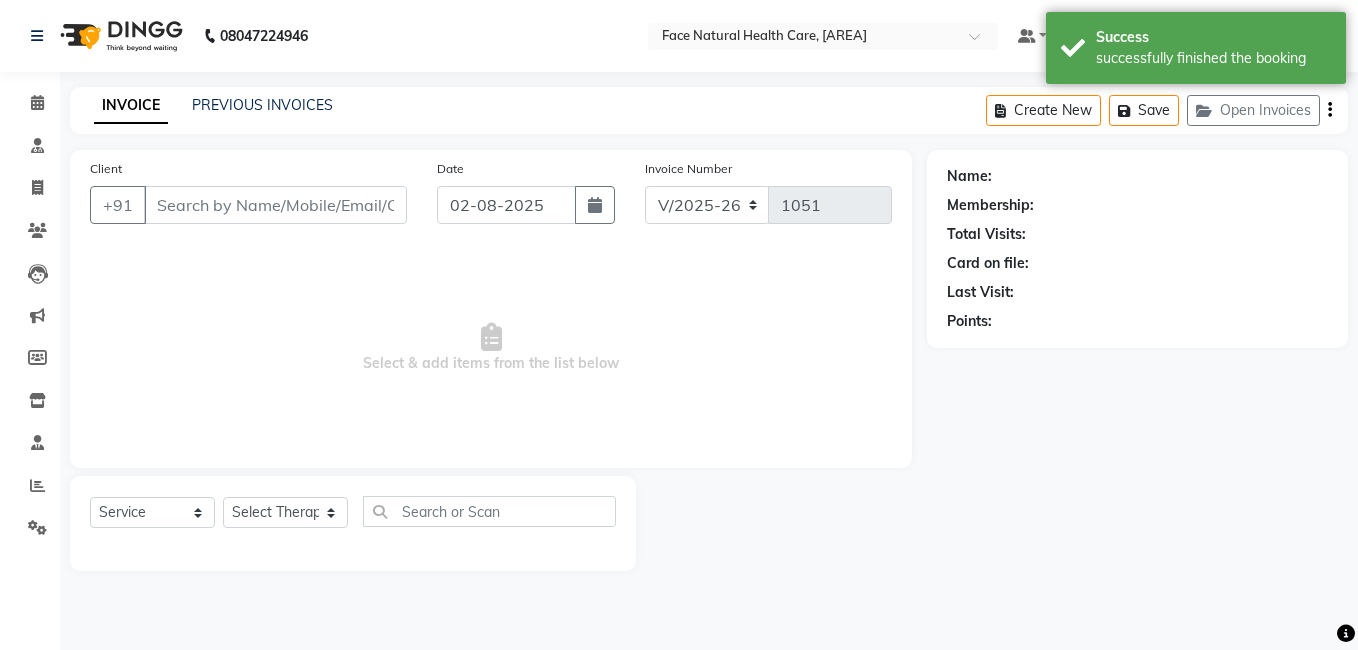 type on "[PHONE]" 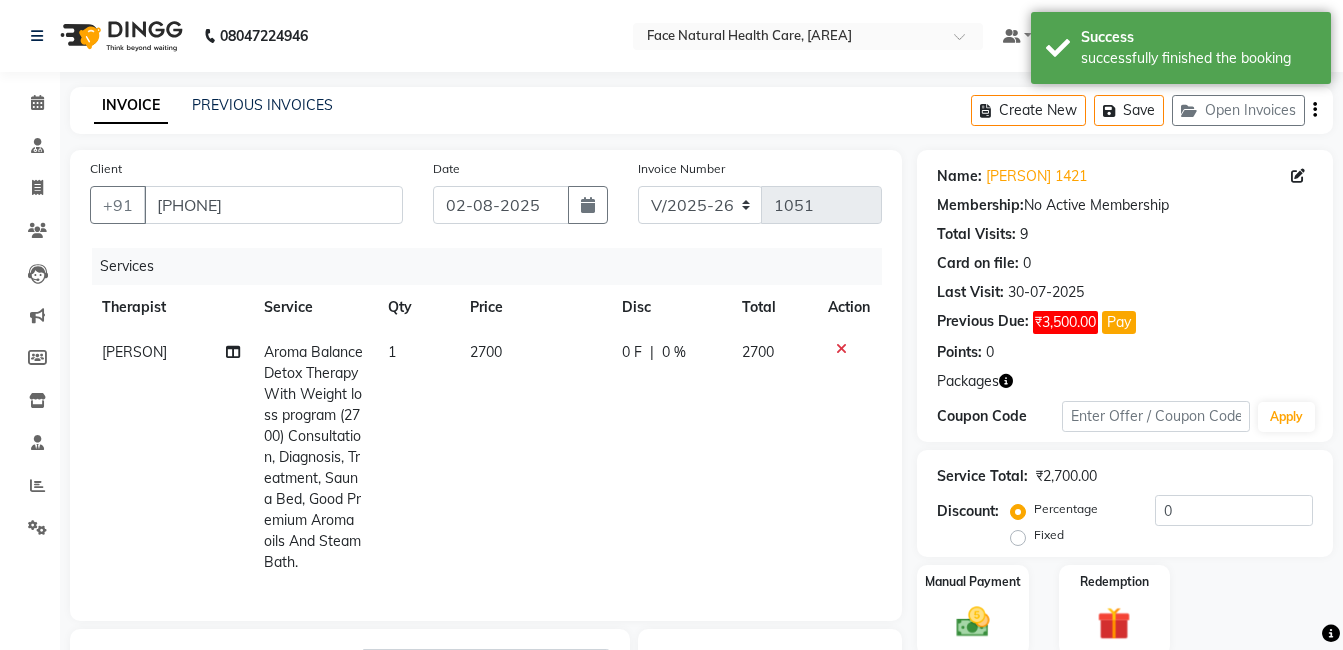 click on "2700" 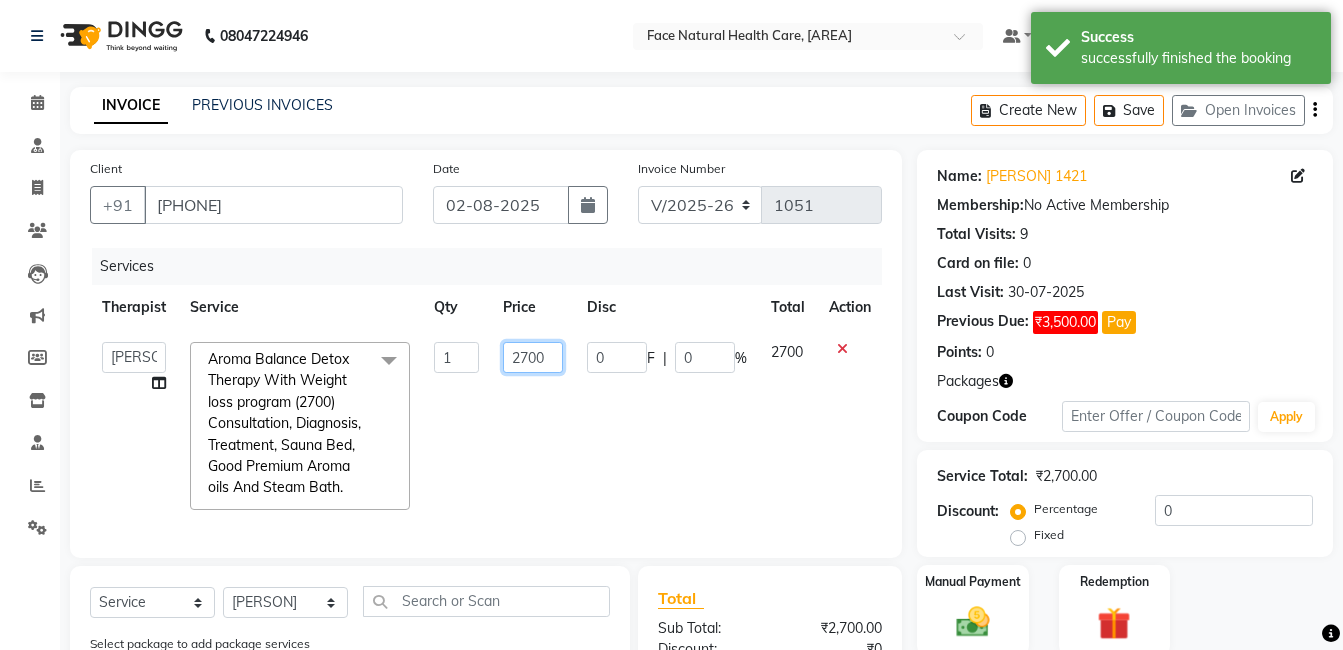 click on "2700" 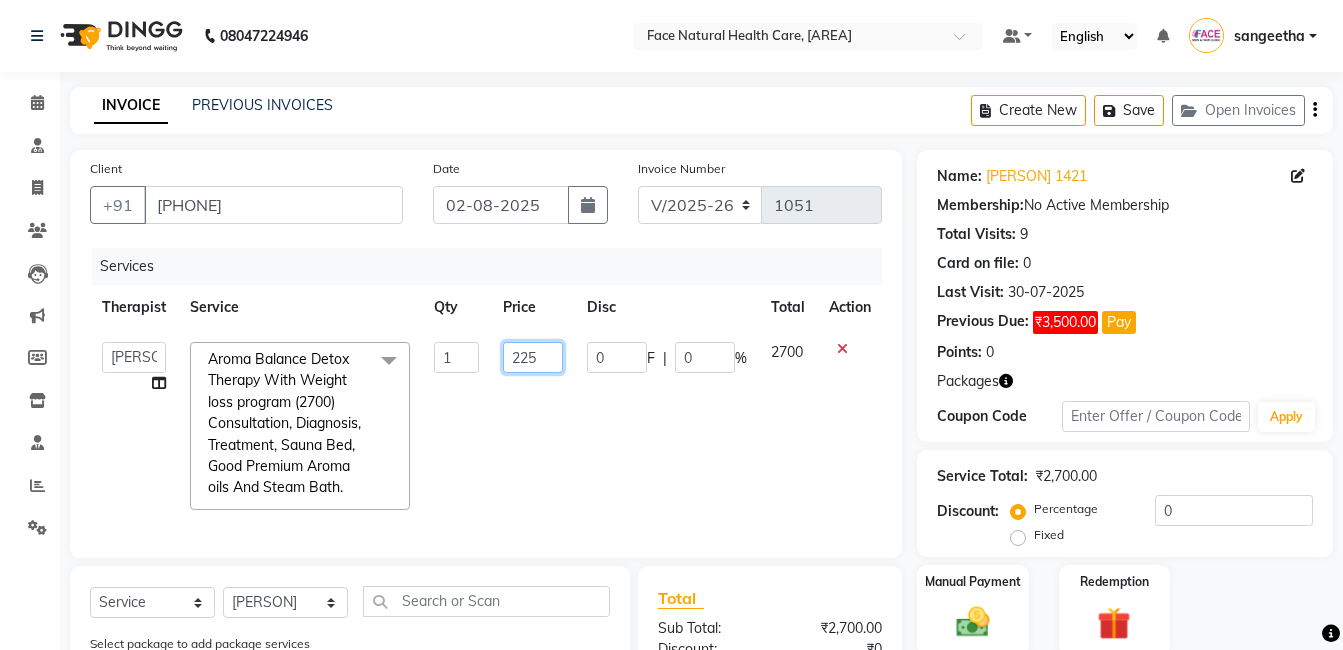 type on "2250" 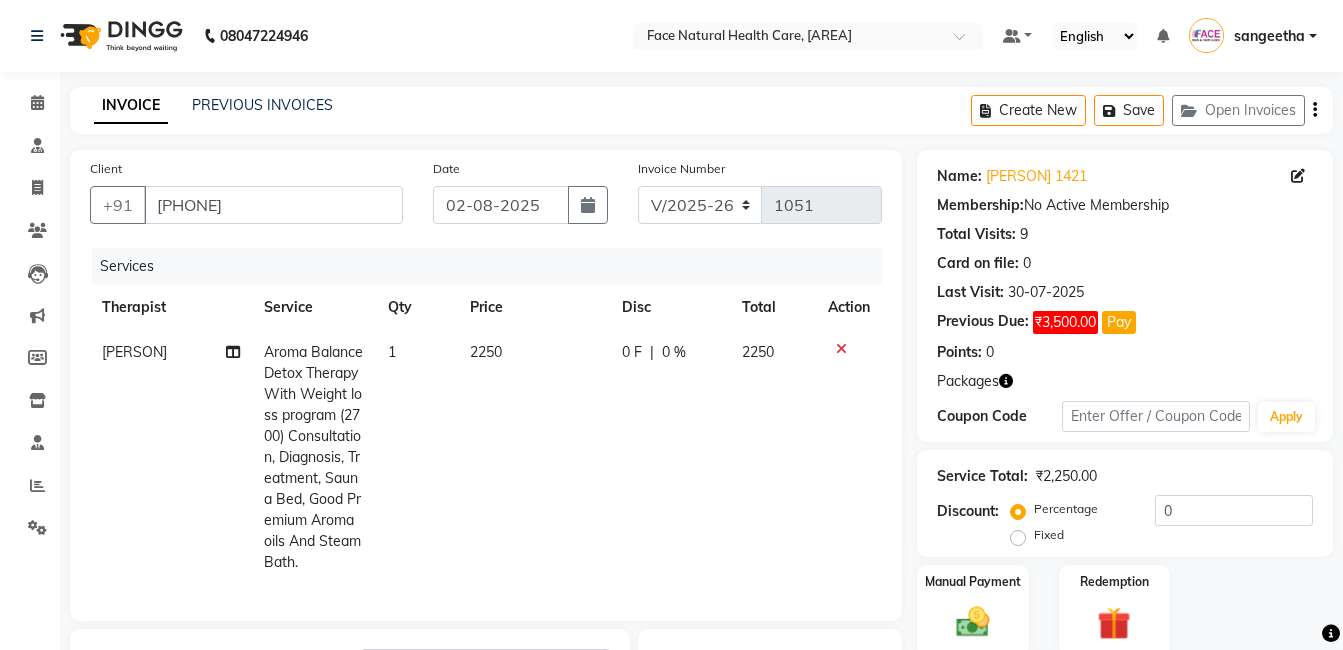 click on "[PERSON] Aroma Balance Detox Therapy With Weight loss program (2700) Consultation, Diagnosis, Treatment, Sauna Bed,  Good Premium Aroma oils And Steam Bath. 1 2250 0 F | 0 % 2250" 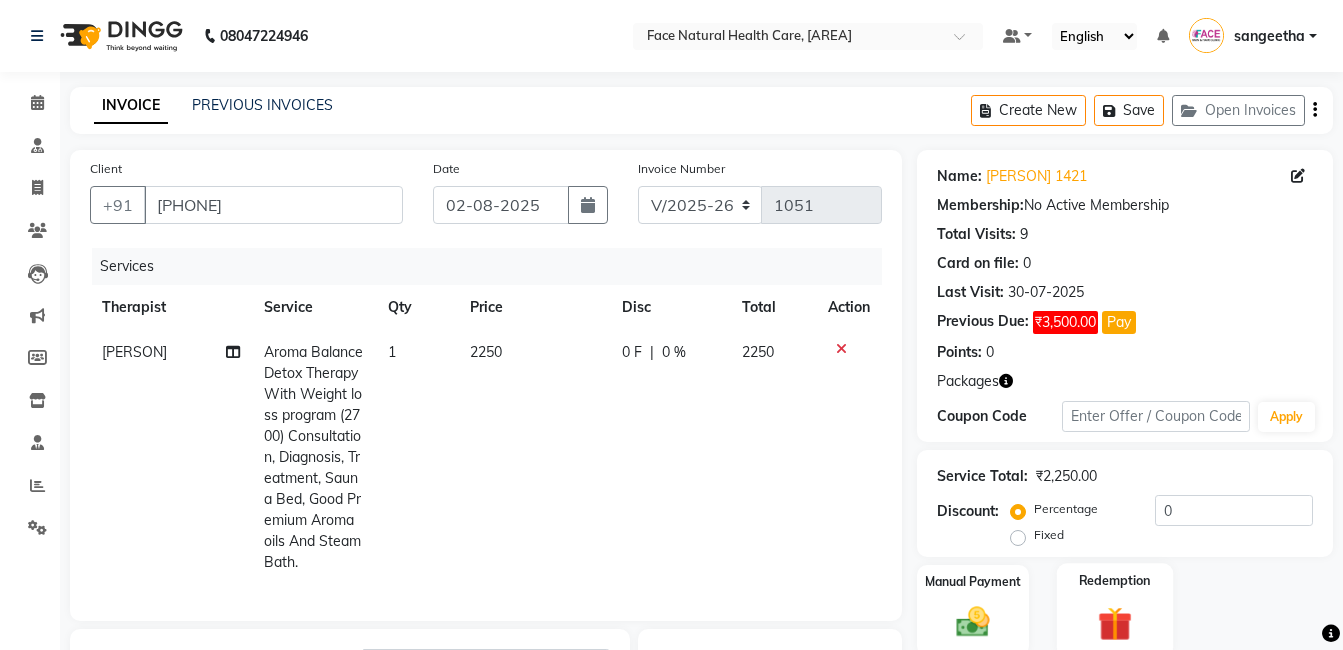 scroll, scrollTop: 263, scrollLeft: 0, axis: vertical 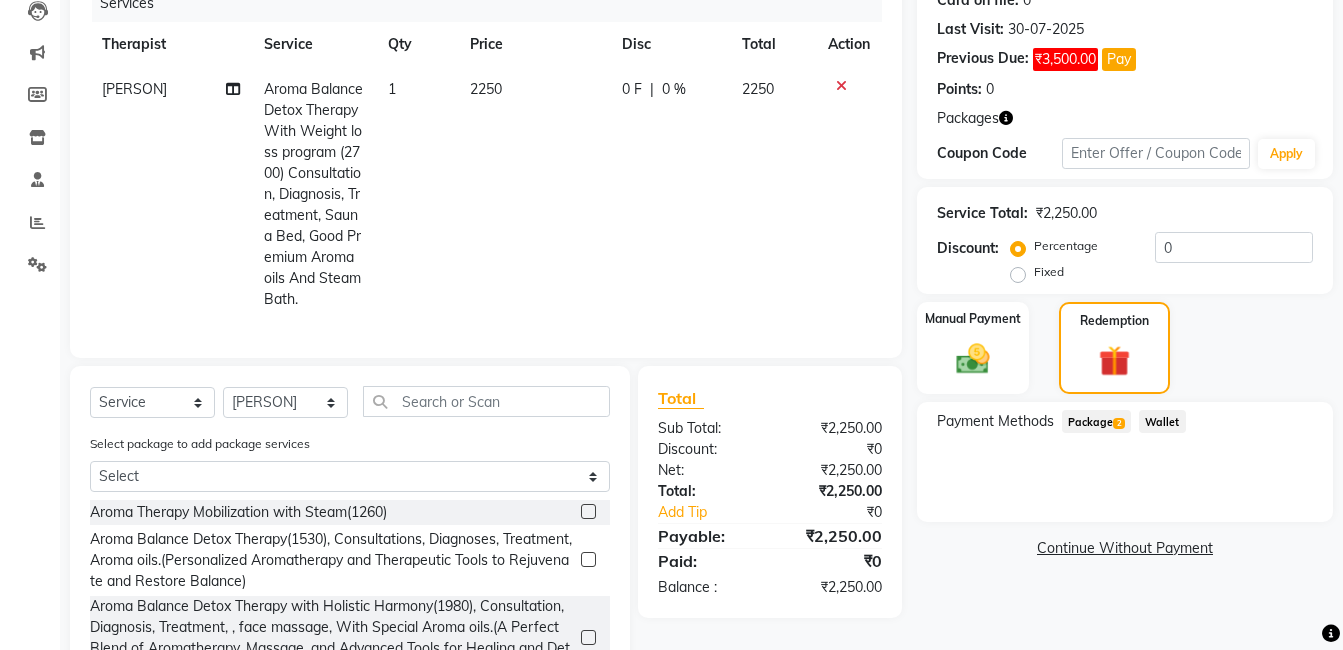 click on "Package  2" 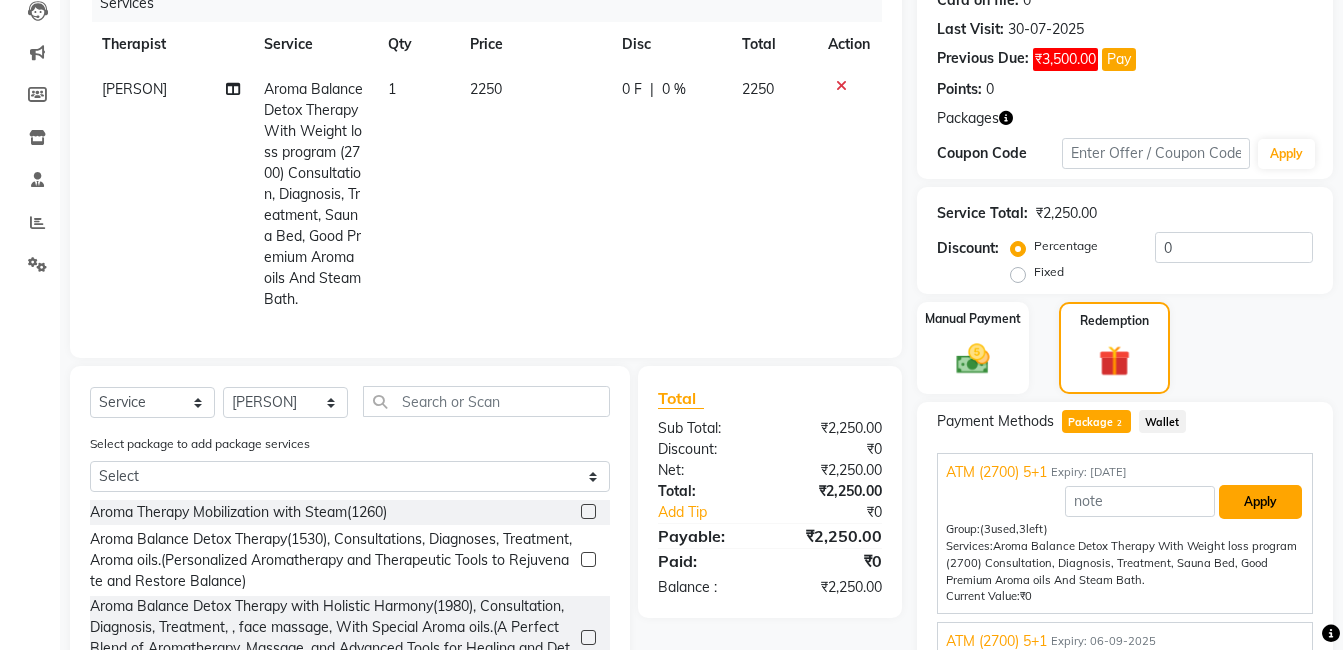 click on "Apply" at bounding box center [1260, 502] 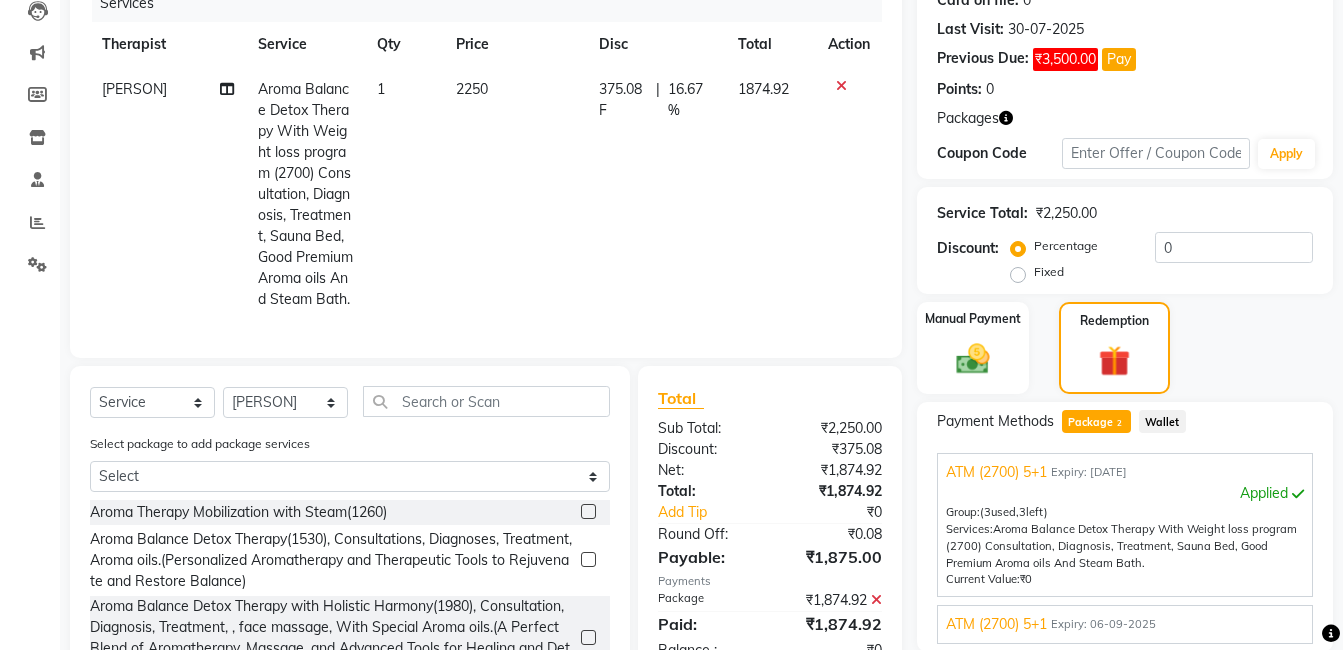 click on "375.08 F | 16.67 %" 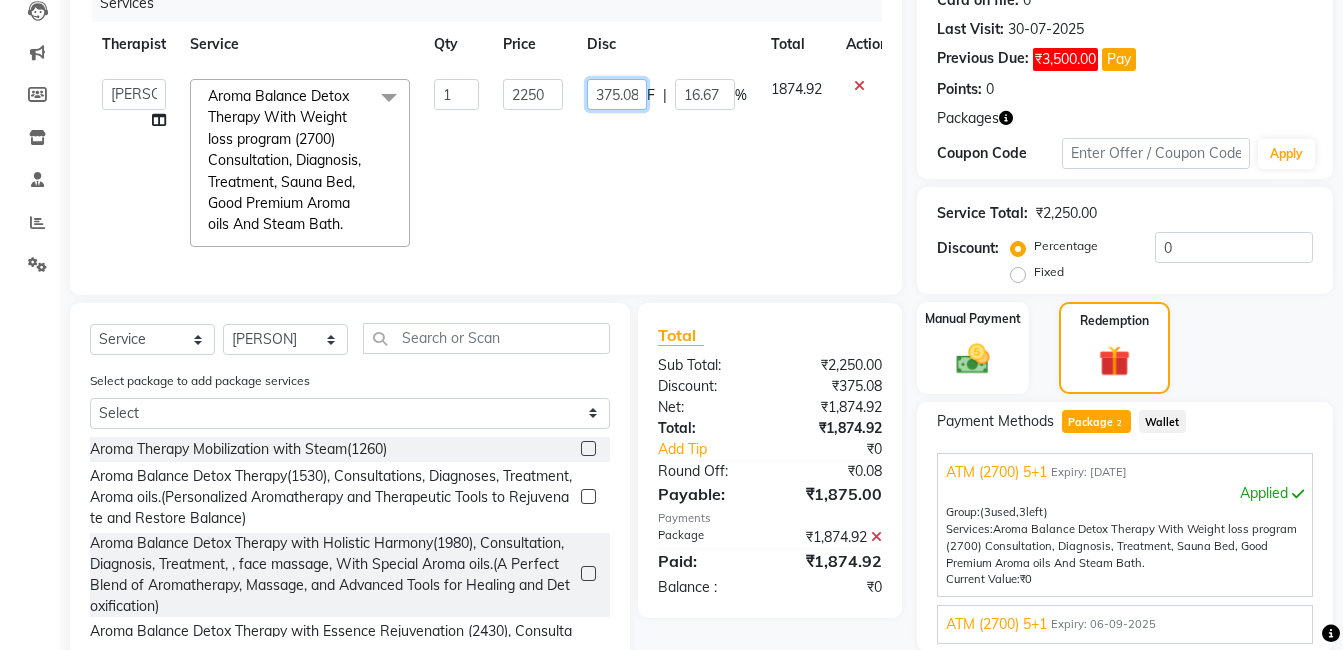 click on "375.08" 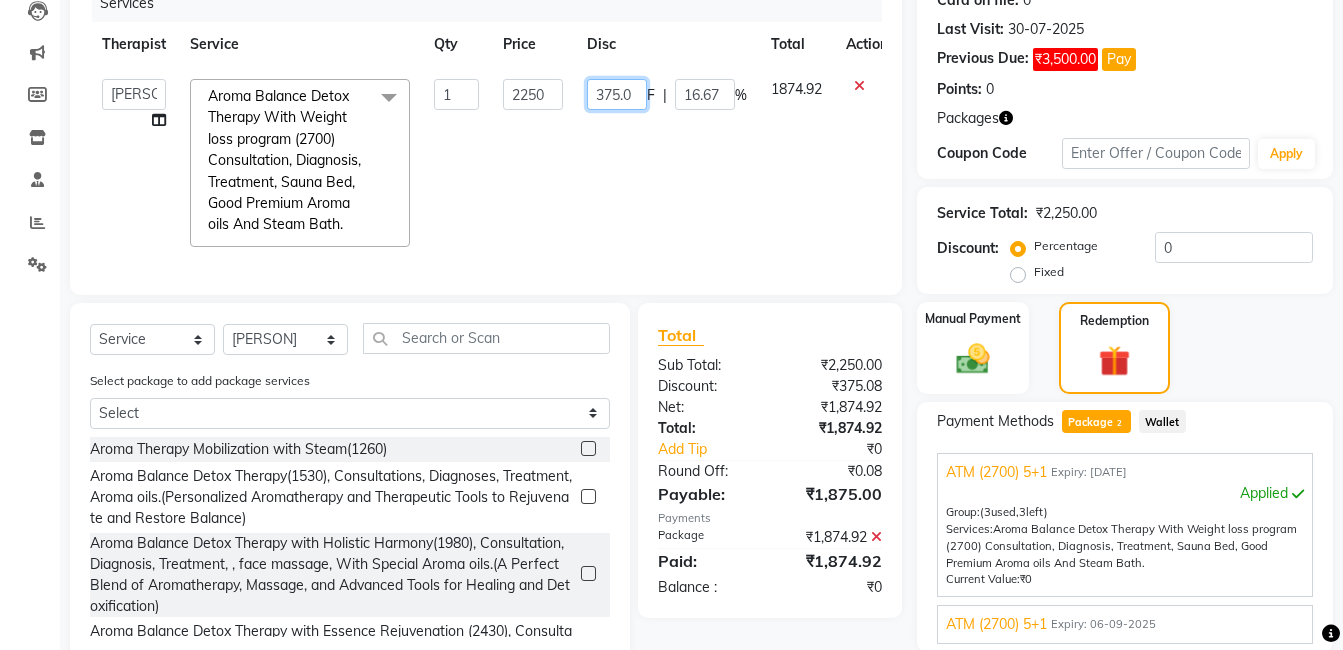 scroll, scrollTop: 0, scrollLeft: 0, axis: both 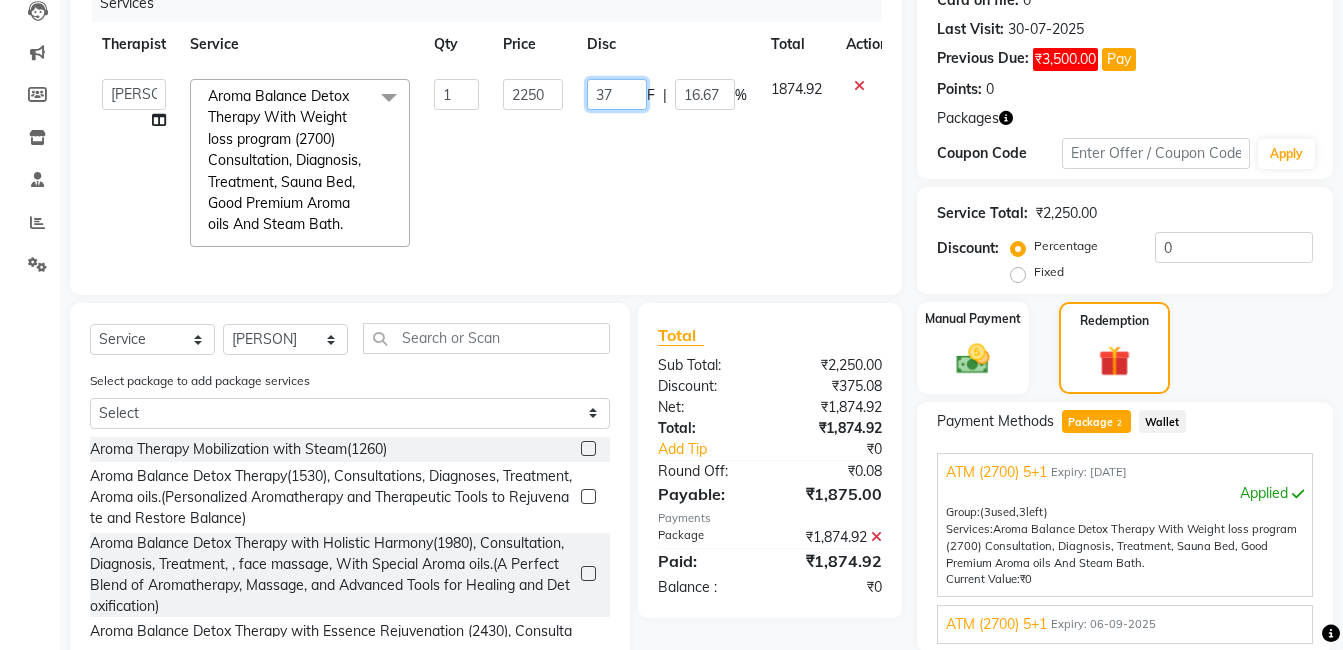type on "3" 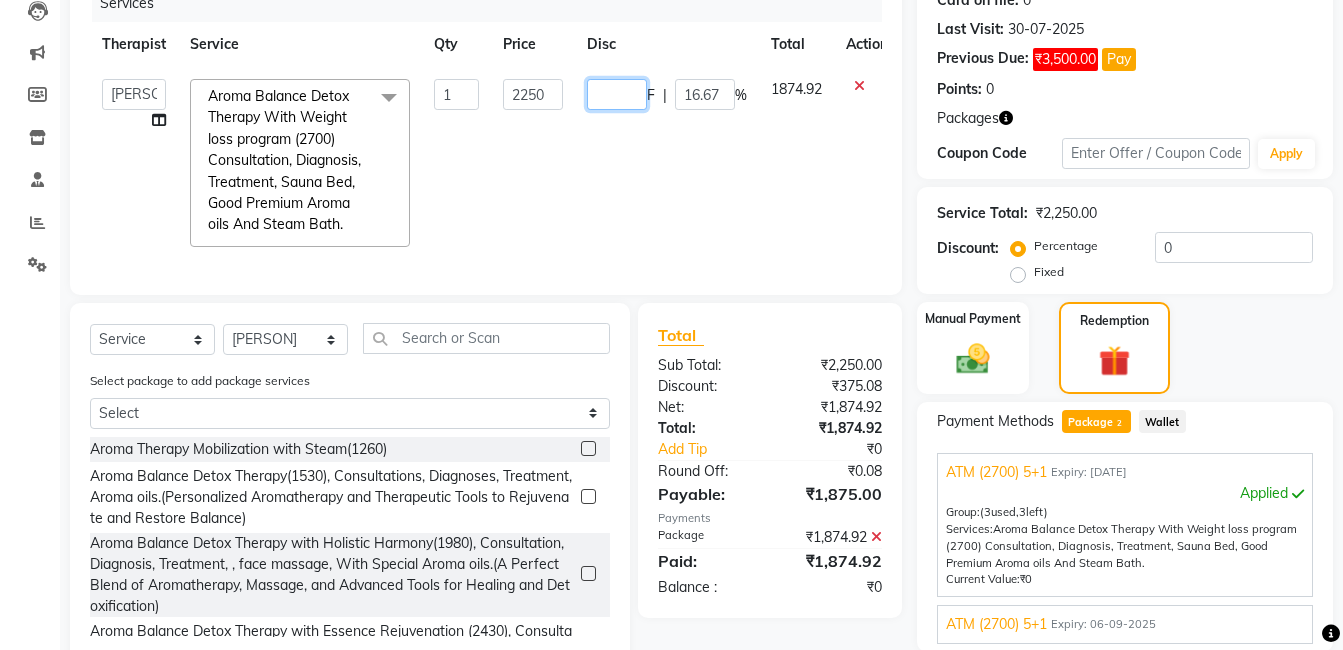 type on "0" 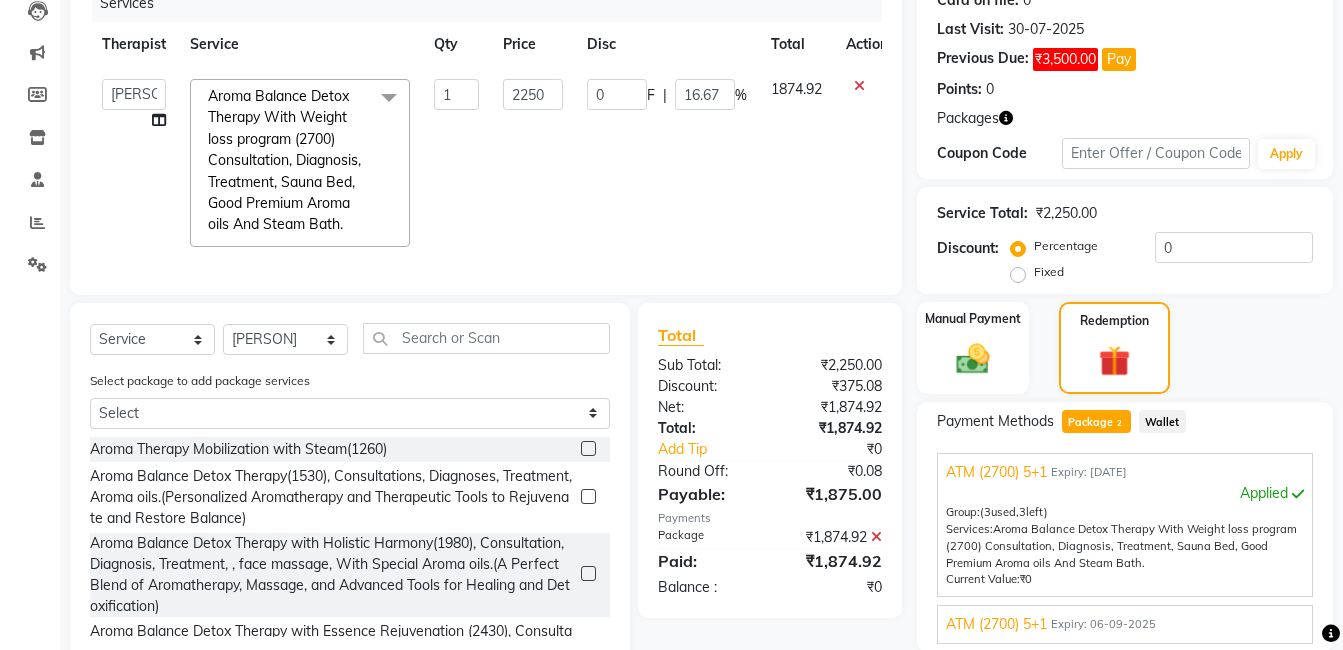 click on "Dr. [LAST]   Dr. [LAST]   [FIRST] [LAST]   [FIRST] [LAST]   [FIRST]   [FIRST] [LAST]   [FIRST]   [FIRST]  [FIRST] Aroma Balance Detox Therapy With Weight loss program ([NUMBER]) Consultation, Diagnosis, Treatment, Sauna Bed,  Good Premium Aroma oils And Steam Bath.  x Aroma Therapy Mobilization with Steam([NUMBER]) Aroma Balance Detox Therapy([NUMBER]), Consultations, Diagnoses, Treatment, Aroma oils.([PERSONALIZED] Aromatherapy and Therapeutic Tools to Rejuvenate and Restore Balance) Aroma Balance Detox Therapy with Holistic Harmony([NUMBER]), Consultation, Diagnosis, Treatment, , face massage, With Special  Aroma oils.([A PERFECT] Blend of Aromatherapy, Massage, and Advanced Tools for Healing and Detoxification) Aroma Balance Detox Therapy with Essence Rejuvenation  ([NUMBER]), Consultation, Diagnosis, Treatment,  Face & Head Massage With Premium Aroma oils.([RESTORE] Vitality with Aroma Oils, Massage, Cupping, and a Relaxing Steam Bath) Cupping Therapy, Consultation, Diagnosis,  Aroma oils GTR  1" 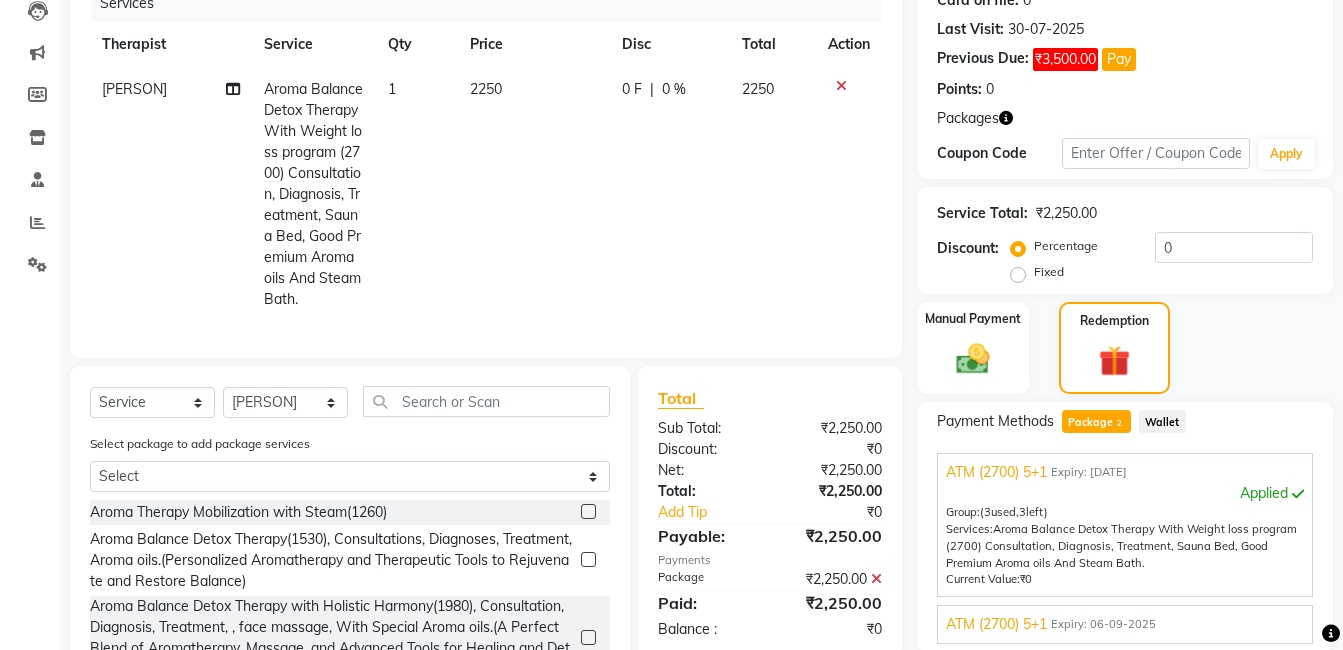 scroll, scrollTop: 449, scrollLeft: 0, axis: vertical 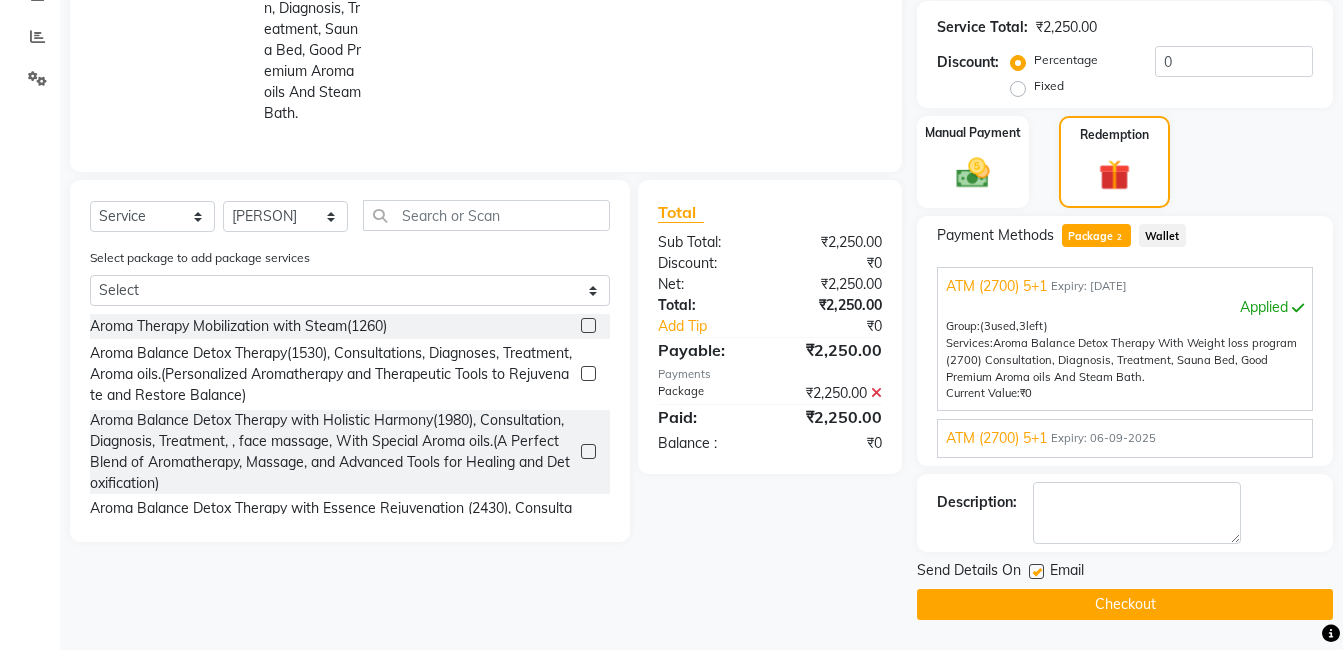 click 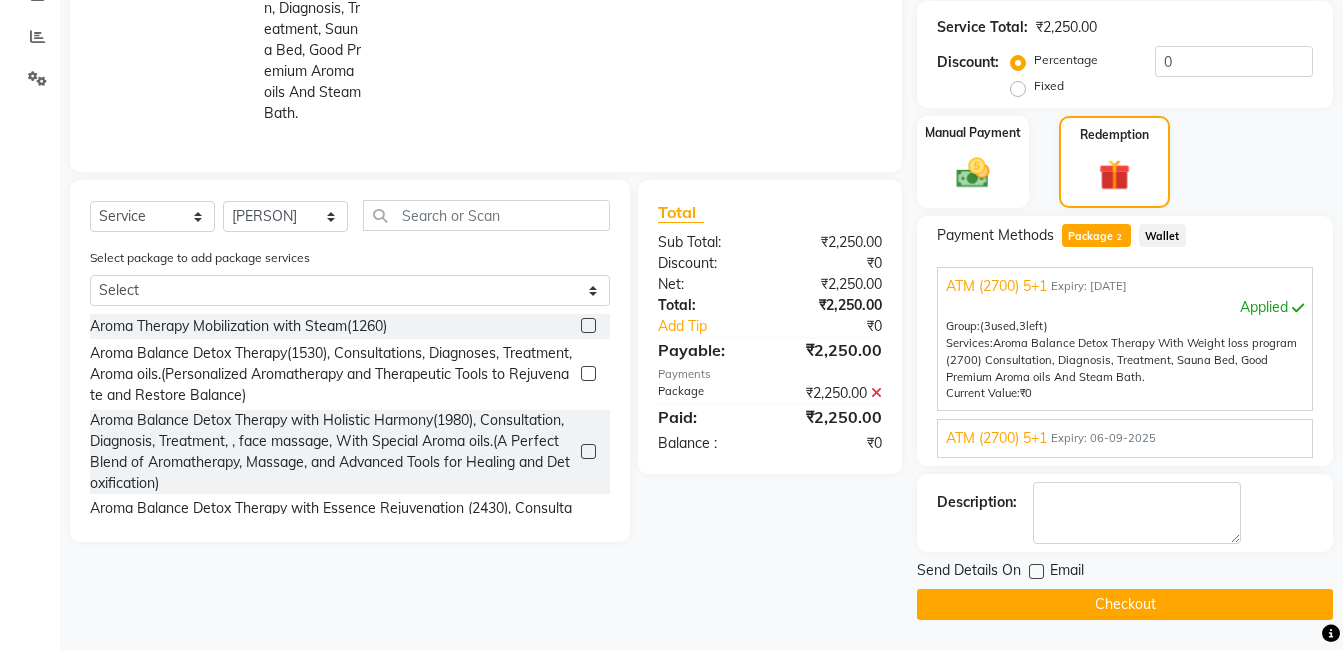 click on "Checkout" 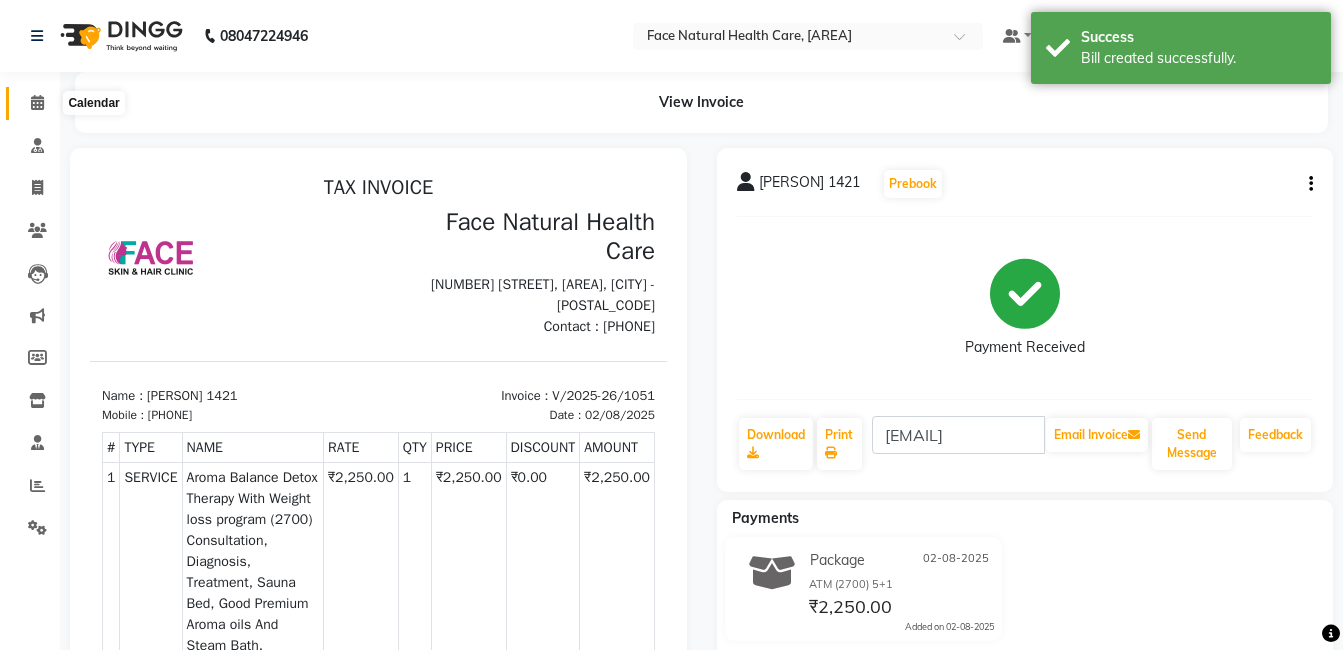 scroll, scrollTop: 0, scrollLeft: 0, axis: both 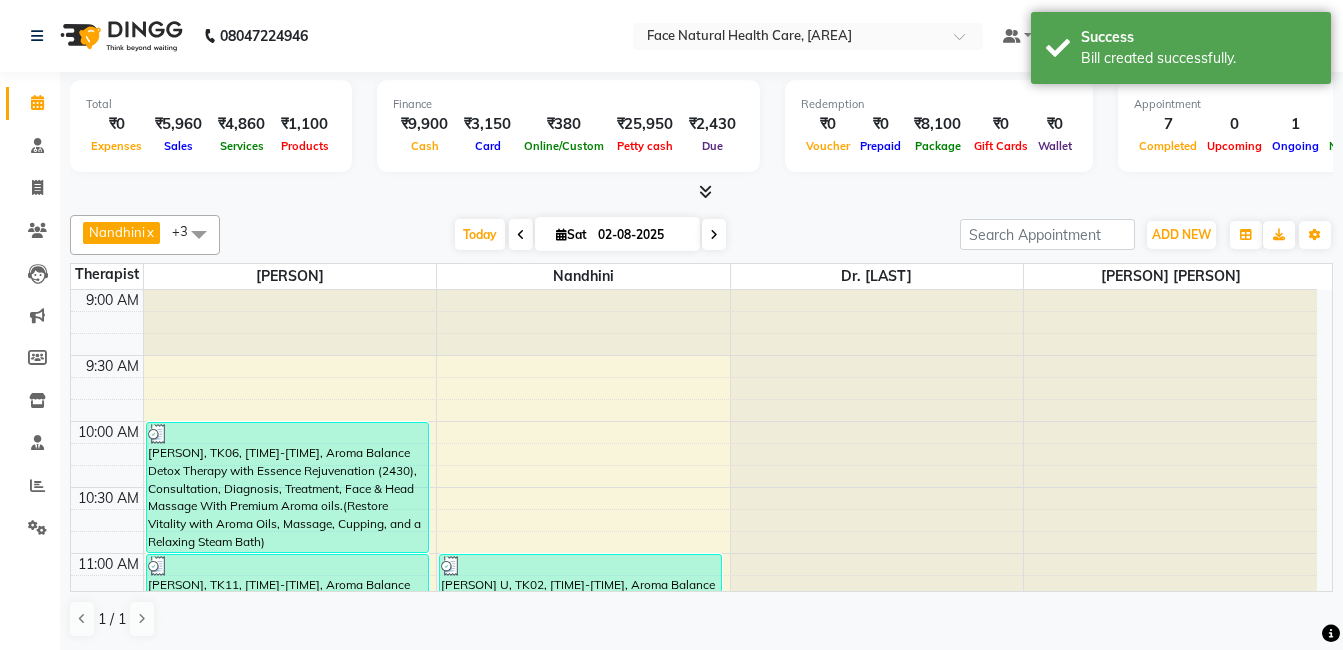 click on "9:00 AM 9:30 AM 10:00 AM 10:30 AM 11:00 AM 11:30 AM 12:00 PM 12:30 PM 1:00 PM 1:30 PM 2:00 PM 2:30 PM 3:00 PM 3:30 PM 4:00 PM 4:30 PM 5:00 PM 5:30 PM 6:00 PM 6:30 PM     [PERSON], TK06, [TIME]-[TIME], Aroma Balance Detox Therapy with Essence Rejuvenation  (2430), Consultation, Diagnosis, Treatment,  Face & Head Massage With Premium Aroma oils.(Restore Vitality with Aroma Oils, Massage, Cupping, and a Relaxing Steam Bath)     [PERSON], TK11, [TIME]-[TIME], Aroma Balance Detox Therapy with Essence Rejuvenation  (2430), Consultation, Diagnosis, Treatment,  Face & Head Massage With Premium Aroma oils.(Restore Vitality with Aroma Oils, Massage, Cupping, and a Relaxing Steam Bath)     [PERSON] [NUMBER], TK10, [TIME]-[TIME], Aroma Balance Detox Therapy with Holistic Harmony(1980), Consultation, Diagnosis, Treatment, , face massage, With Special  Aroma oils.(A Perfect Blend of Aromatherapy, Massage, and Advanced Tools for Healing and Detoxification)" at bounding box center (702, 441) 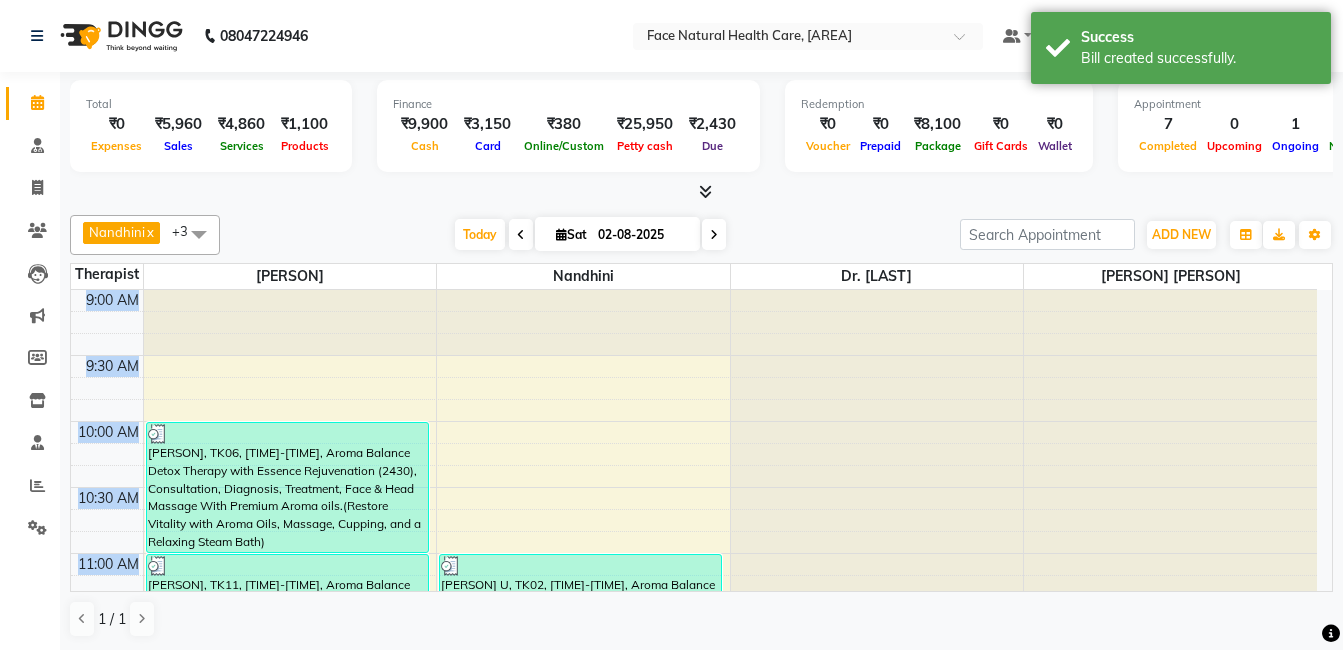 drag, startPoint x: 1332, startPoint y: 502, endPoint x: 1321, endPoint y: 497, distance: 12.083046 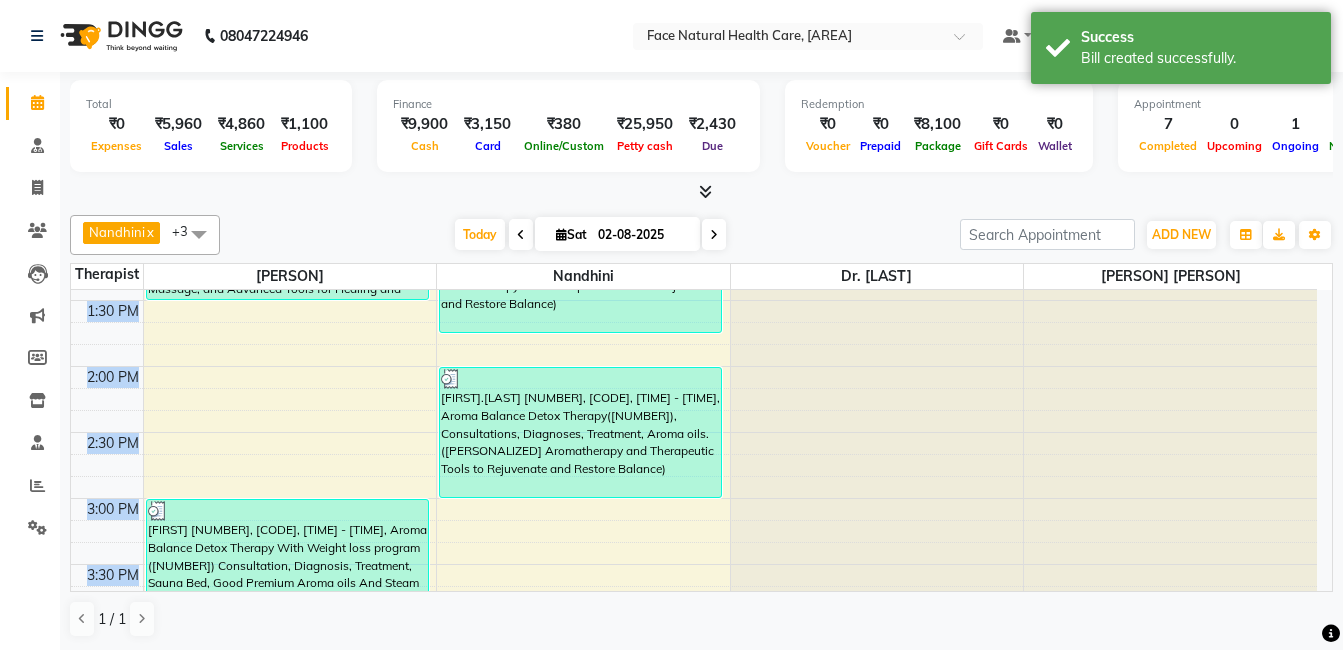 scroll, scrollTop: 789, scrollLeft: 0, axis: vertical 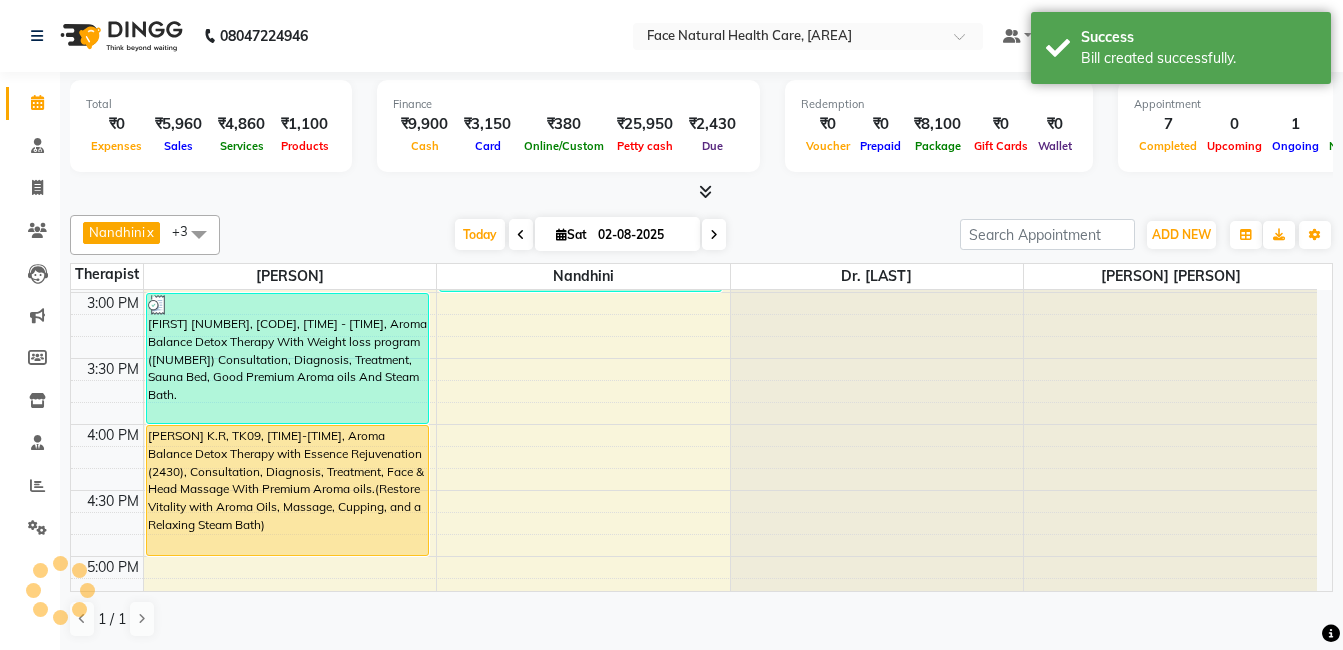 click on "[PERSON] K.R, TK09, [TIME]-[TIME], Aroma Balance Detox Therapy with Essence Rejuvenation  (2430), Consultation, Diagnosis, Treatment,  Face & Head Massage With Premium Aroma oils.(Restore Vitality with Aroma Oils, Massage, Cupping, and a Relaxing Steam Bath)" at bounding box center (287, 490) 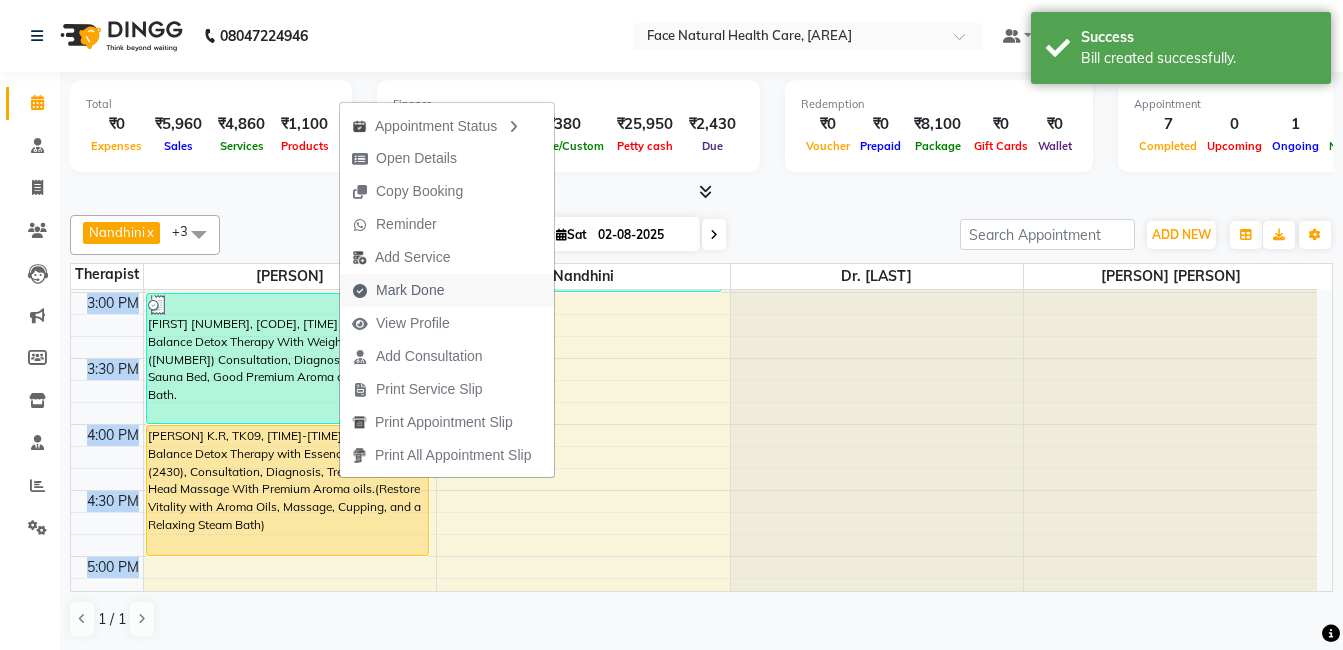 click on "Mark Done" at bounding box center [447, 290] 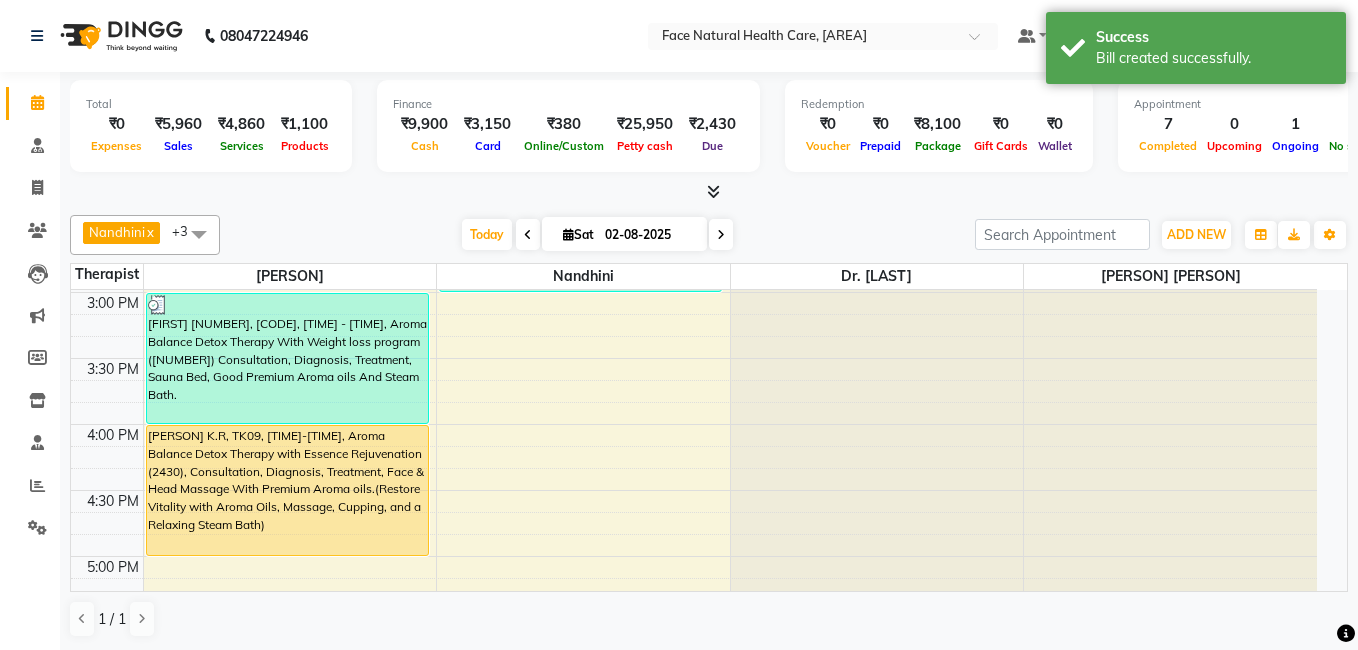 select on "5675" 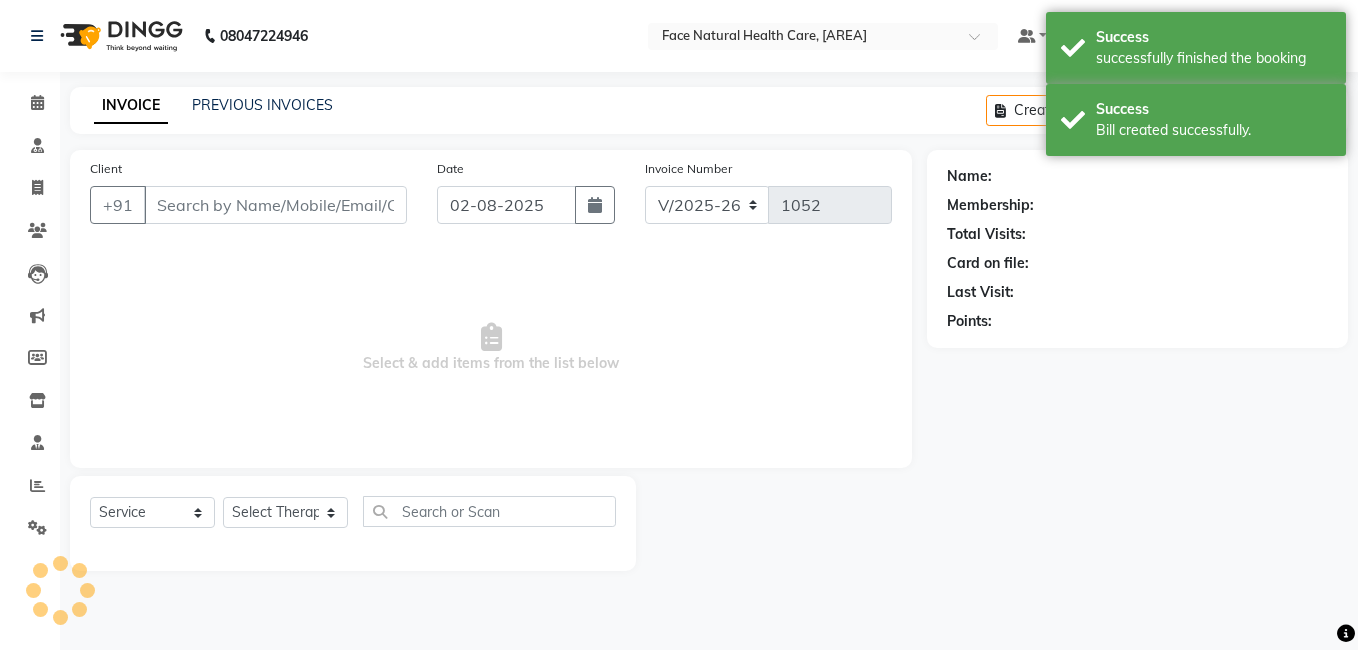 type on "9843139826" 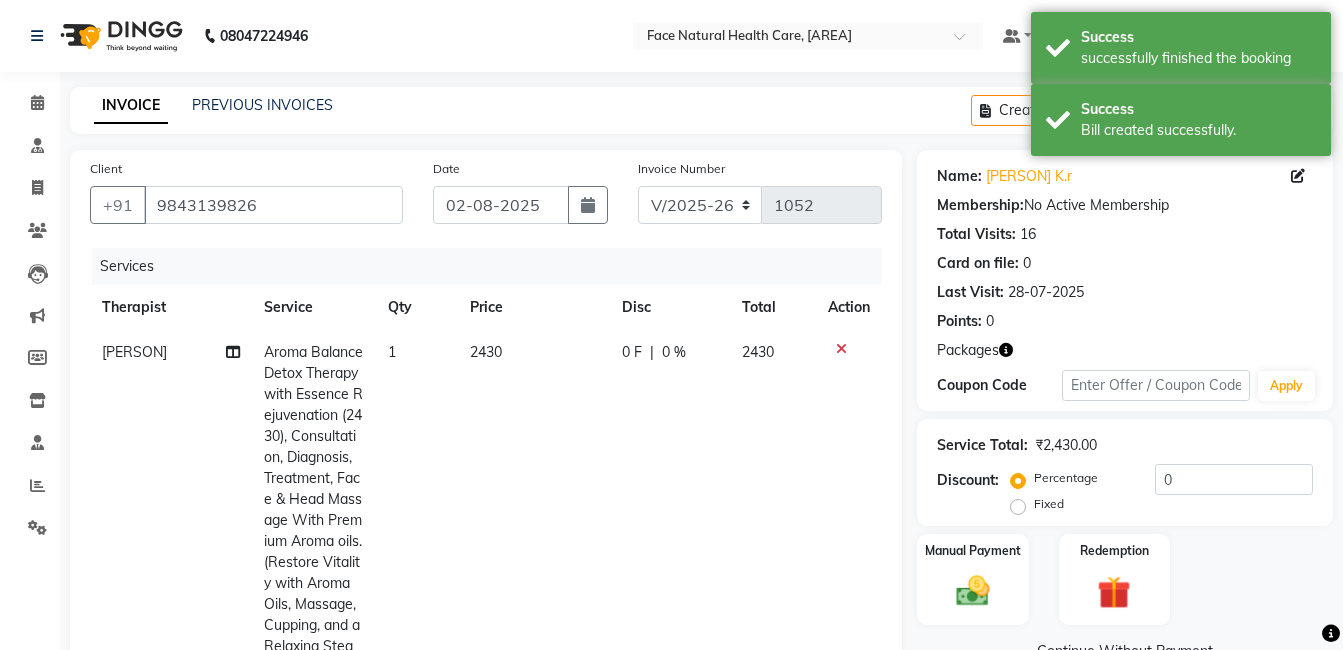 click on "2430" 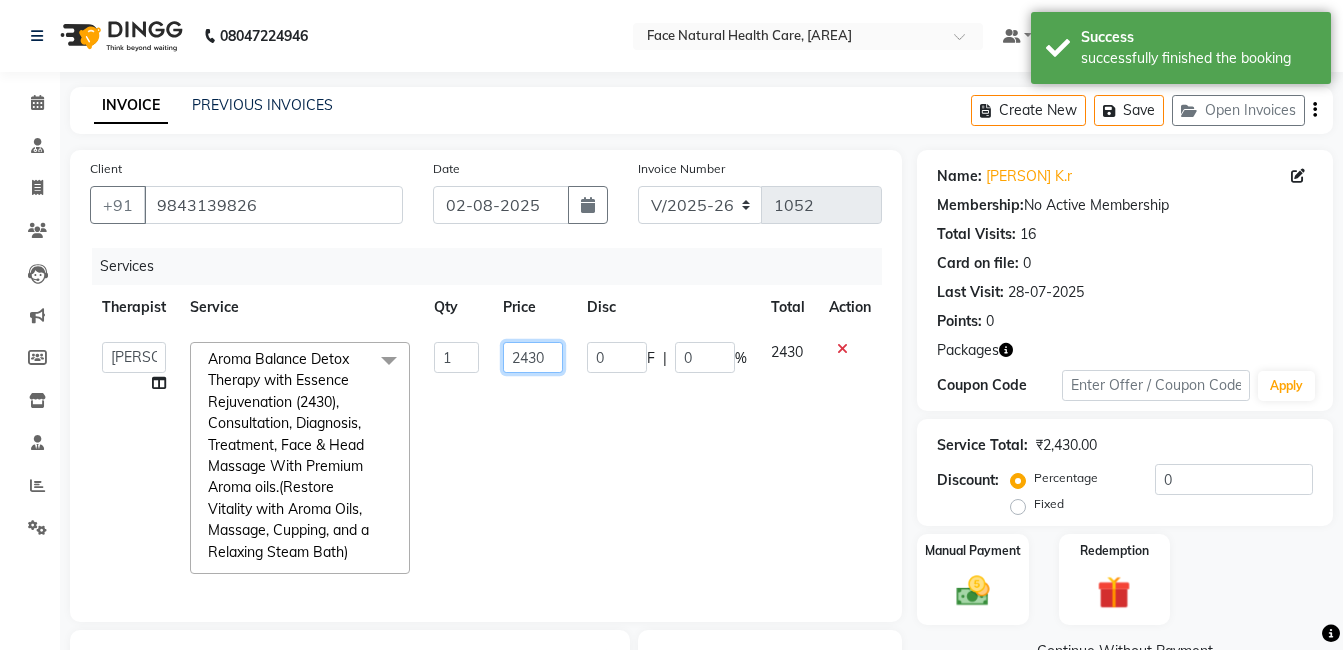 click on "2430" 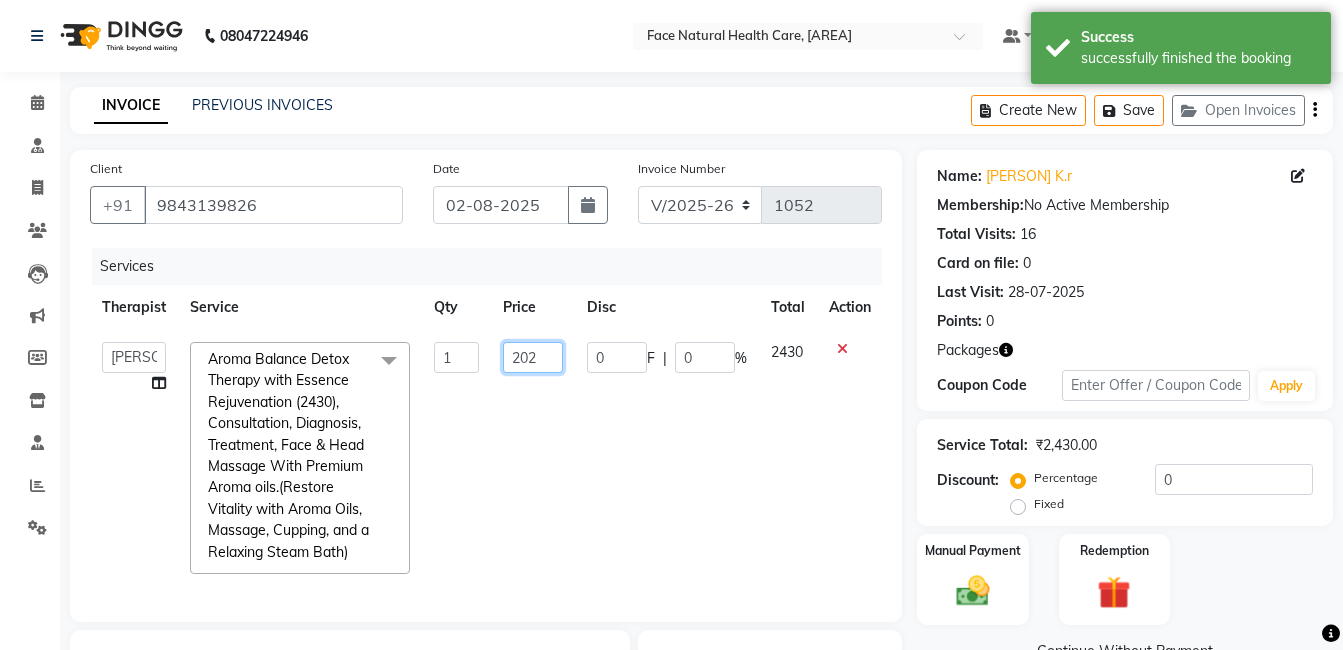 type on "2025" 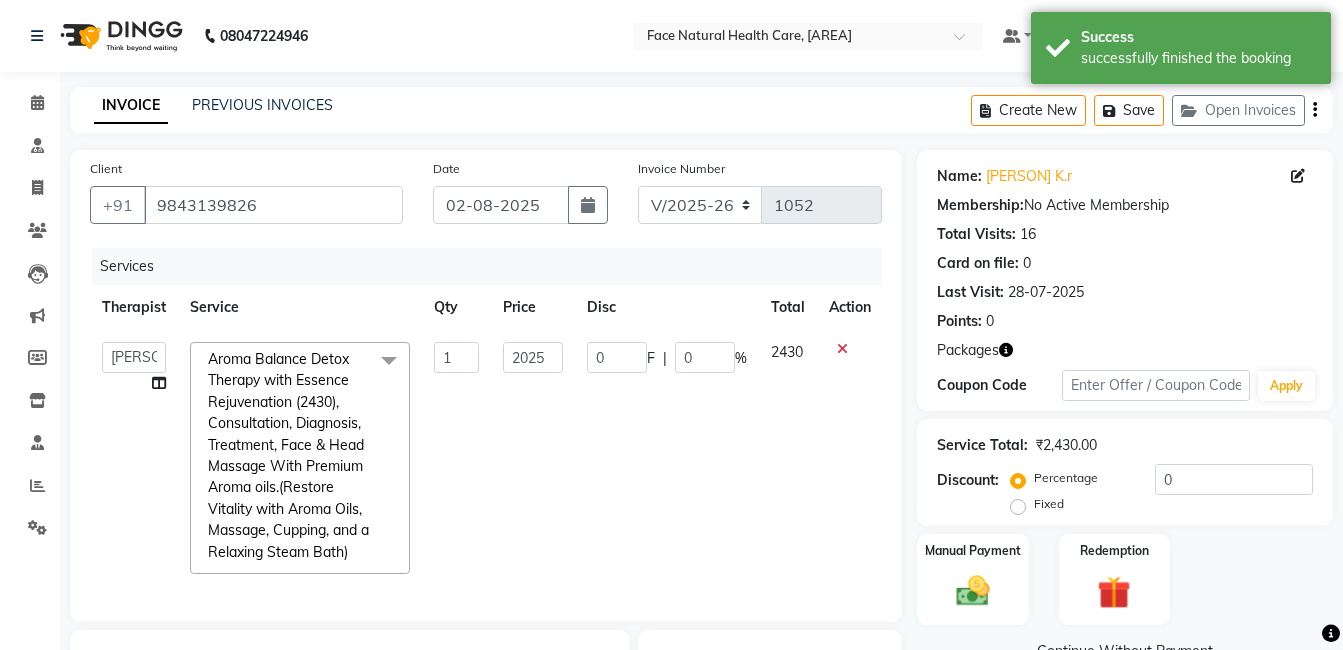 click on "0 F | 0 %" 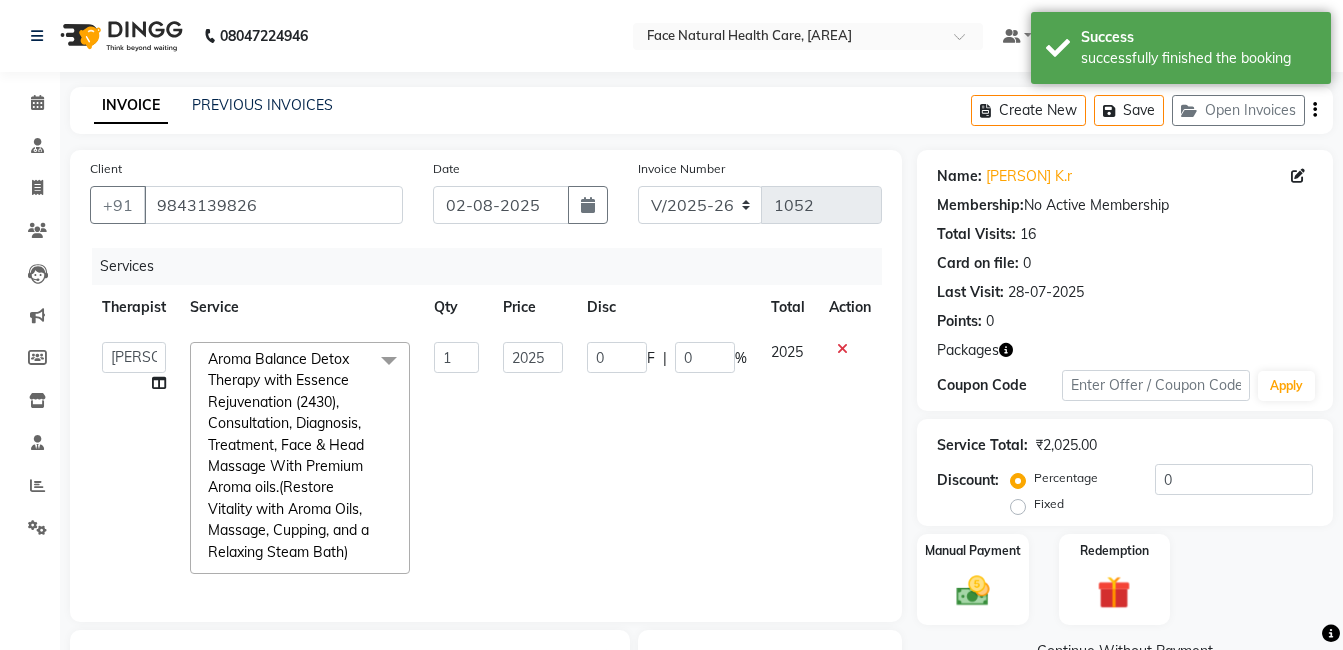 scroll, scrollTop: 387, scrollLeft: 0, axis: vertical 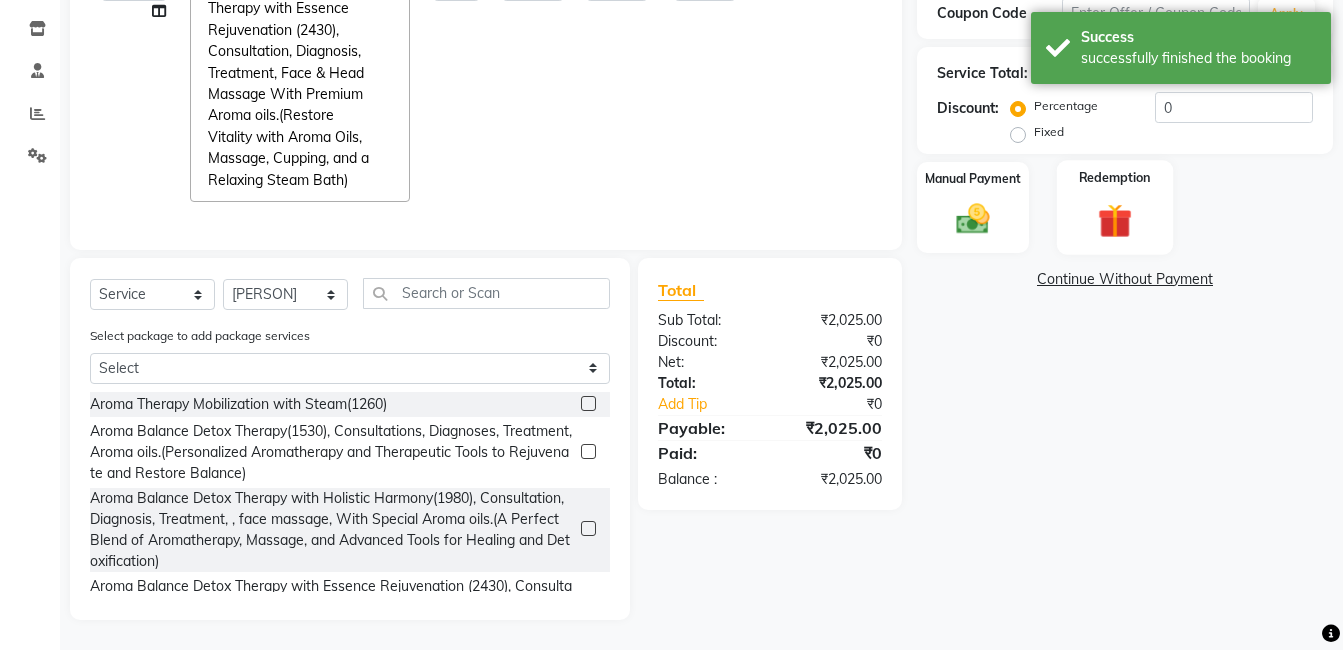 click on "Redemption" 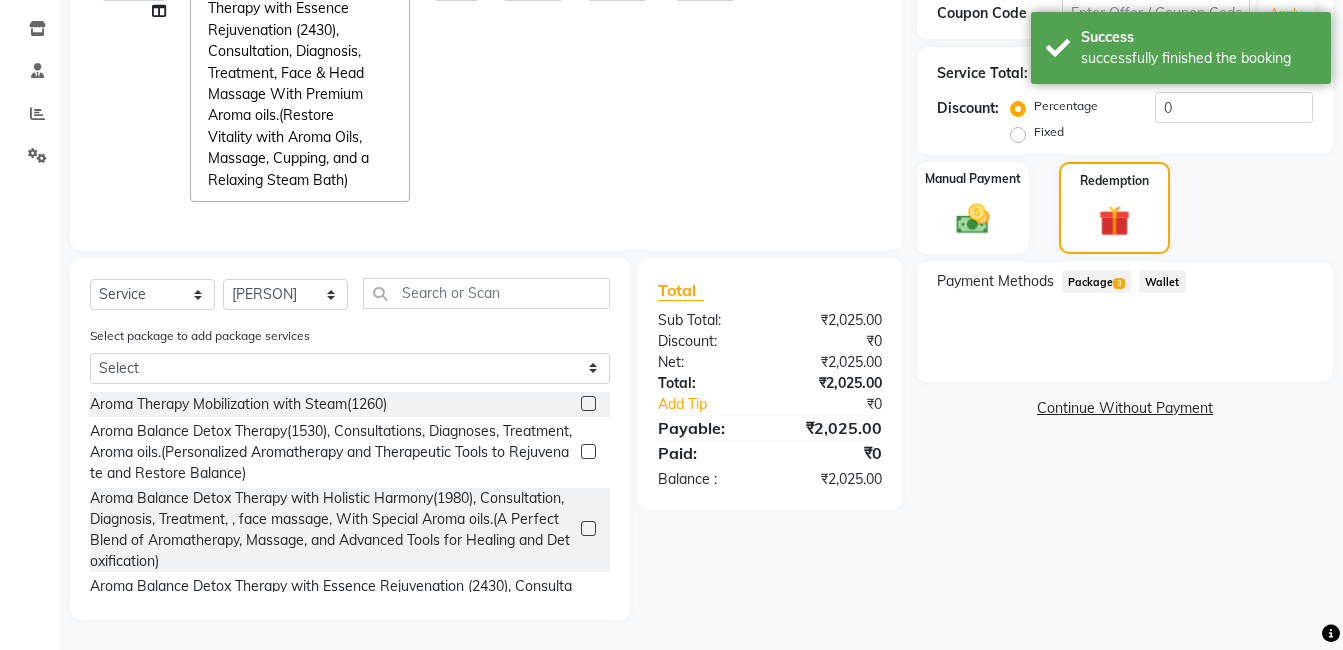 click on "Package  3" 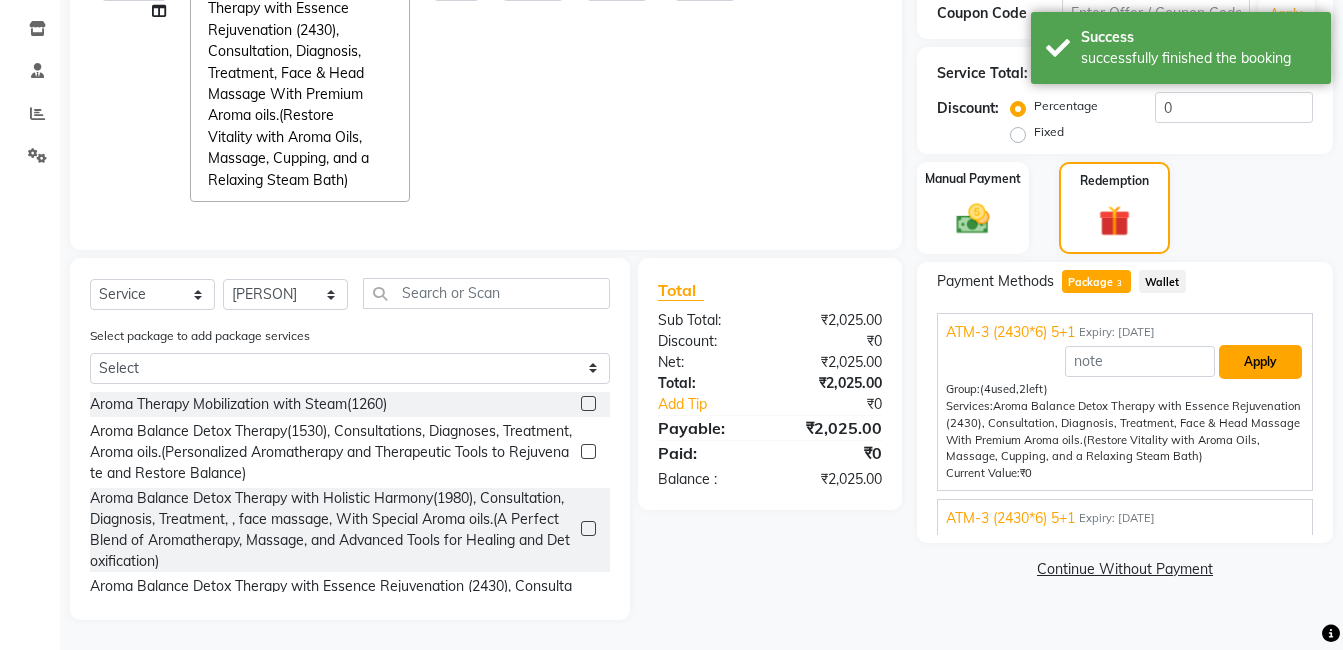 click on "Apply" at bounding box center (1260, 362) 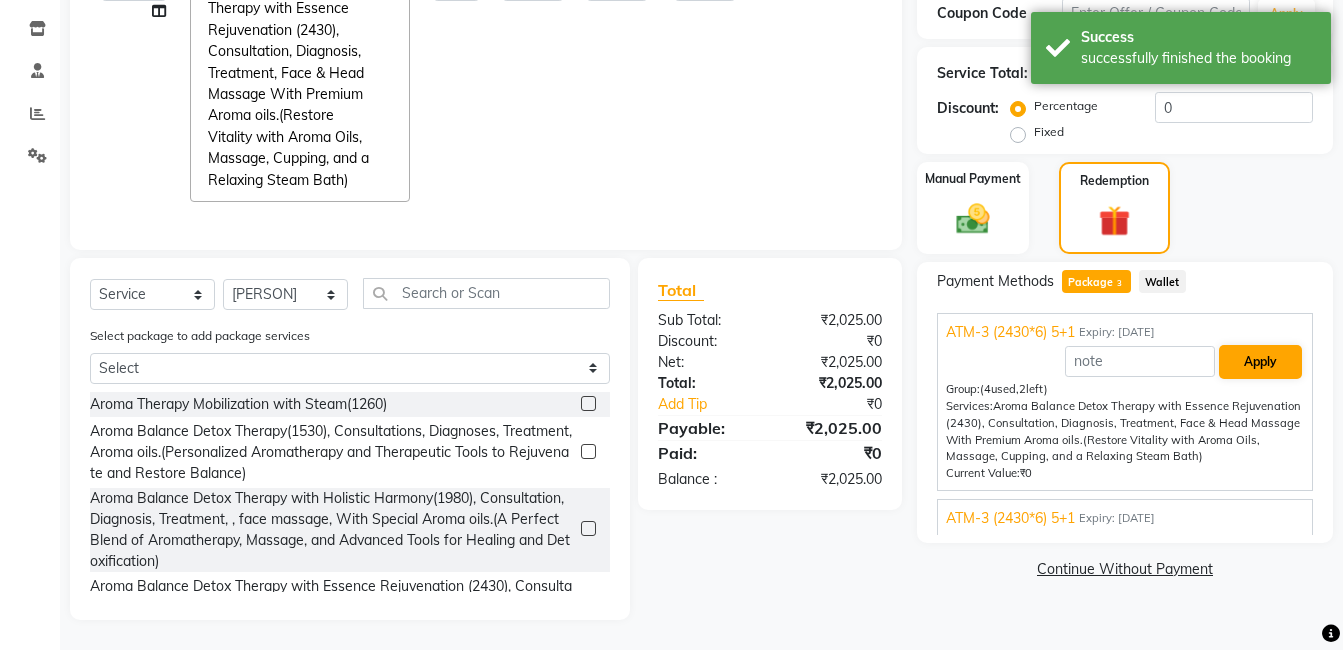 type on "337.57" 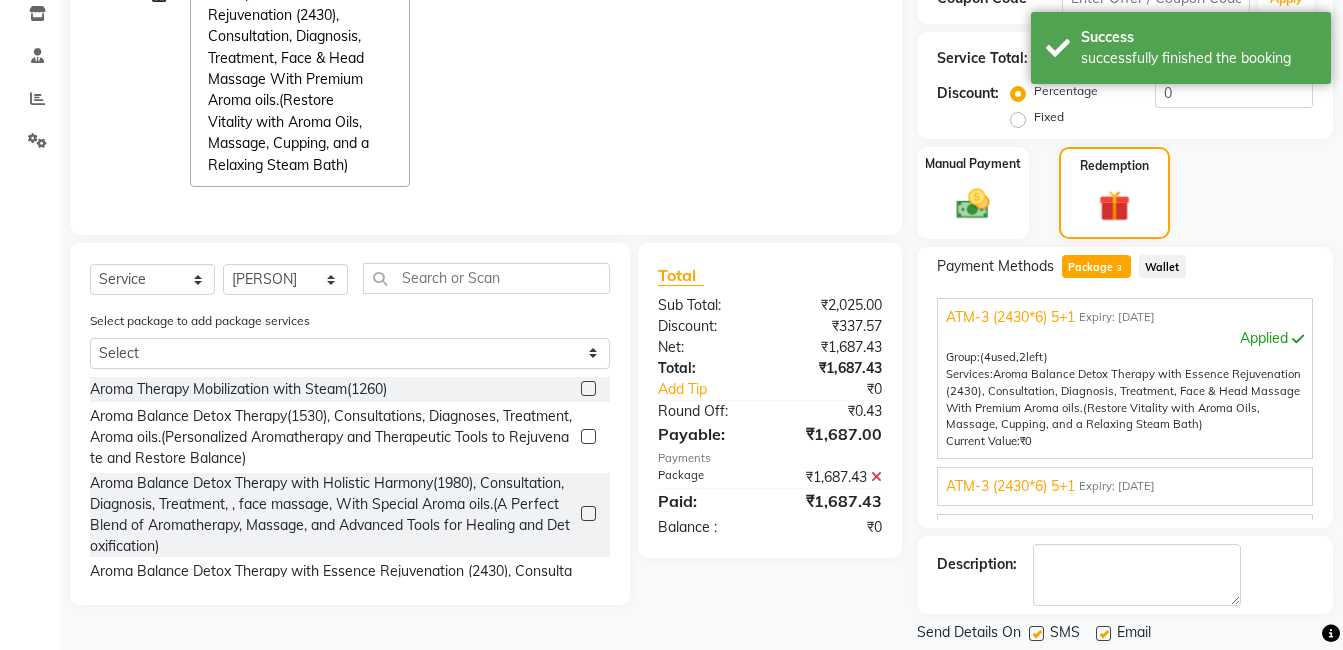 scroll, scrollTop: 86, scrollLeft: 0, axis: vertical 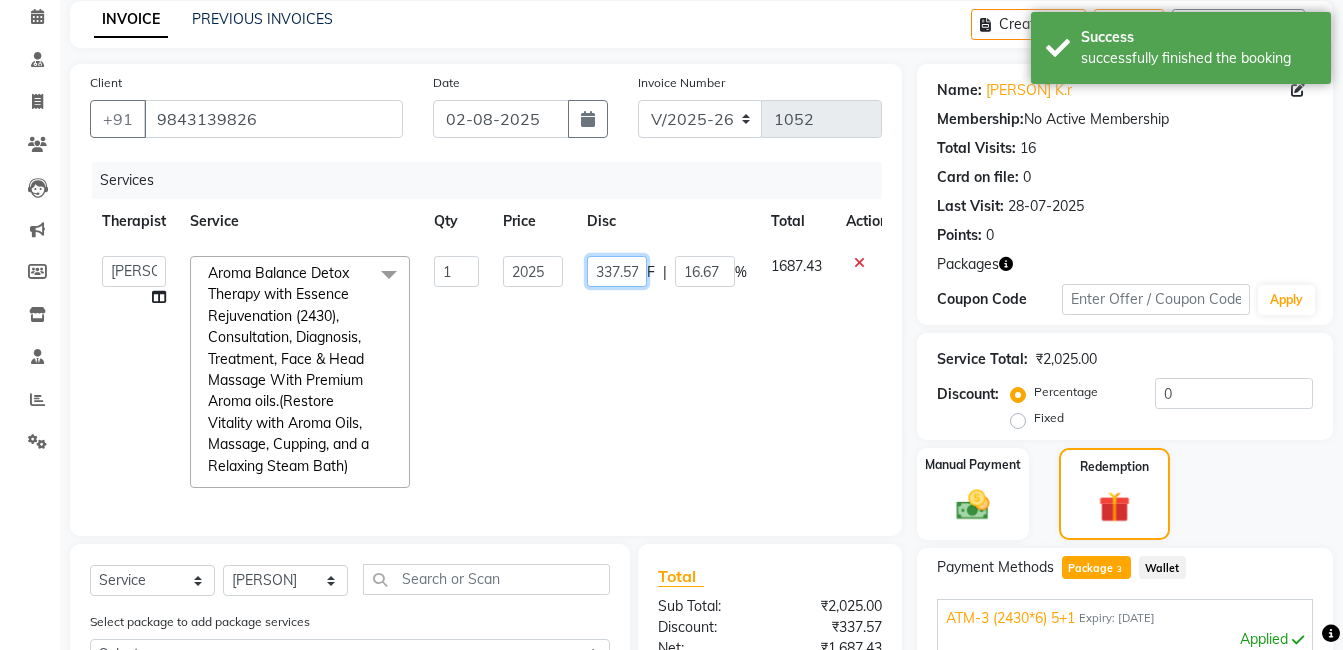 click on "337.57" 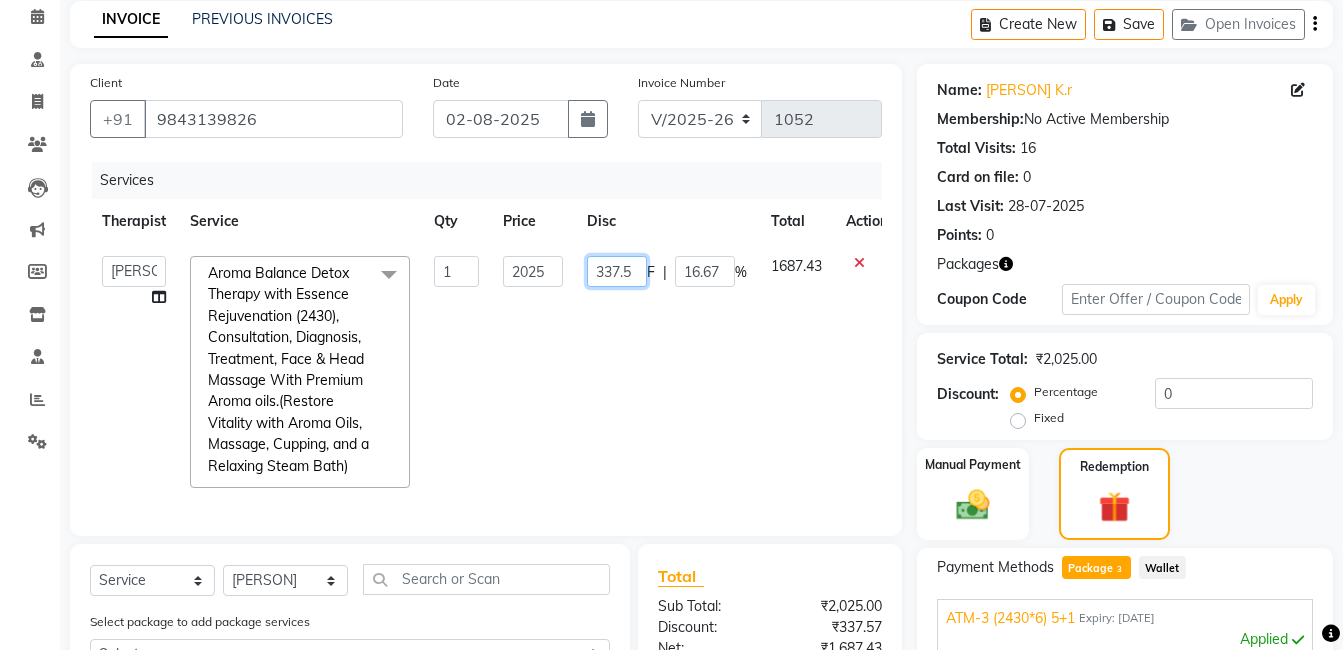 scroll, scrollTop: 0, scrollLeft: 0, axis: both 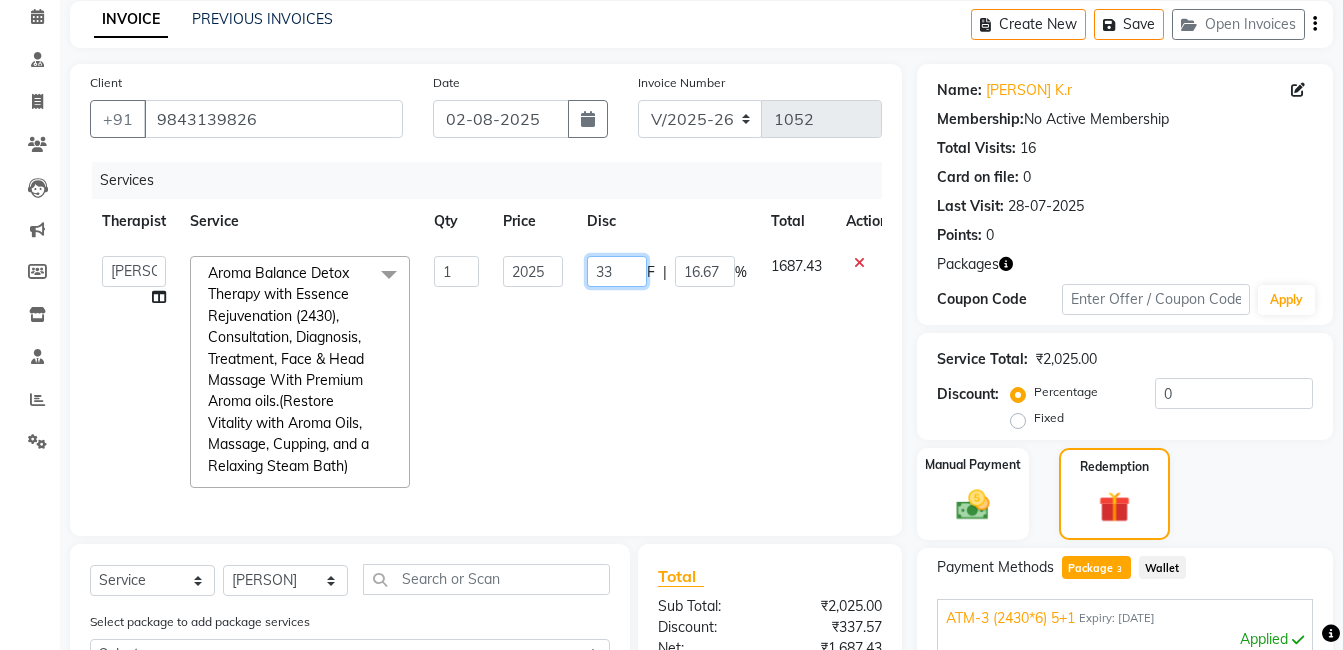 type on "3" 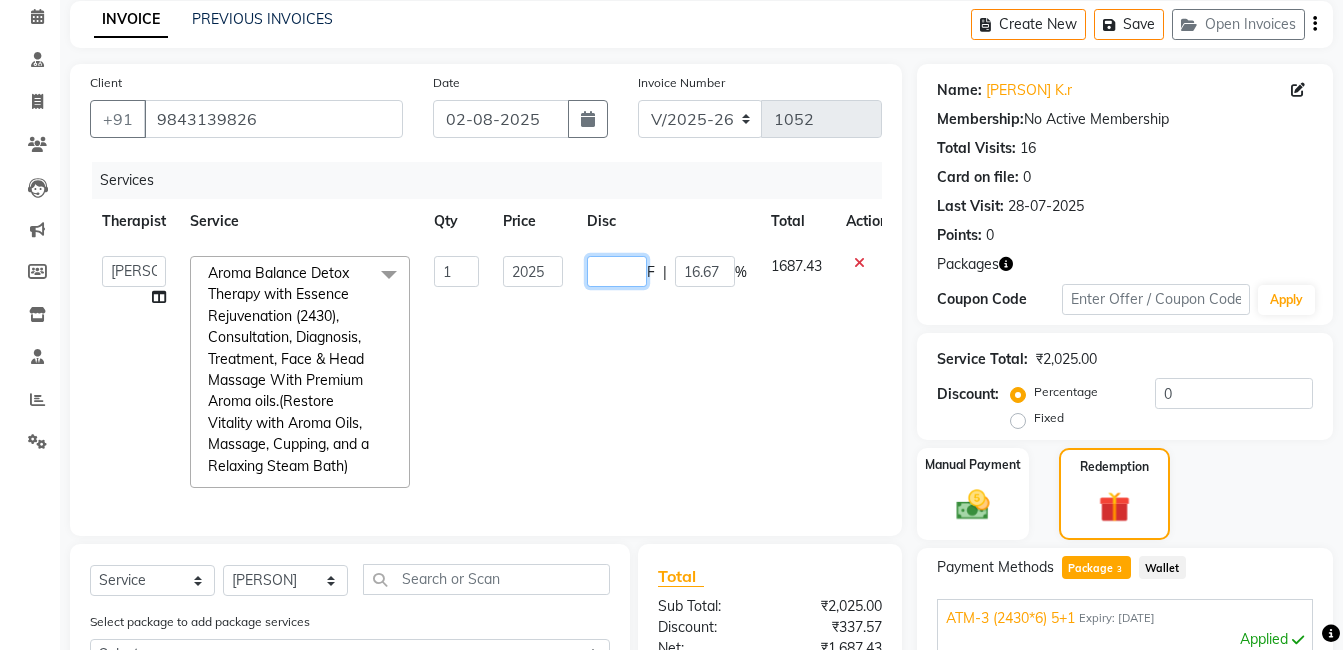 type on "0" 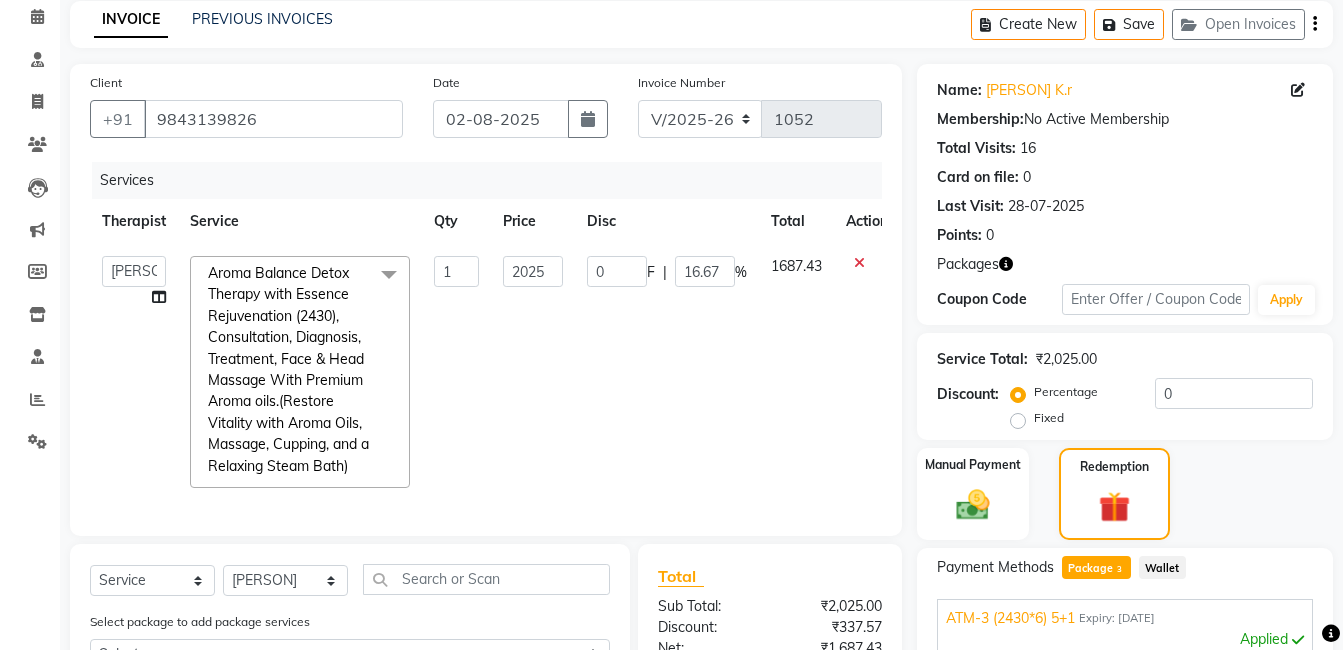 click on "Dr. [PERSON]   Dr. [PERSON]   [PERSON] [PERSON]   [PERSON] [PERSON]   [PERSON]   [PERSON] [PERSON]   [PERSON]   [PERSON]   [PERSON]  Aroma Balance Detox Therapy with Essence Rejuvenation  (2430), Consultation, Diagnosis, Treatment,  Face & Head Massage With Premium Aroma oils.(Restore Vitality with Aroma Oils, Massage, Cupping, and a Relaxing Steam Bath)  x Aroma Therapy Mobilization with Steam(1260) Aroma Balance Detox Therapy(1530), Consultations, Diagnoses, Treatment, Aroma oils.(Personalized Aromatherapy and Therapeutic Tools to Rejuvenate and Restore Balance) Aroma Balance Detox Therapy with Holistic Harmony(1980), Consultation, Diagnosis, Treatment, , face massage, With Special  Aroma oils.(A Perfect Blend of Aromatherapy, Massage, and Advanced Tools for Healing and Detoxification) Cupping Therapy, Consultation, Diagnosis,  Aroma oils Chiropractic, Consultation, Diagnosis, Treatment Steam Therapy With Aroma oils, Consultation, Diagnosis Sauna bed, Consultation, Diagnosis. consultaion 1 0" 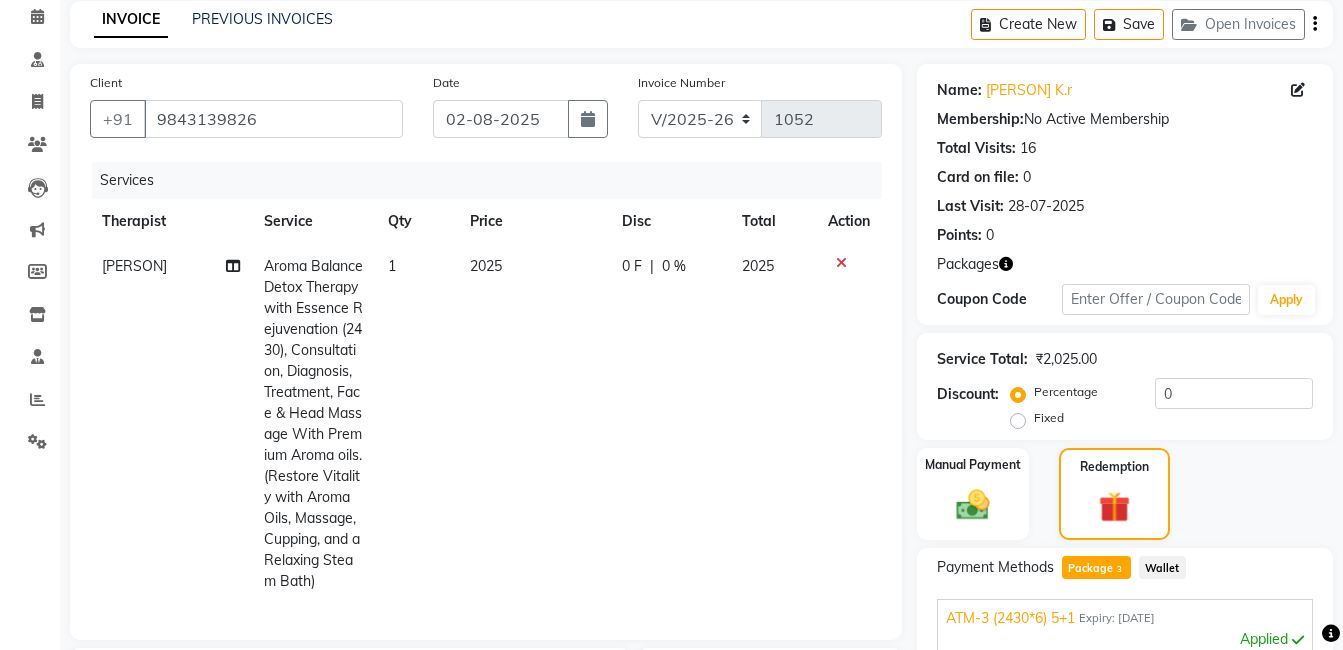 scroll, scrollTop: 491, scrollLeft: 0, axis: vertical 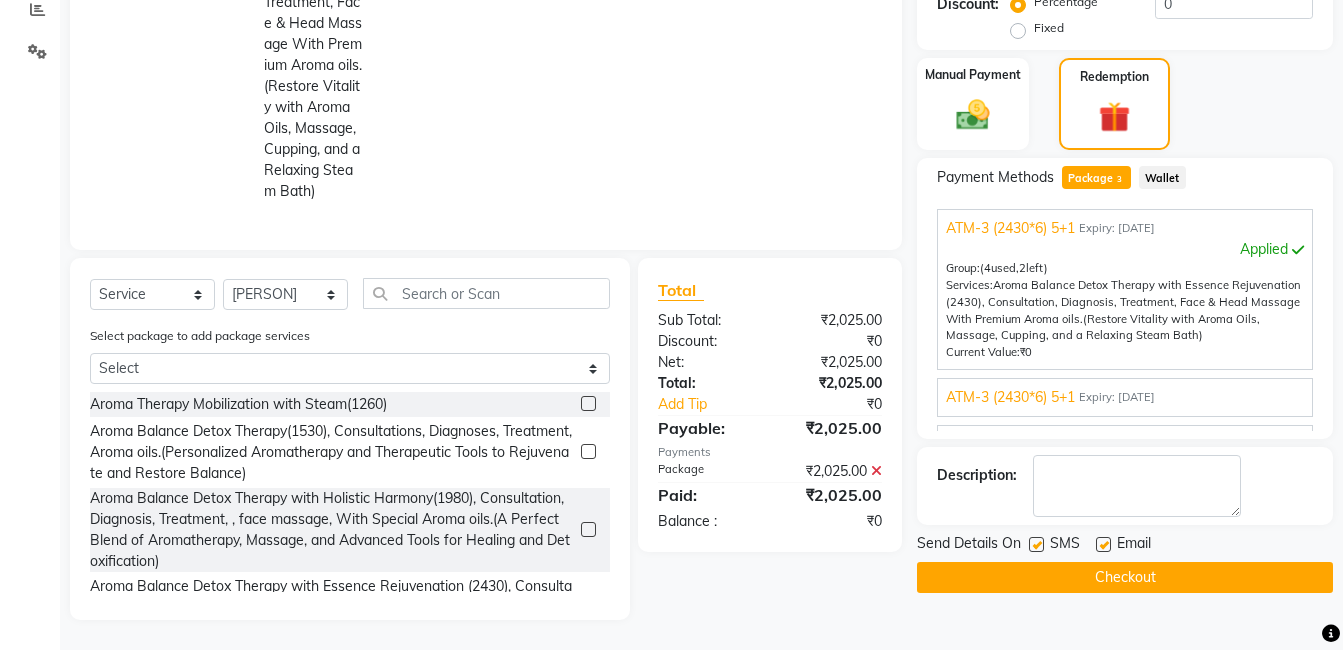 click 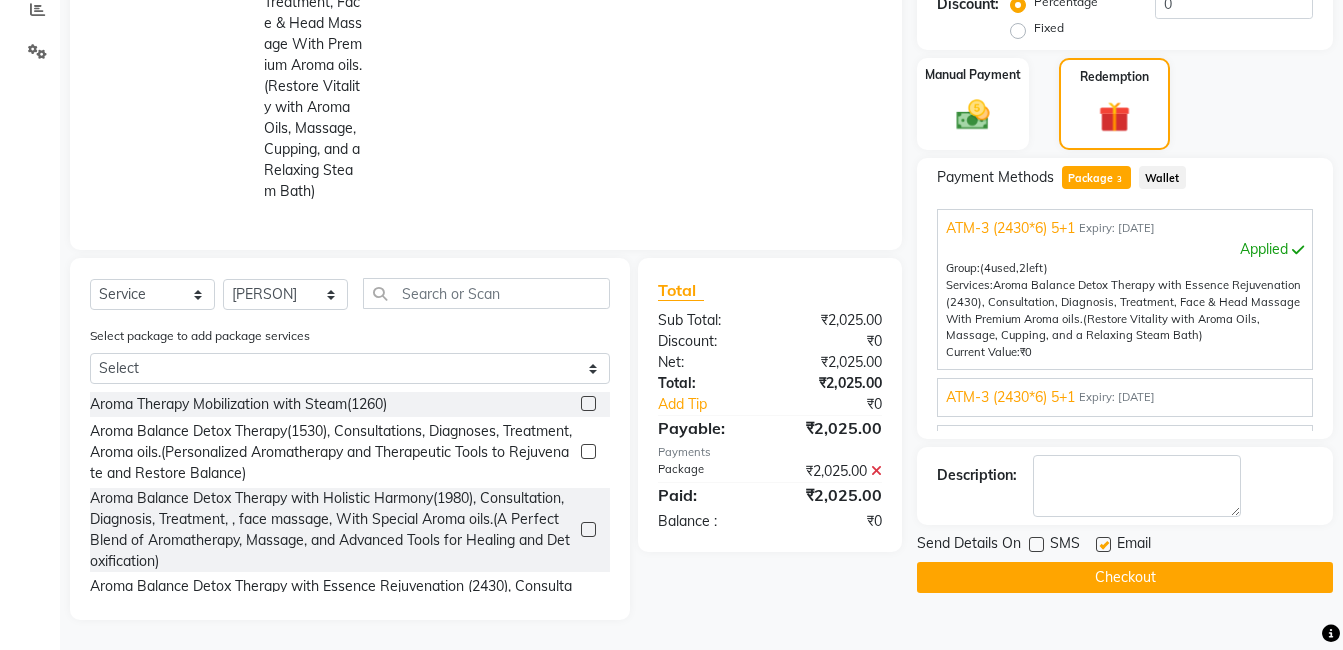 click 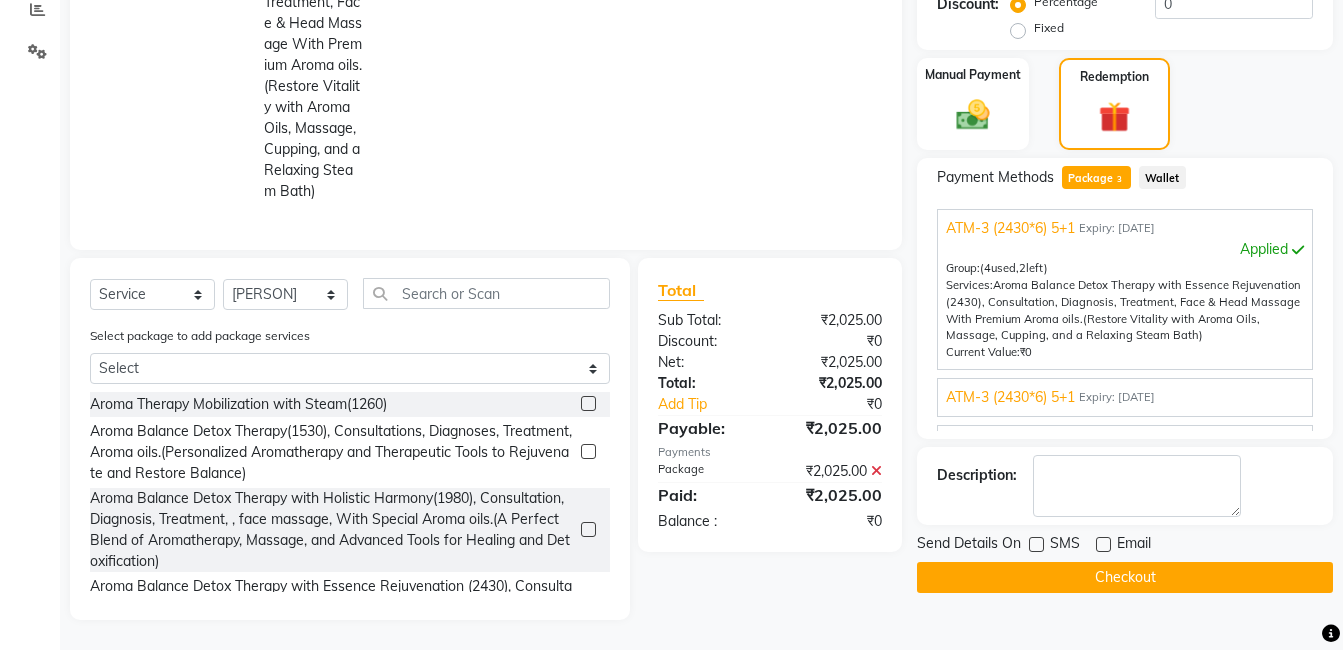 click on "Checkout" 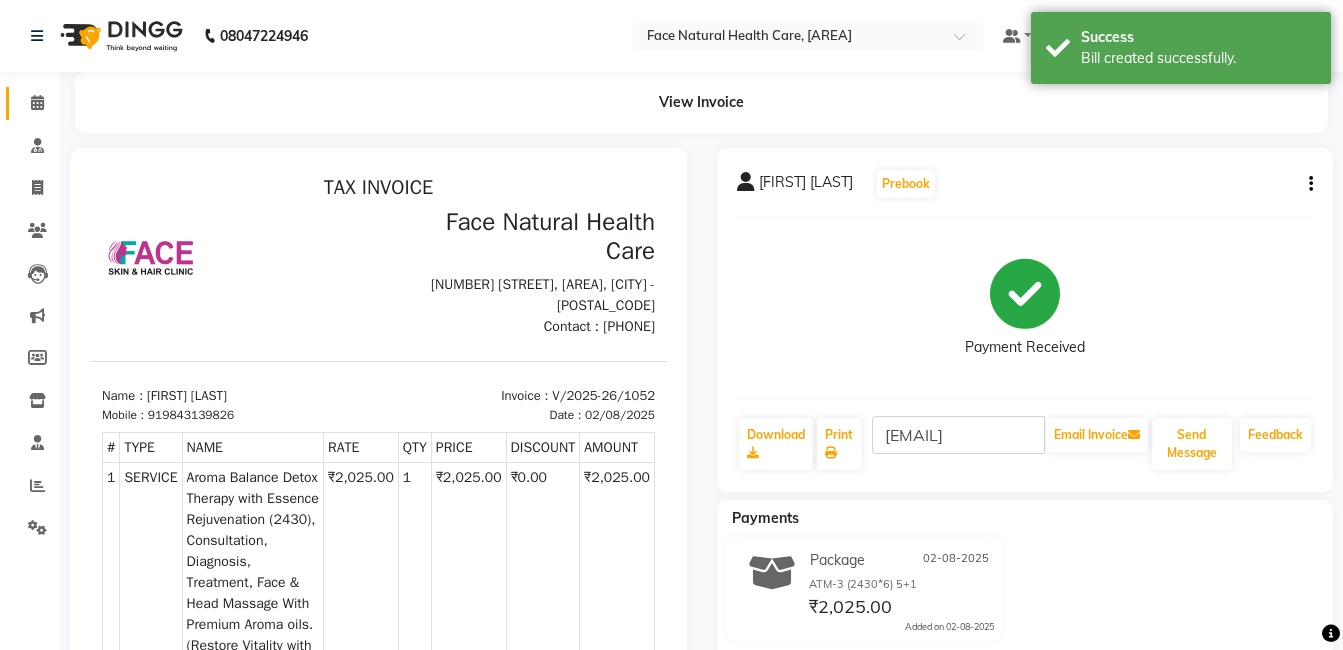 scroll, scrollTop: 0, scrollLeft: 0, axis: both 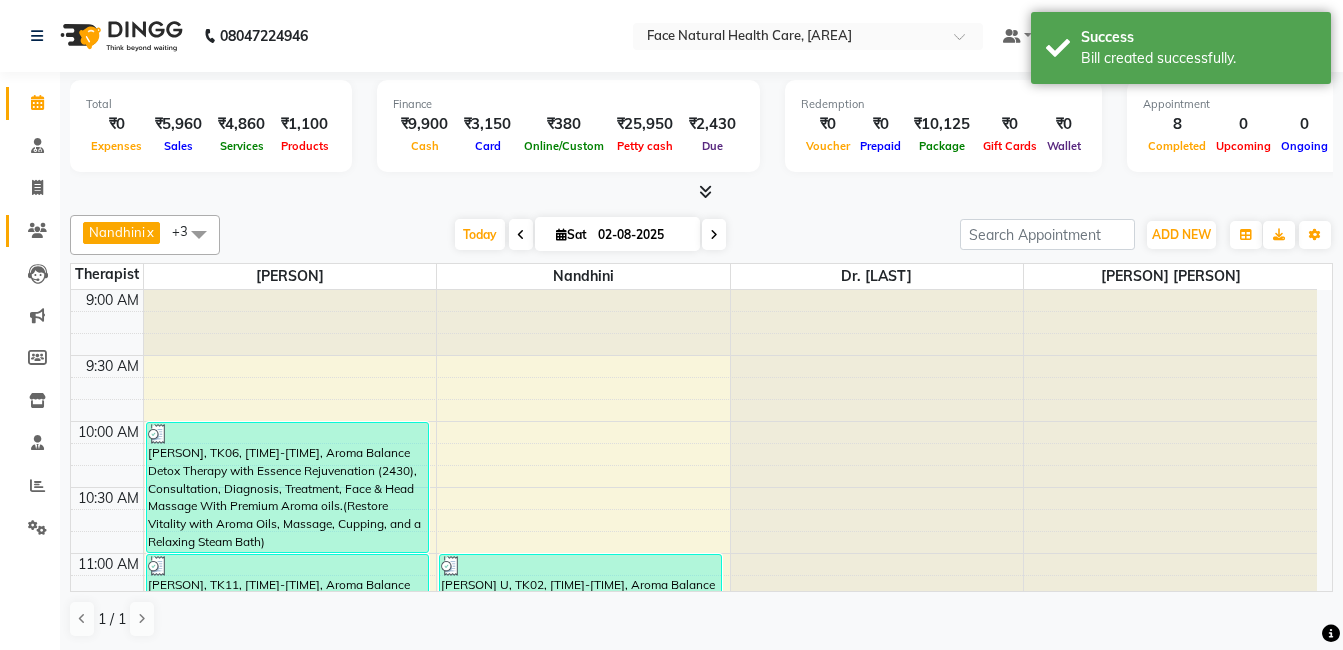 click on "Clients" 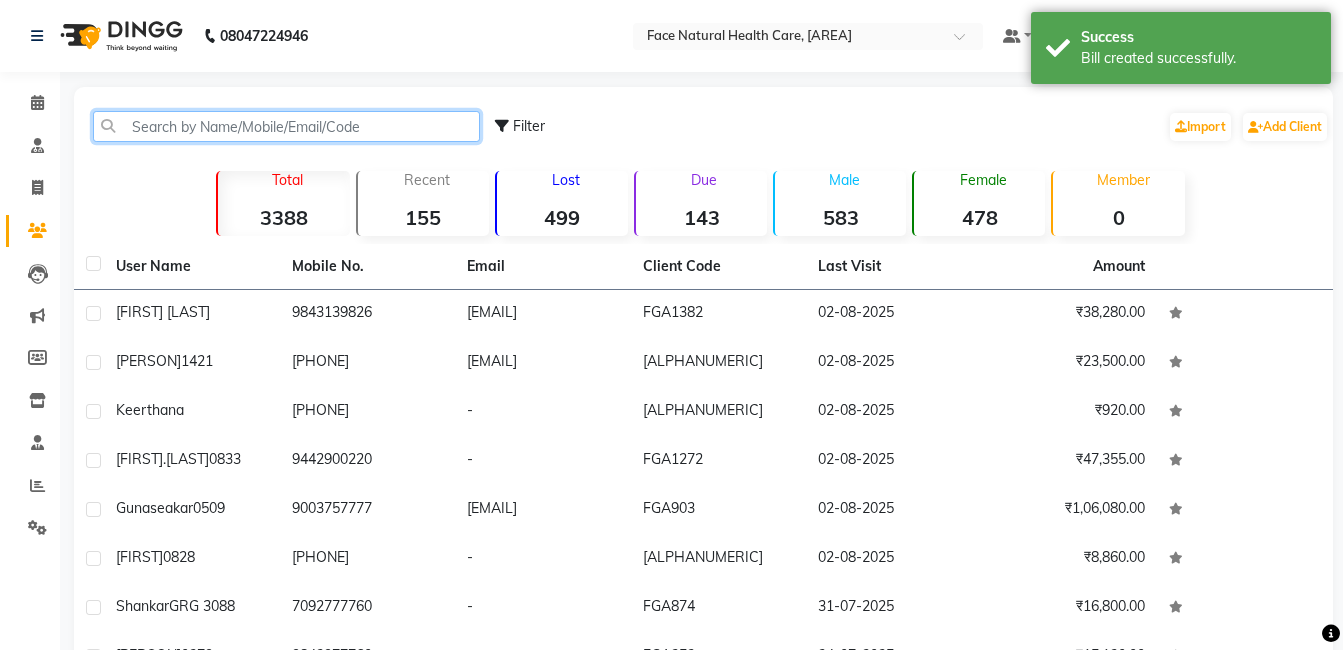 click 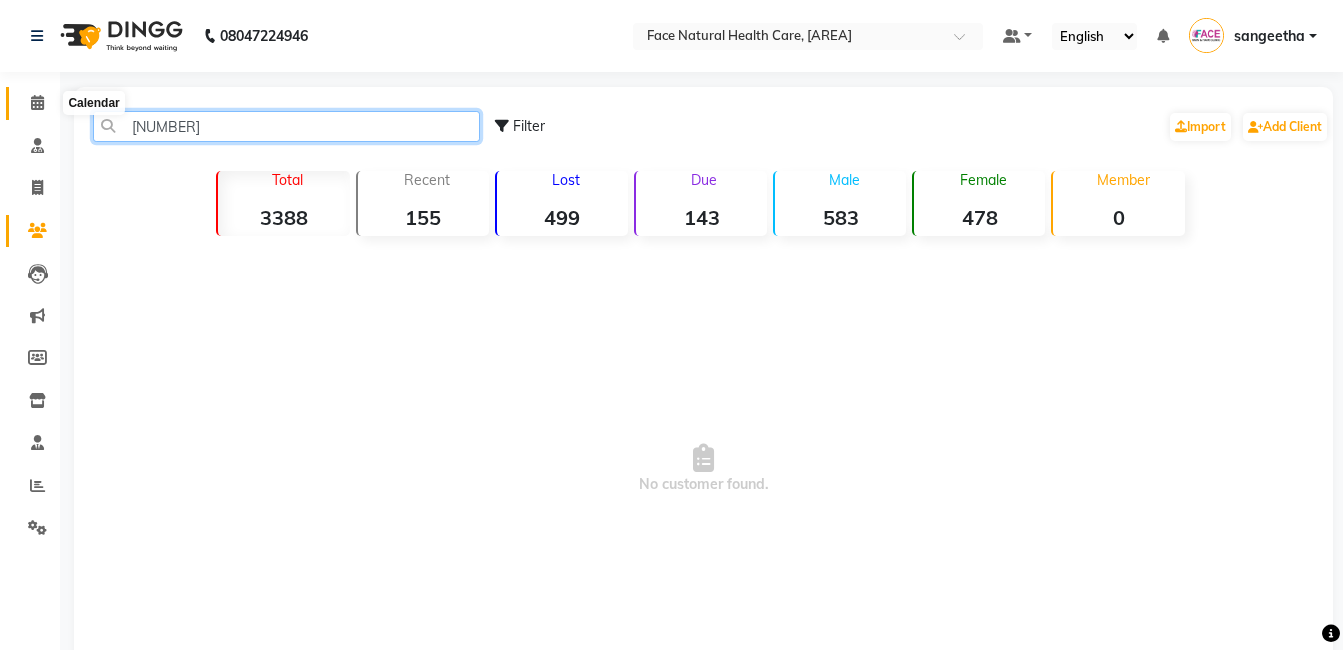 type on "[NUMBER]" 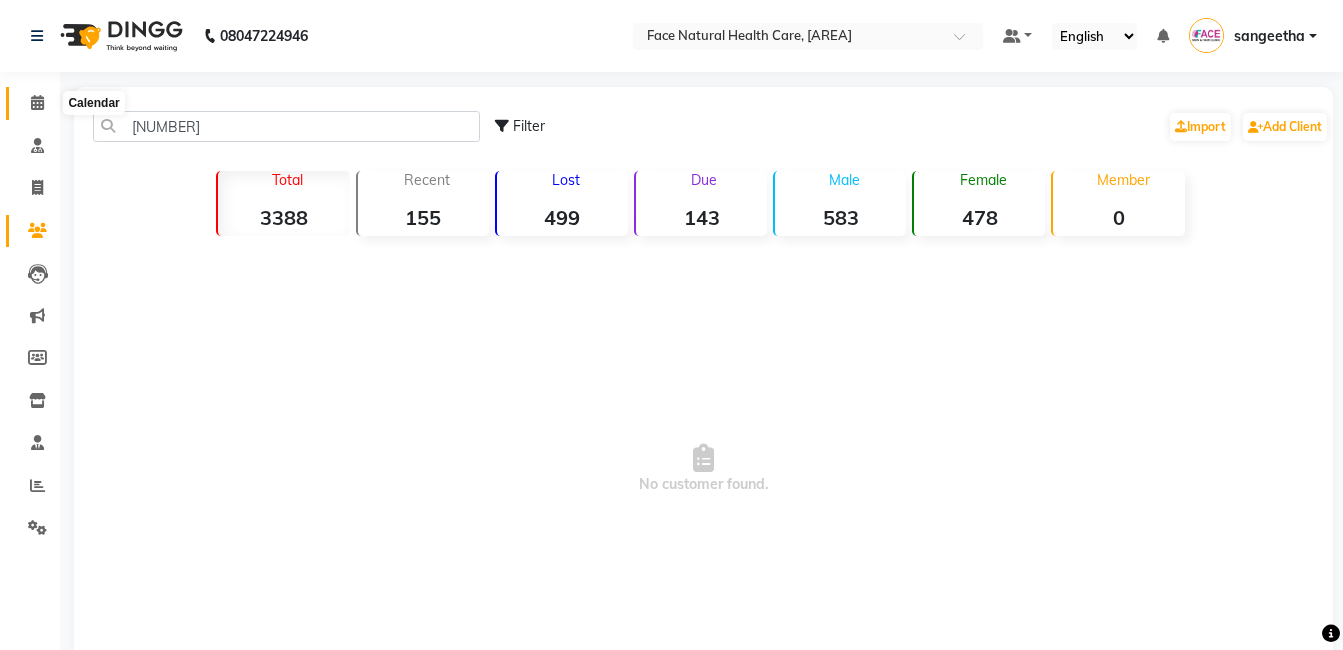 click 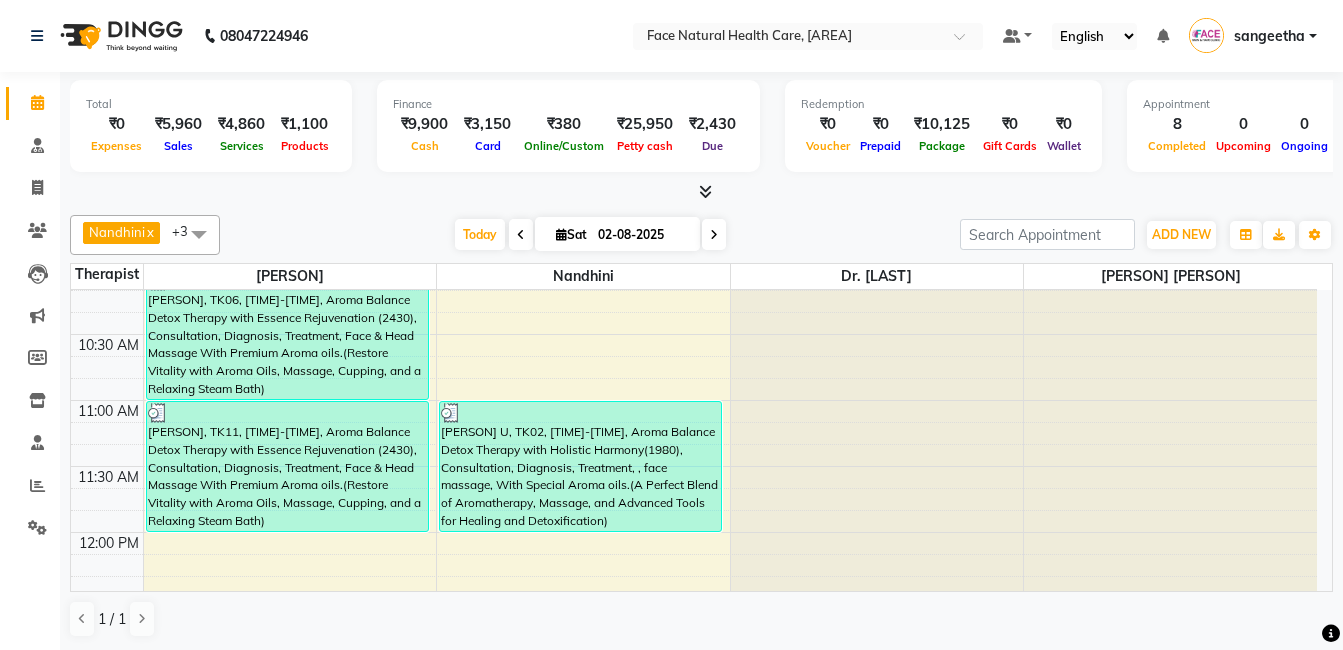scroll, scrollTop: 148, scrollLeft: 0, axis: vertical 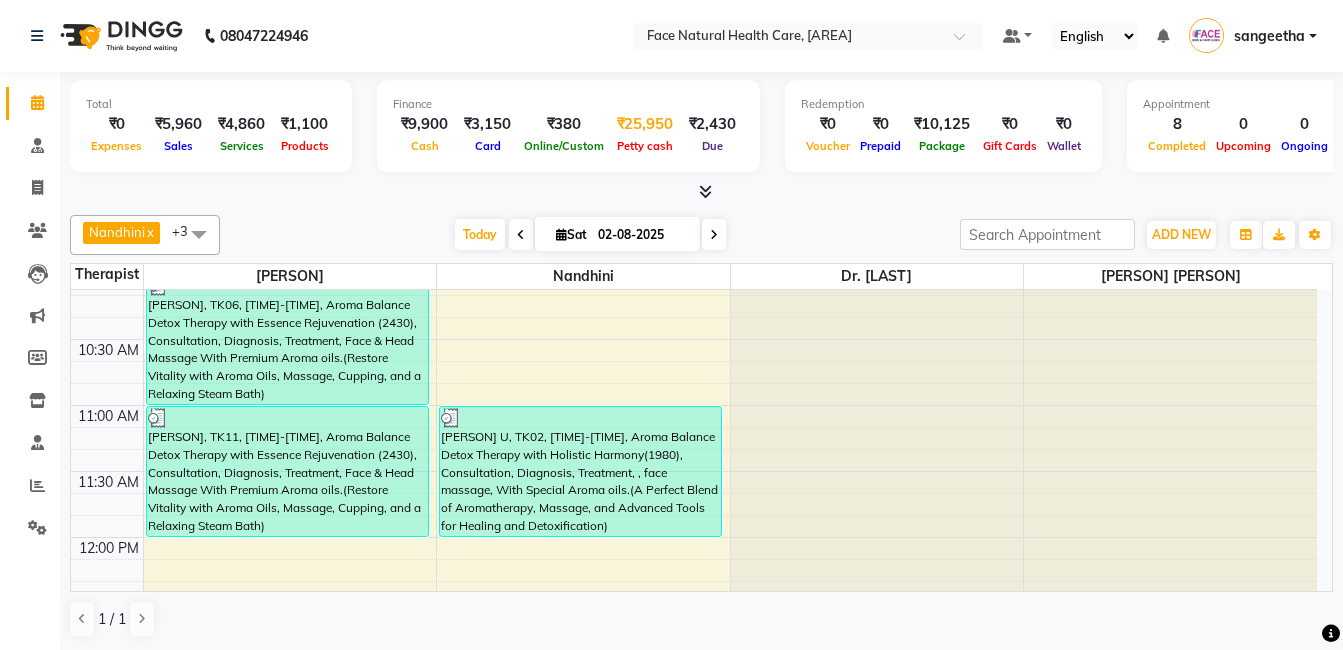 click on "₹25,950" at bounding box center (645, 124) 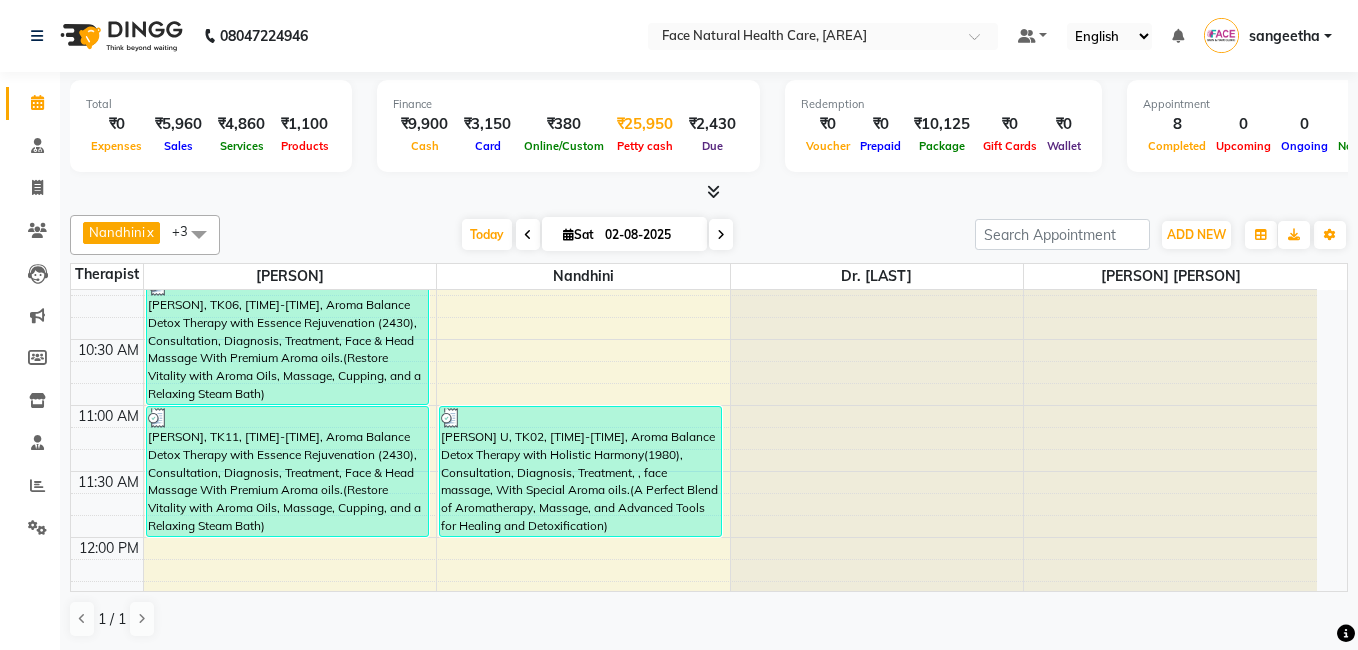 select on "4610" 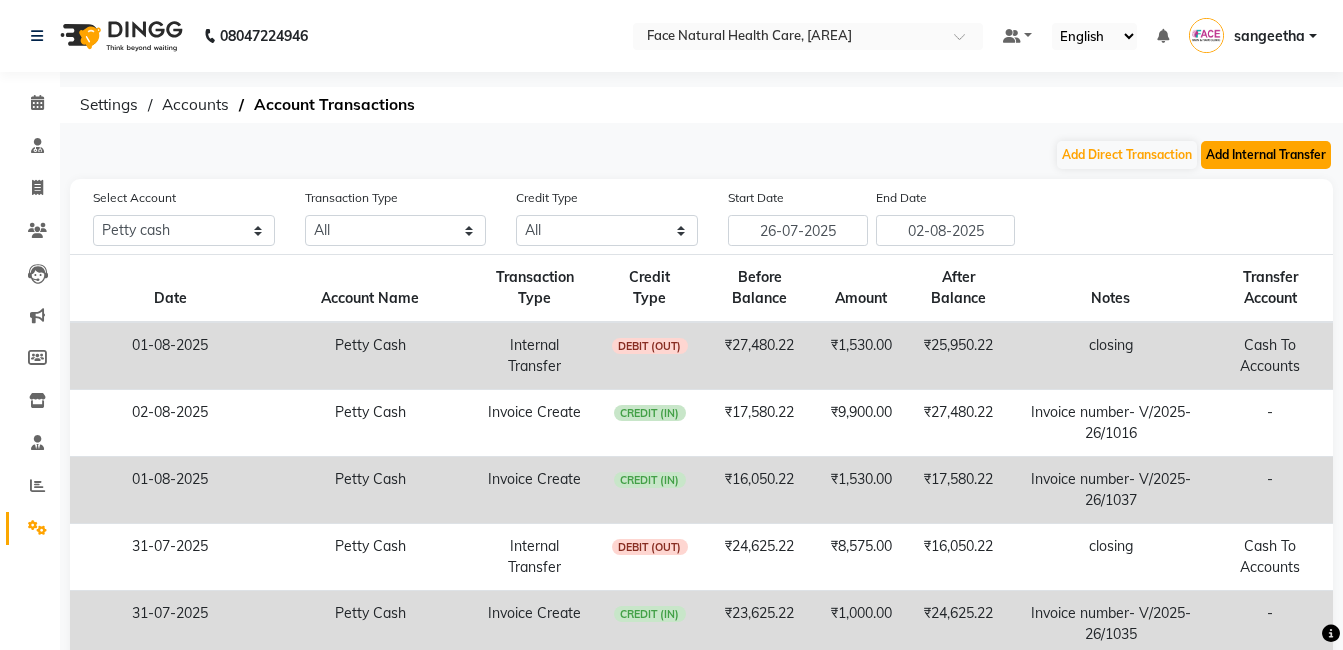 click on "Add Internal Transfer" 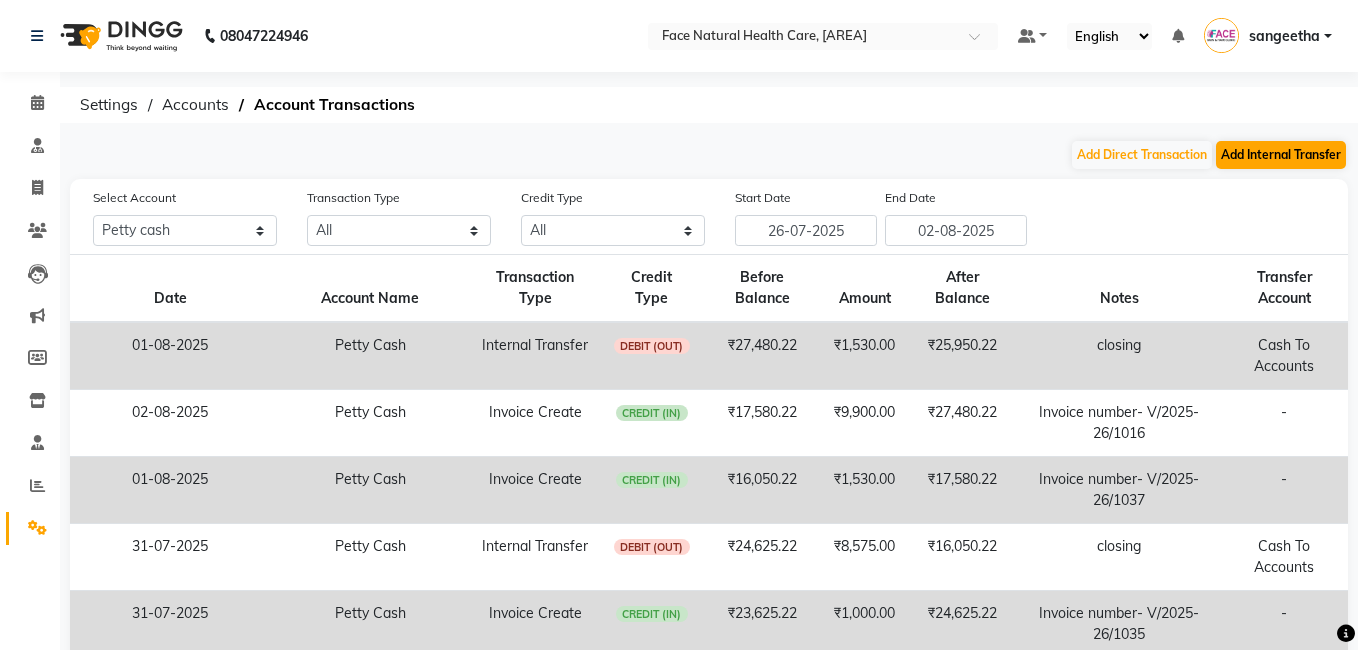 select on "internal transfer" 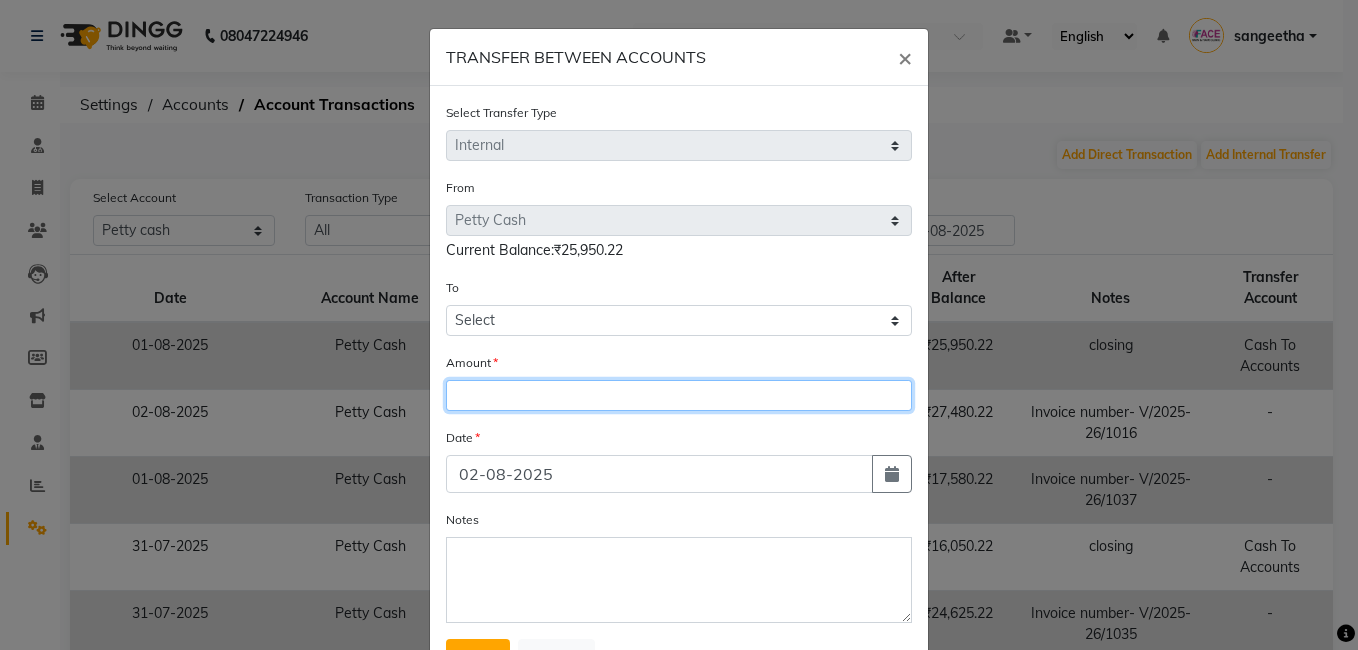 click 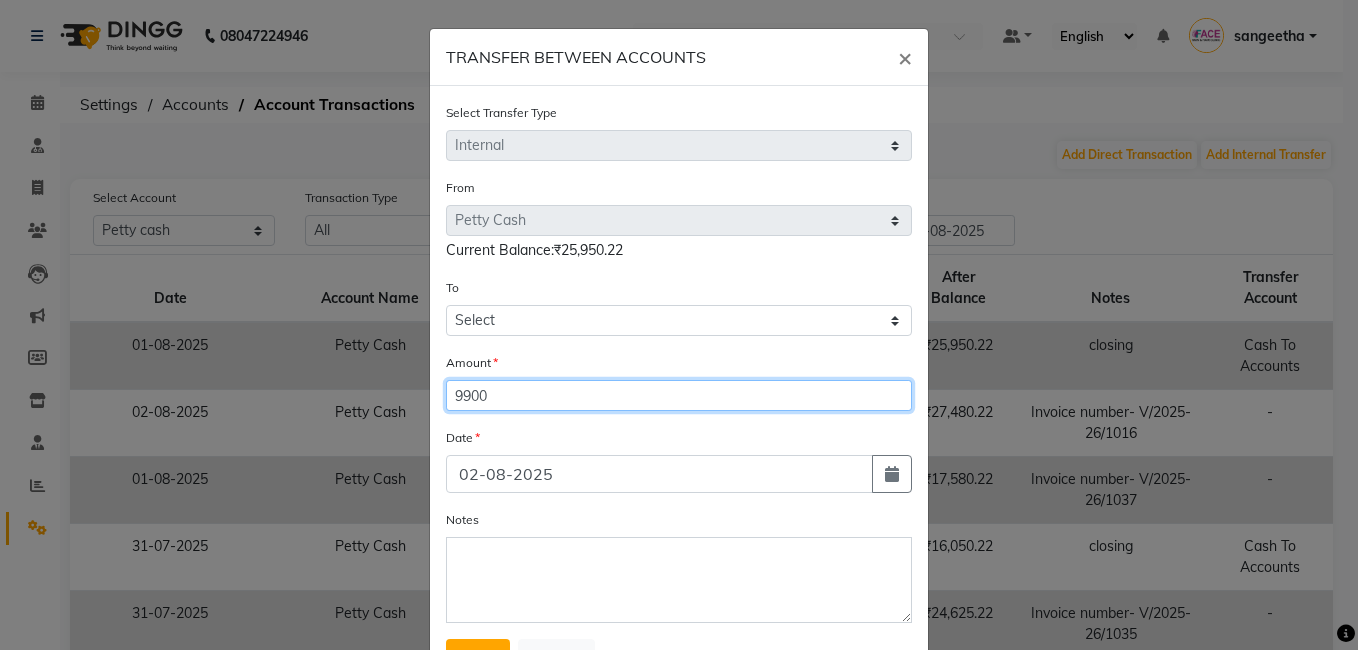type on "9900" 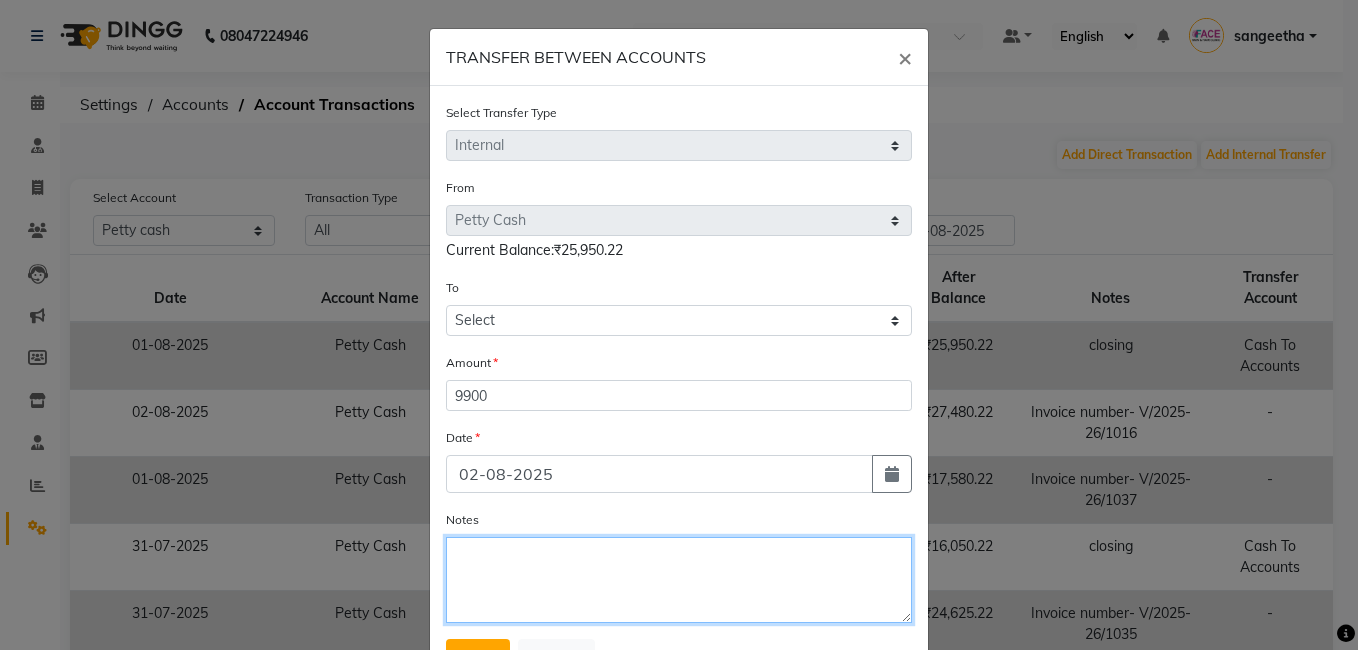 click on "Notes" at bounding box center [679, 580] 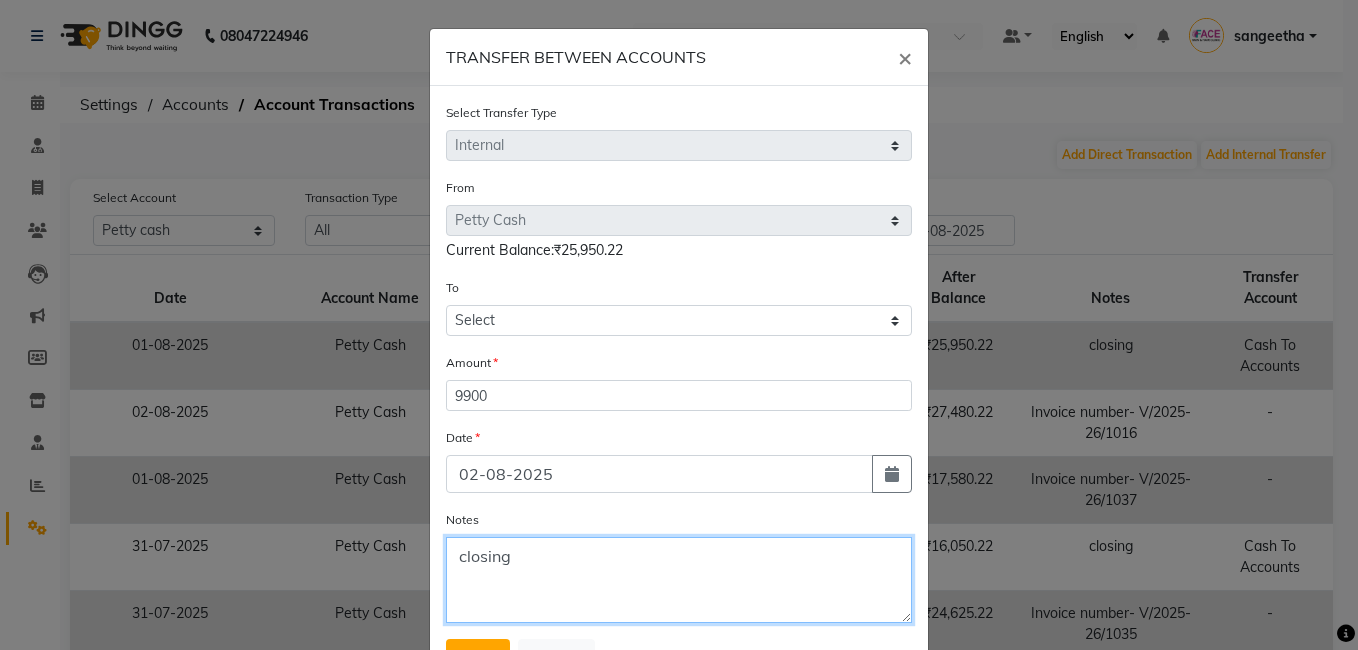 type on "closing" 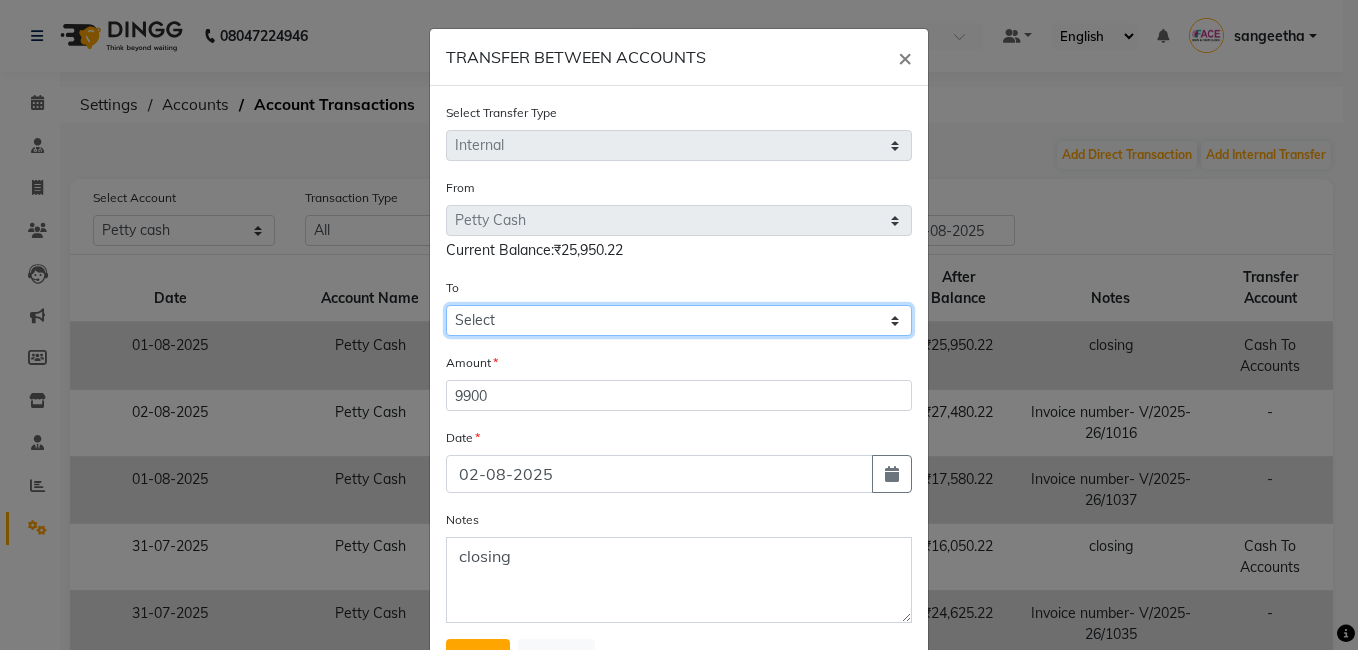 click on "Select Petty Cash Axis Bank  [NUMBER] Cash In Hand Cash To Accounts" 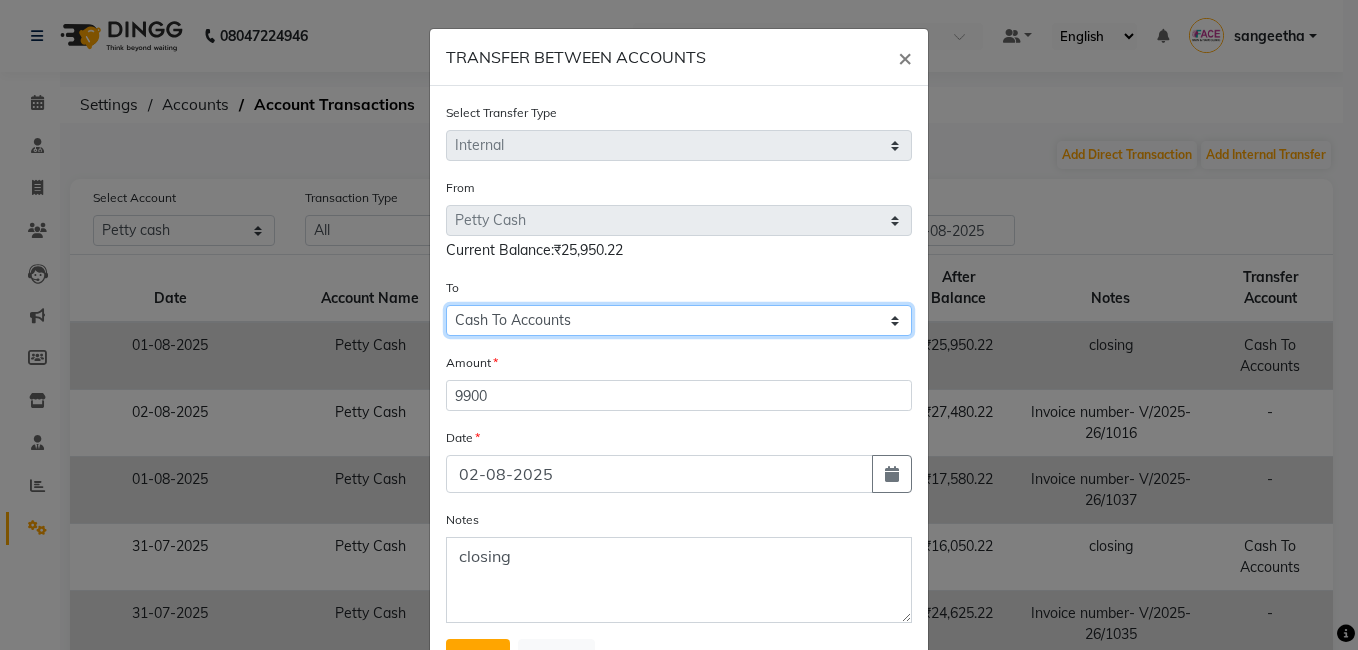 click on "Select Petty Cash Axis Bank  [NUMBER] Cash In Hand Cash To Accounts" 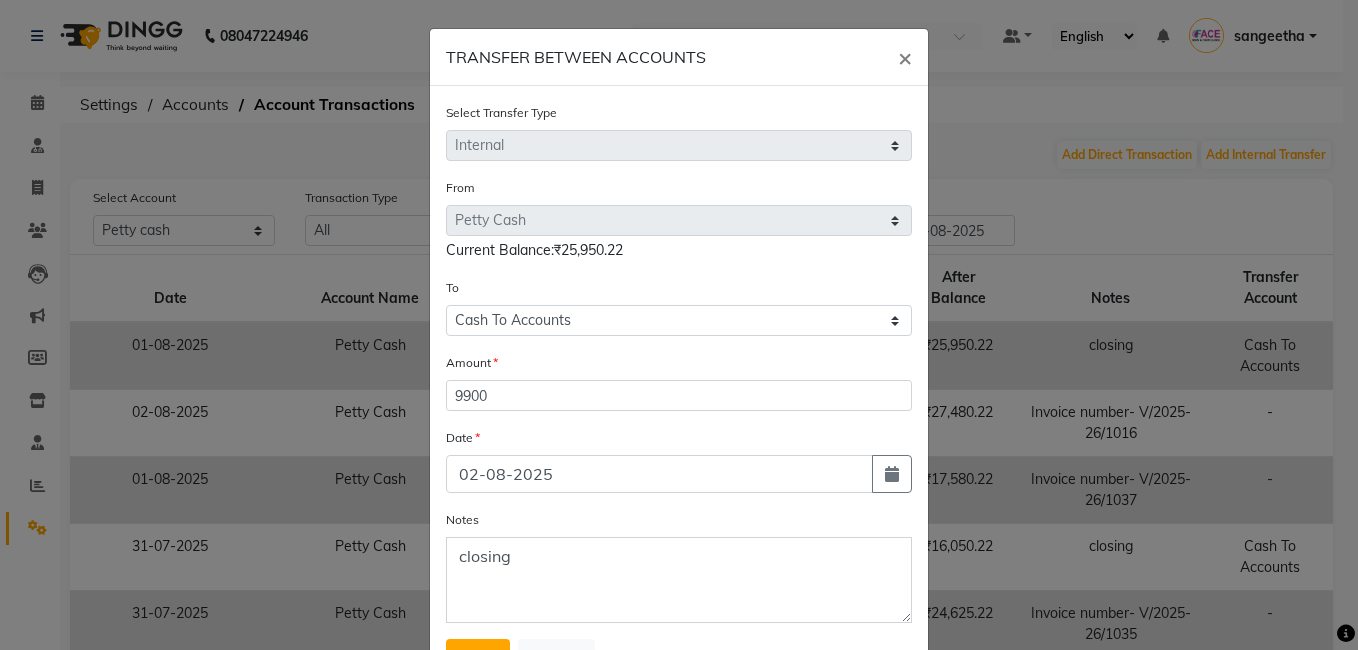 click on "Save" at bounding box center (478, 658) 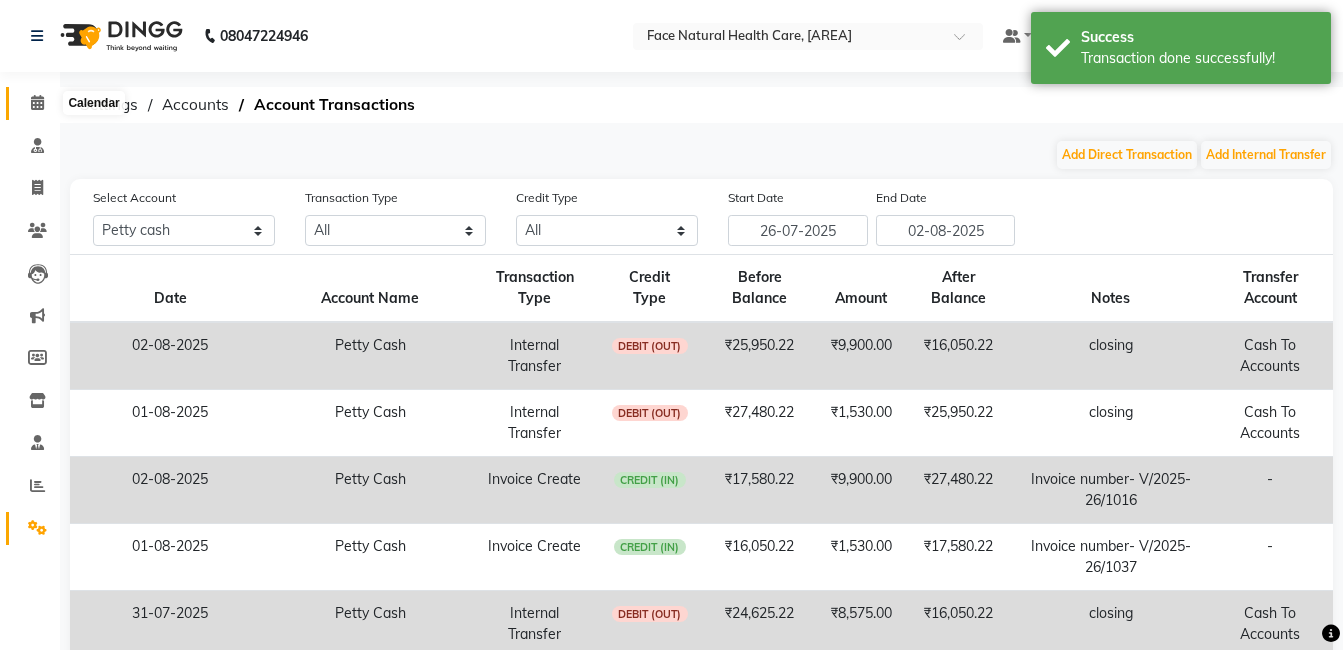 click 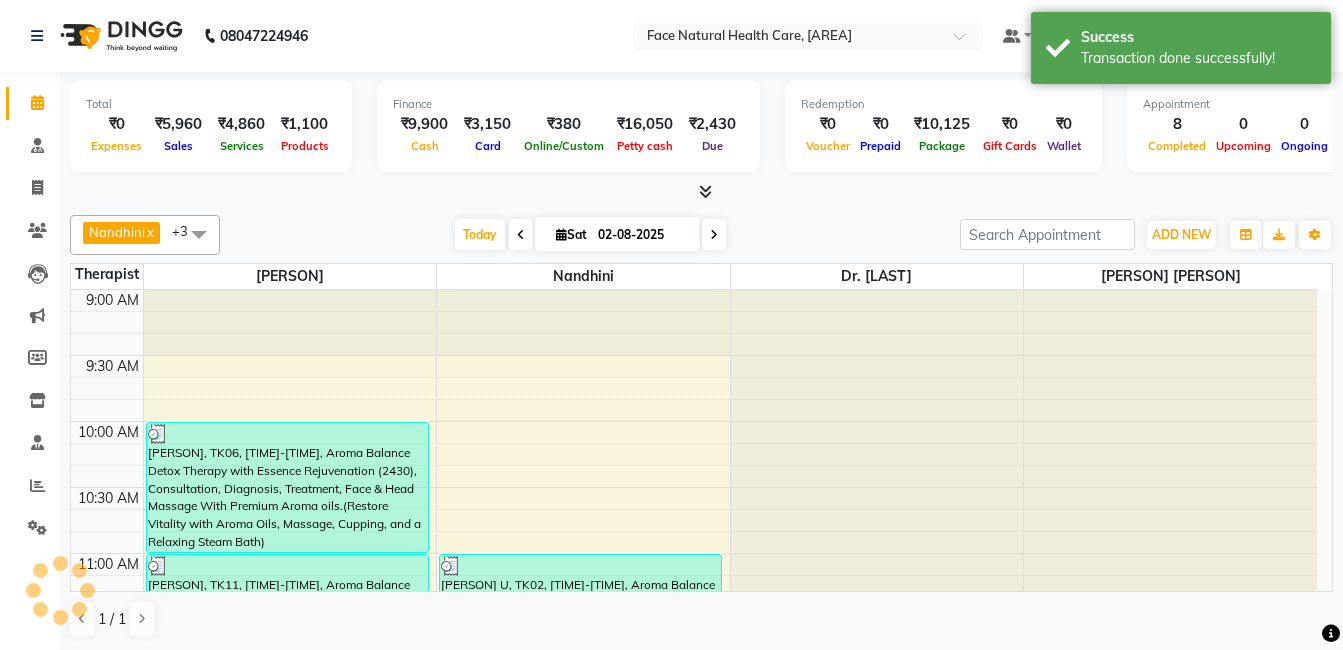 scroll, scrollTop: 0, scrollLeft: 0, axis: both 